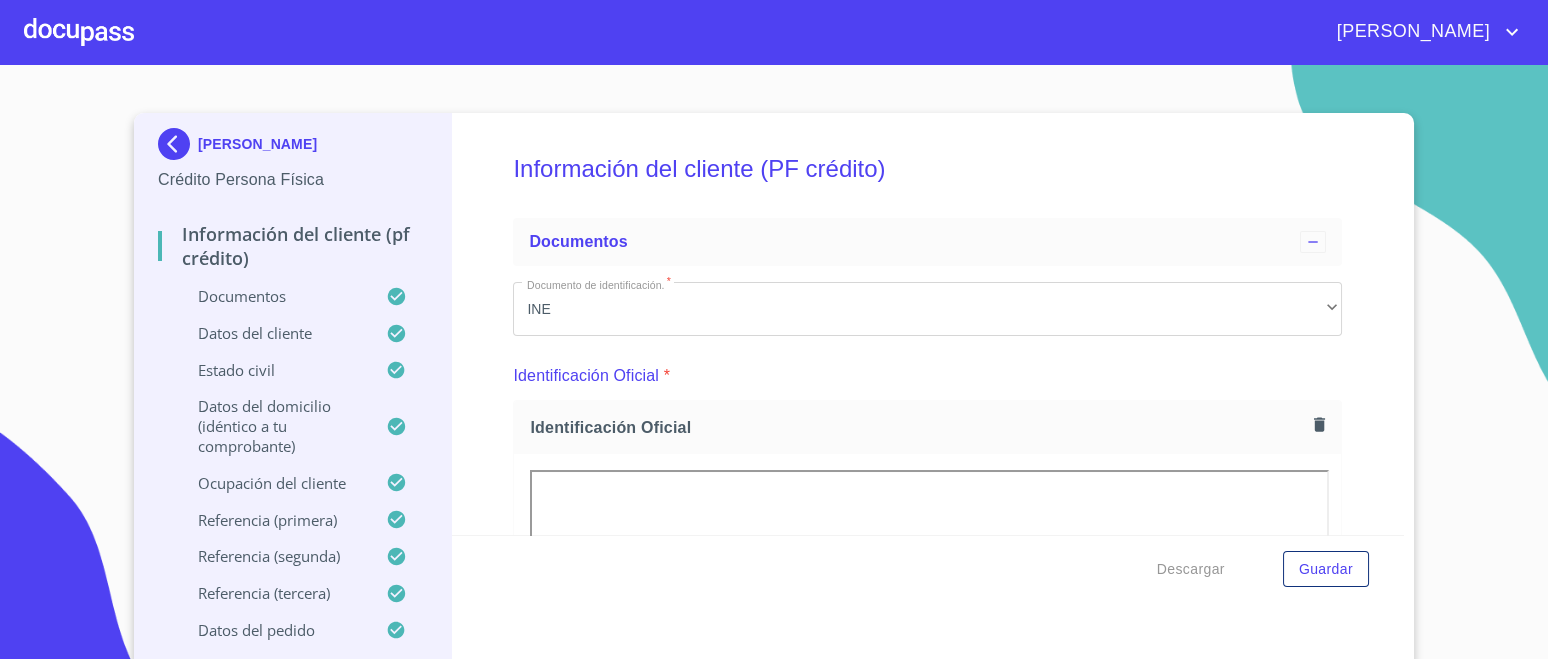 scroll, scrollTop: 0, scrollLeft: 0, axis: both 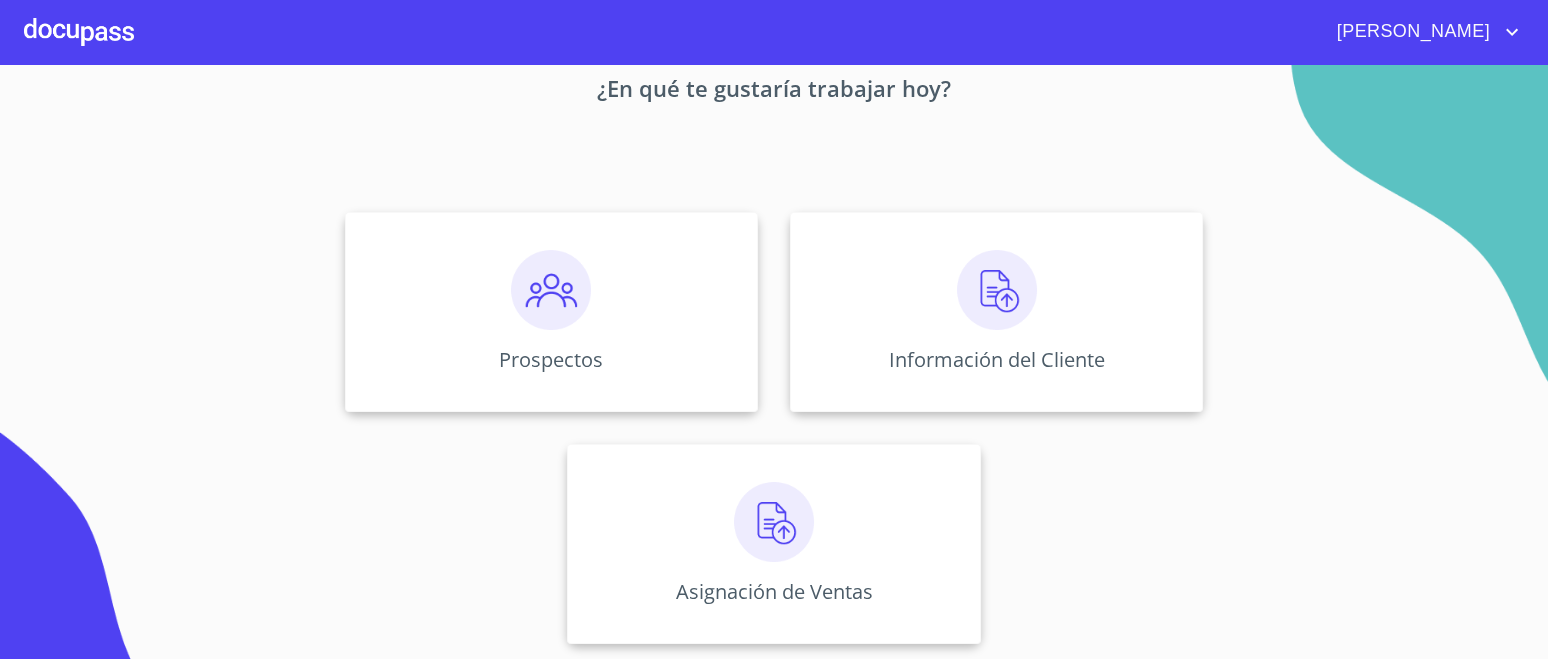 click at bounding box center [997, 290] 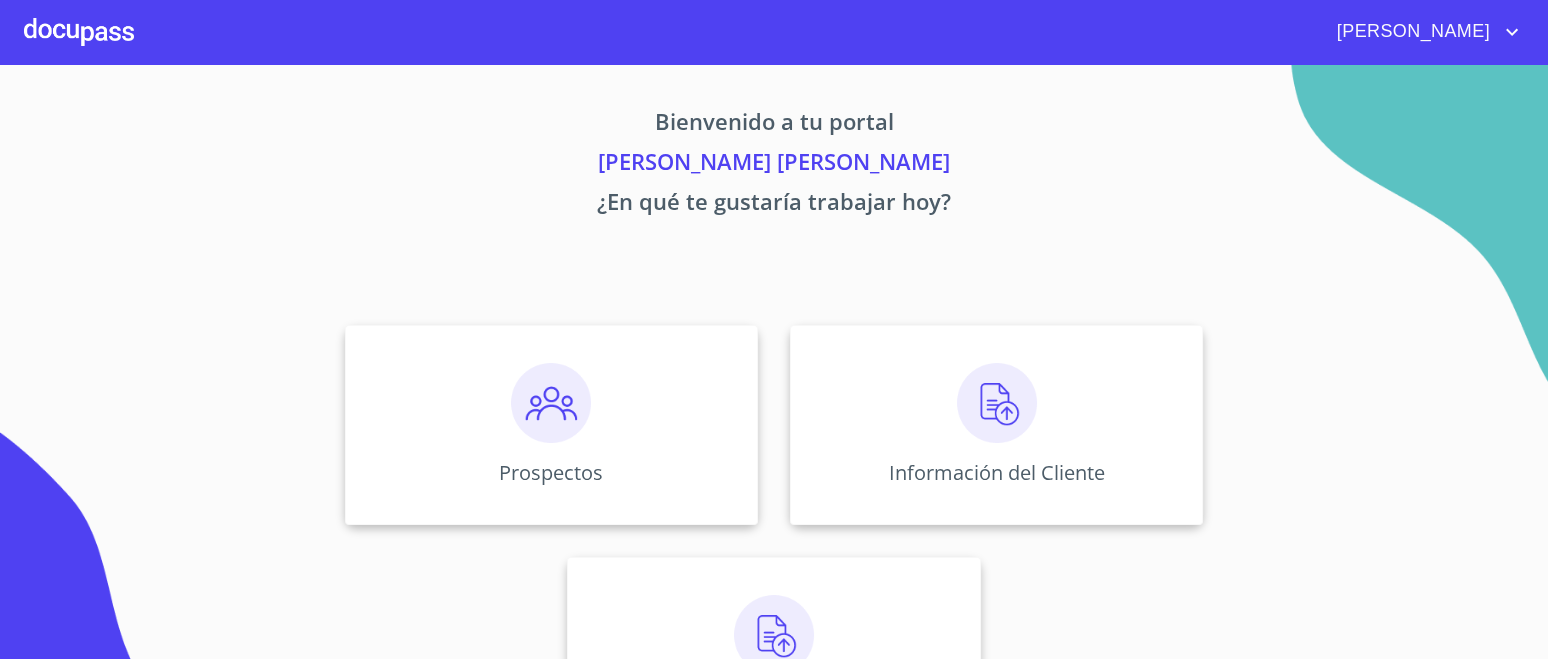 click at bounding box center (551, 403) 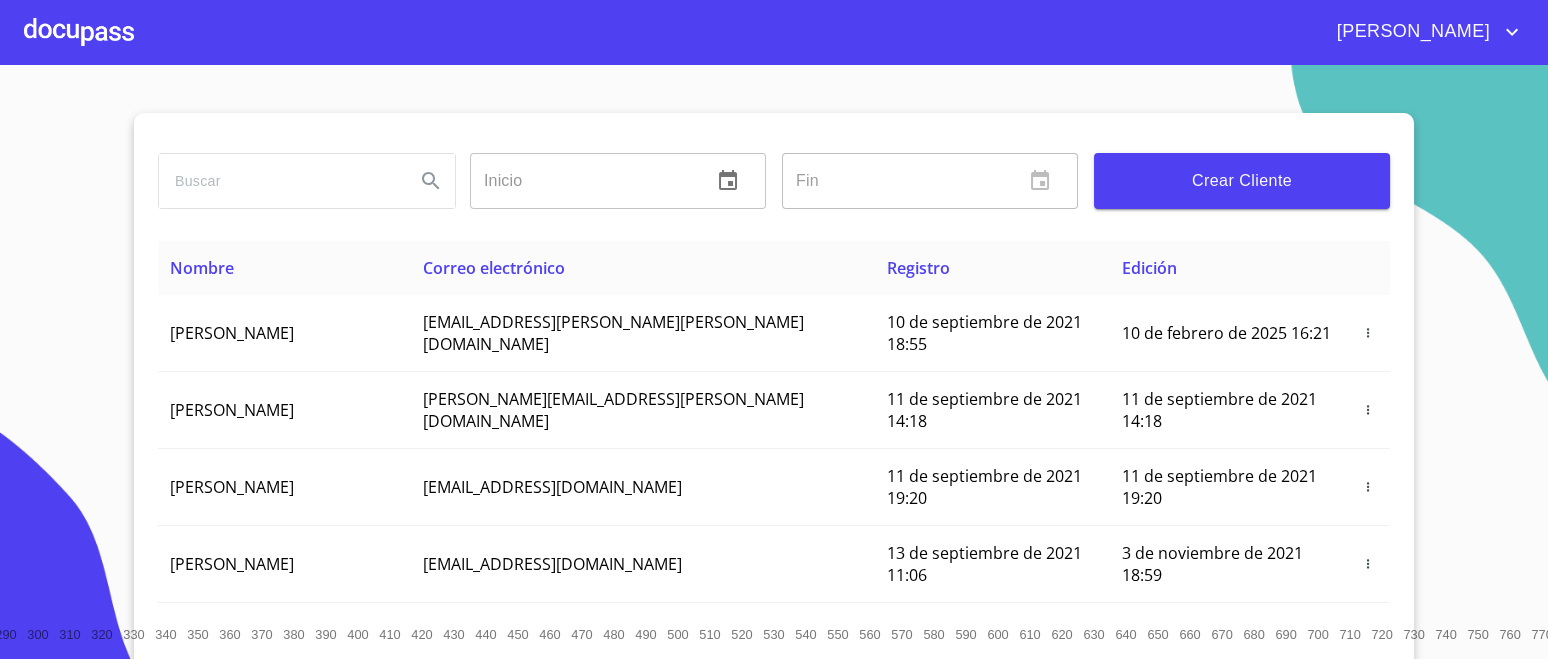 click on "Crear Cliente" at bounding box center (1242, 181) 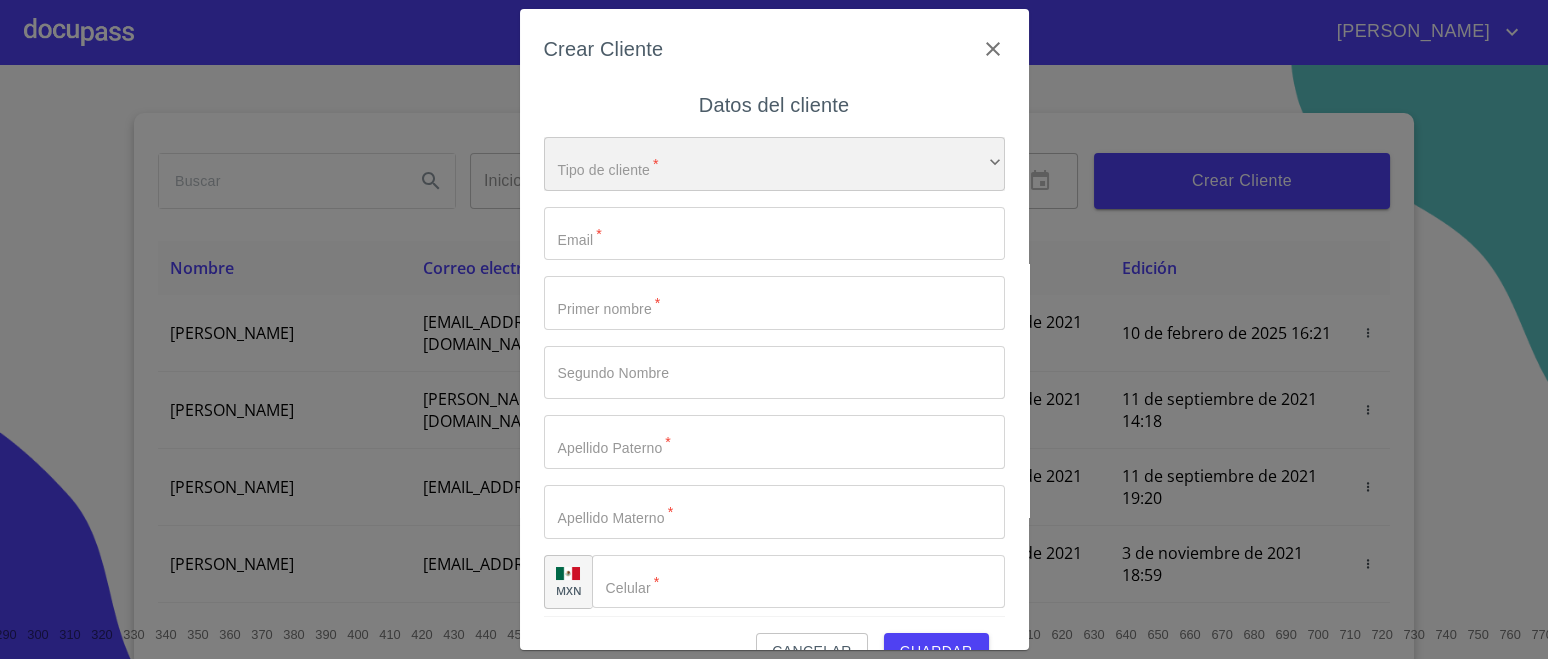 click on "​" at bounding box center (774, 164) 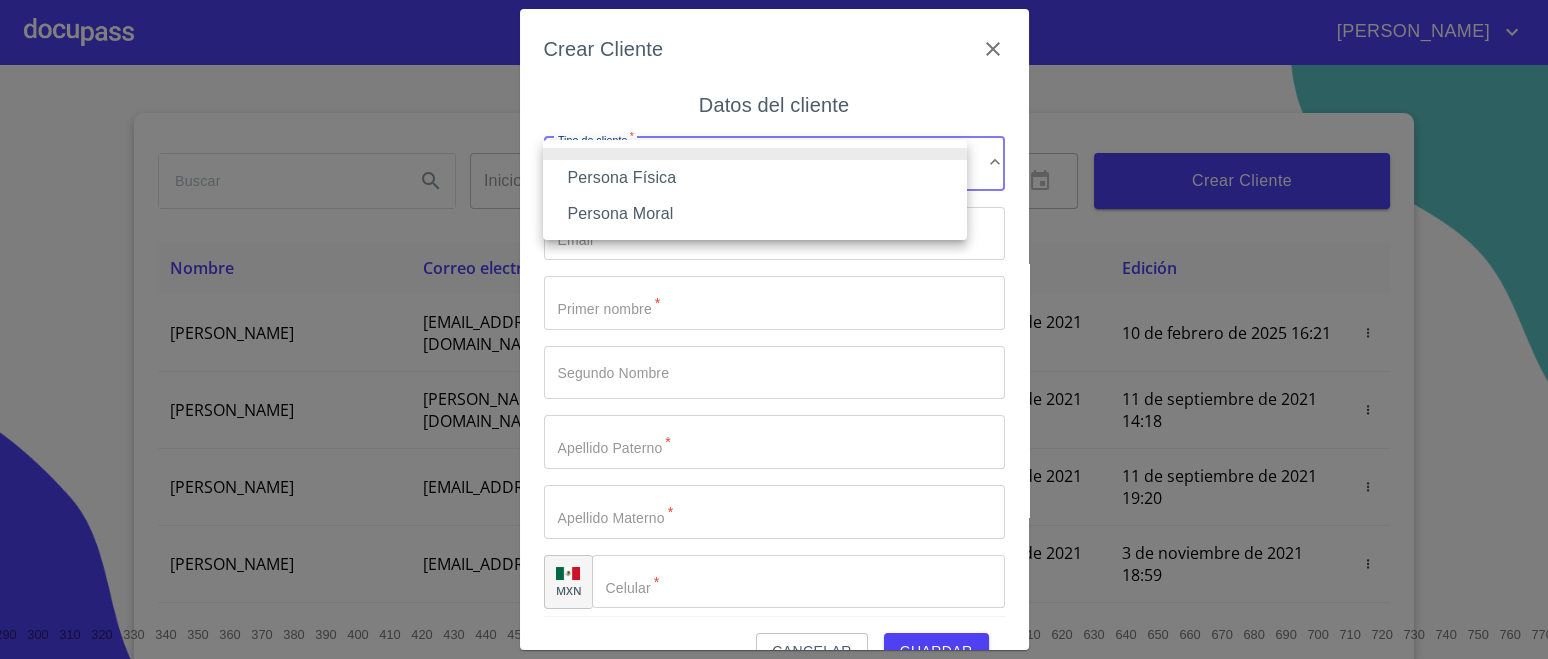 click on "Persona Física" at bounding box center (755, 178) 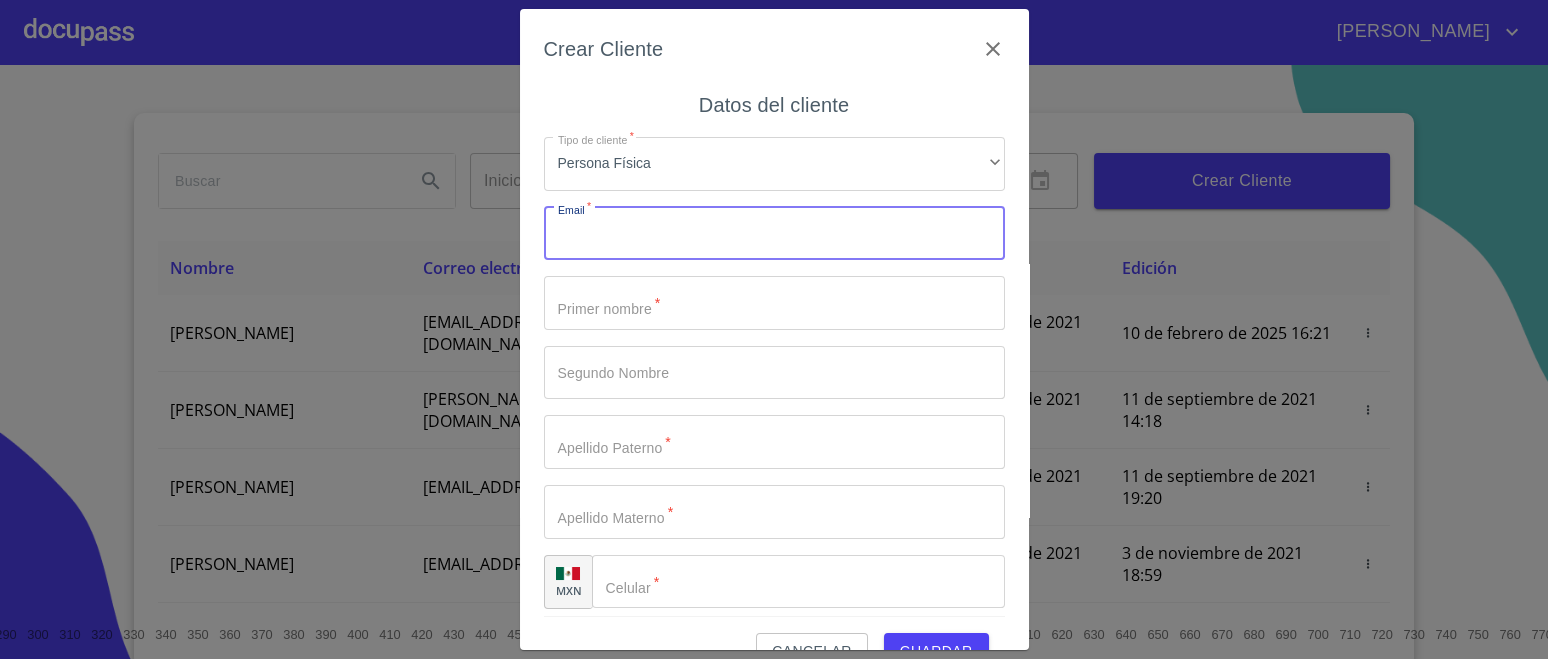 click on "Tipo de cliente   *" at bounding box center [774, 234] 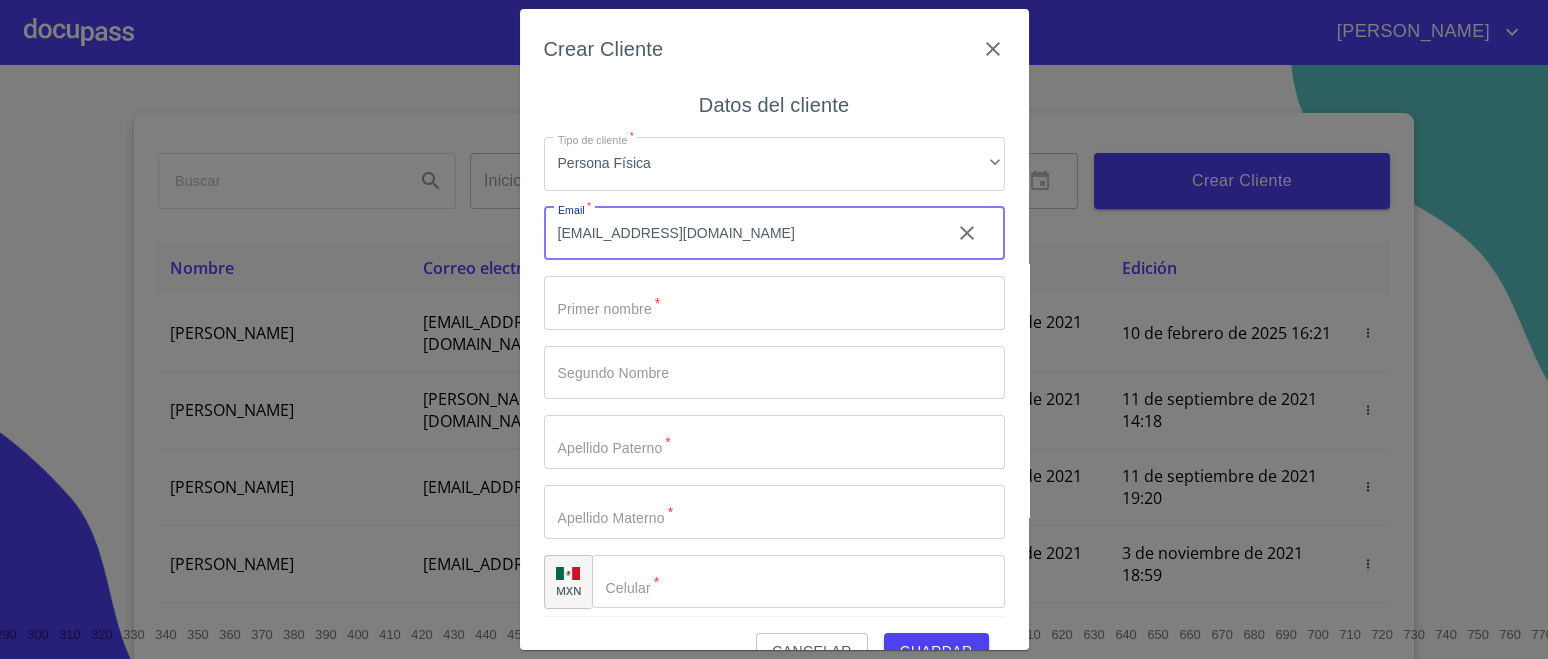 type on "marta0188@gmail.com" 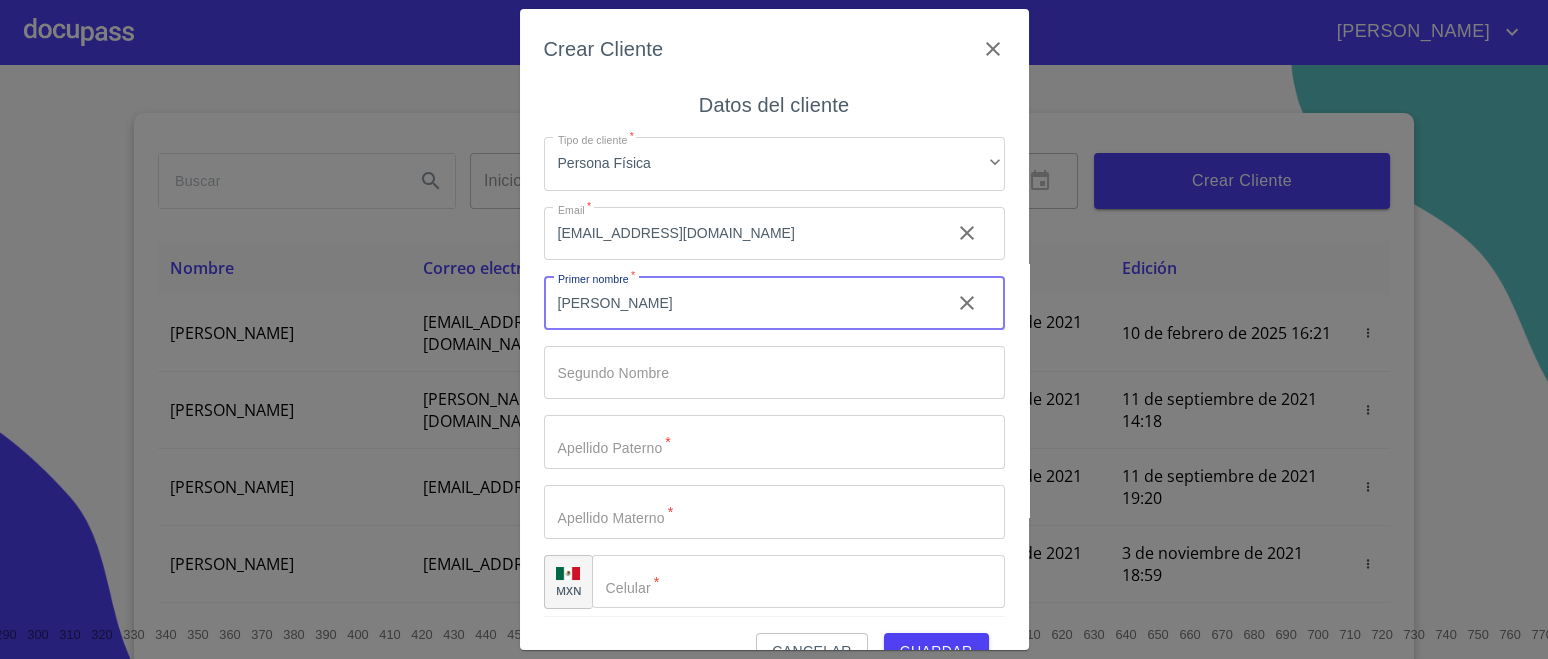 type on "MARTA" 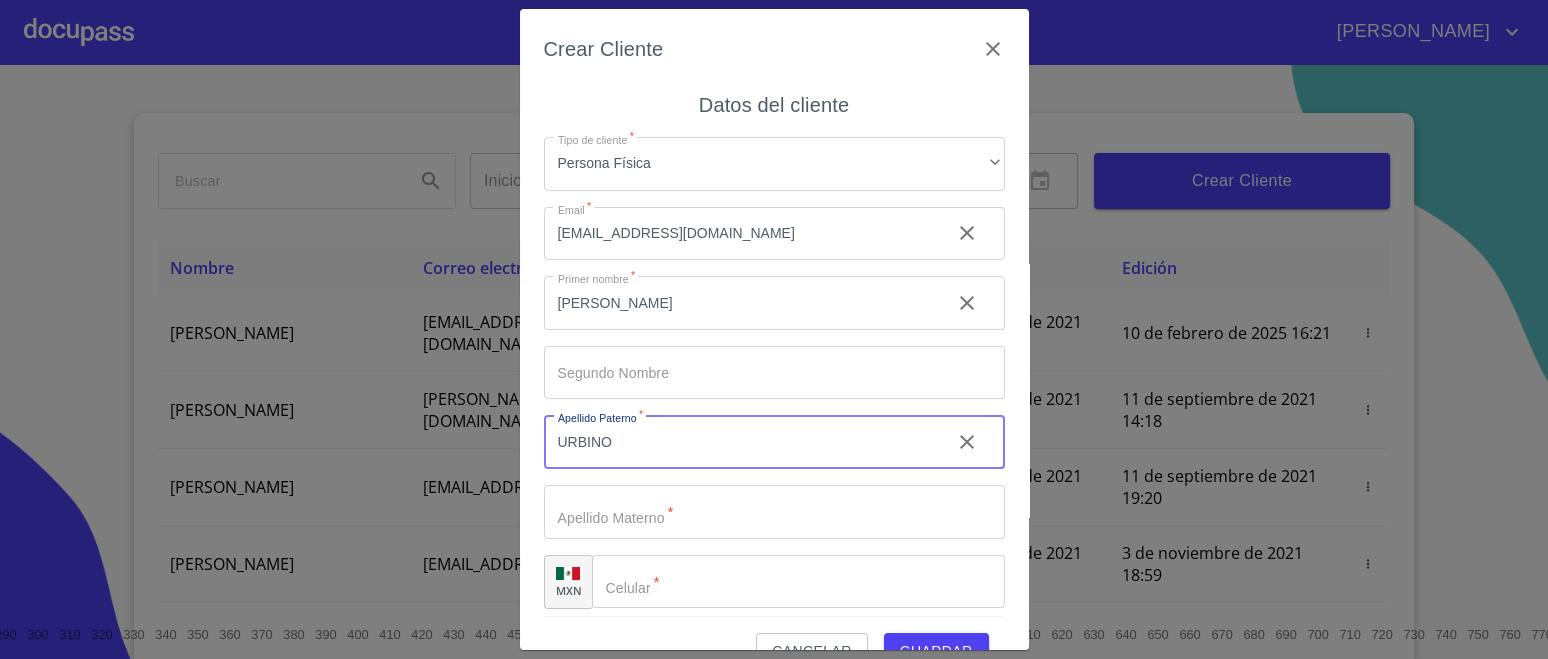 type on "URBINO" 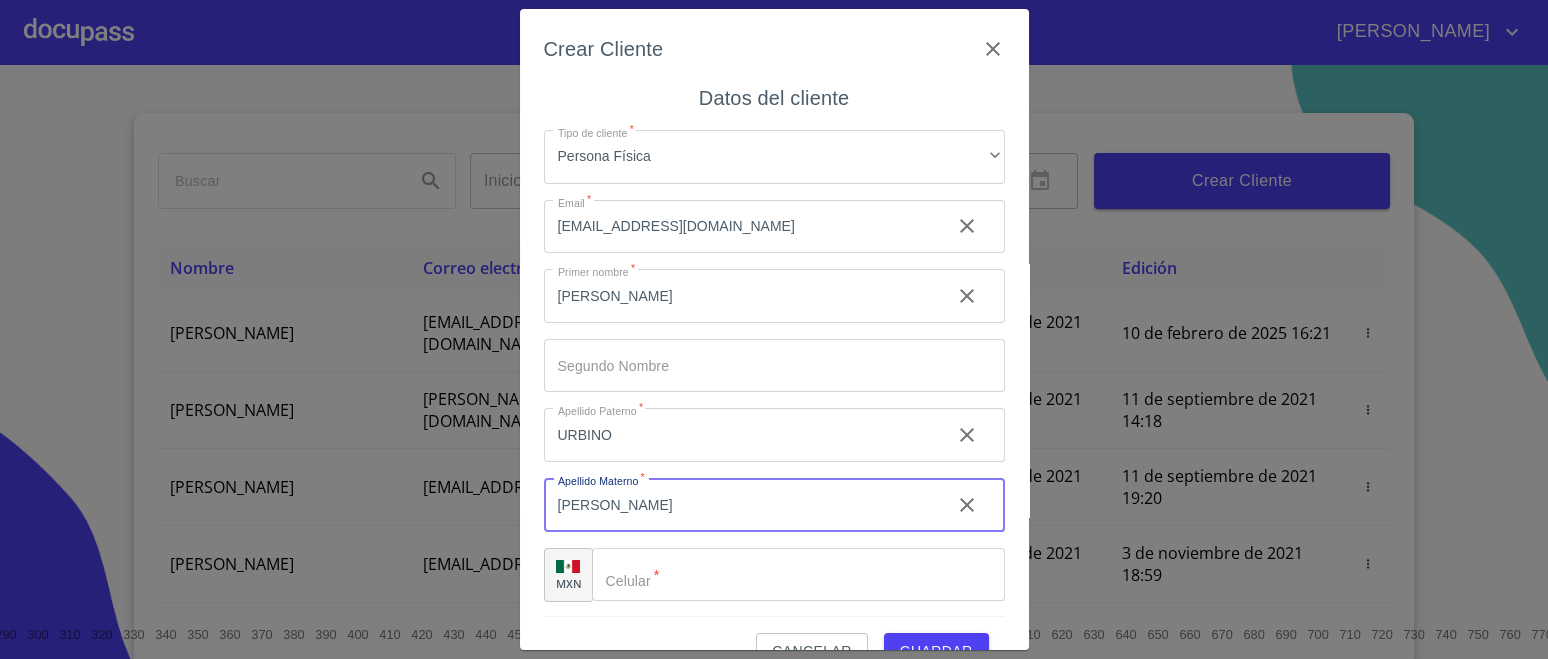 scroll, scrollTop: 8, scrollLeft: 0, axis: vertical 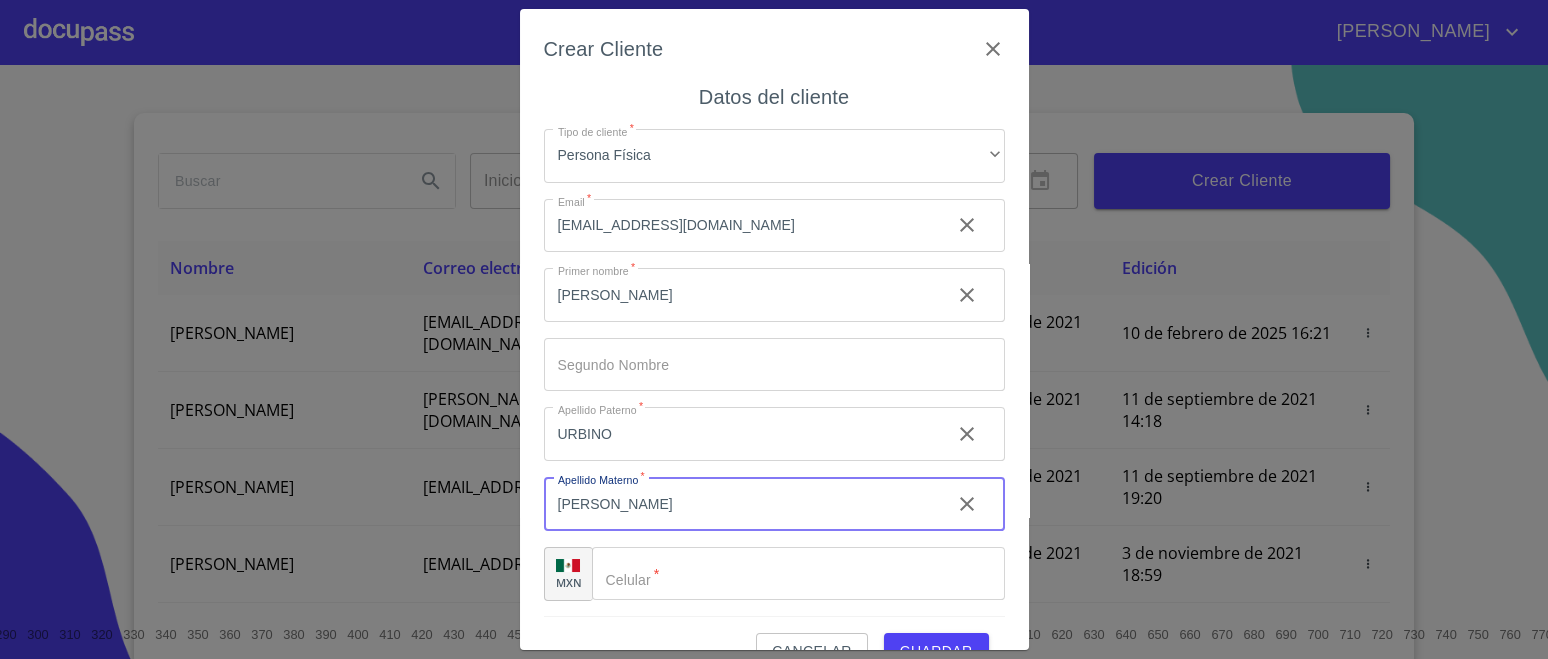 type on "HERNANDEZ" 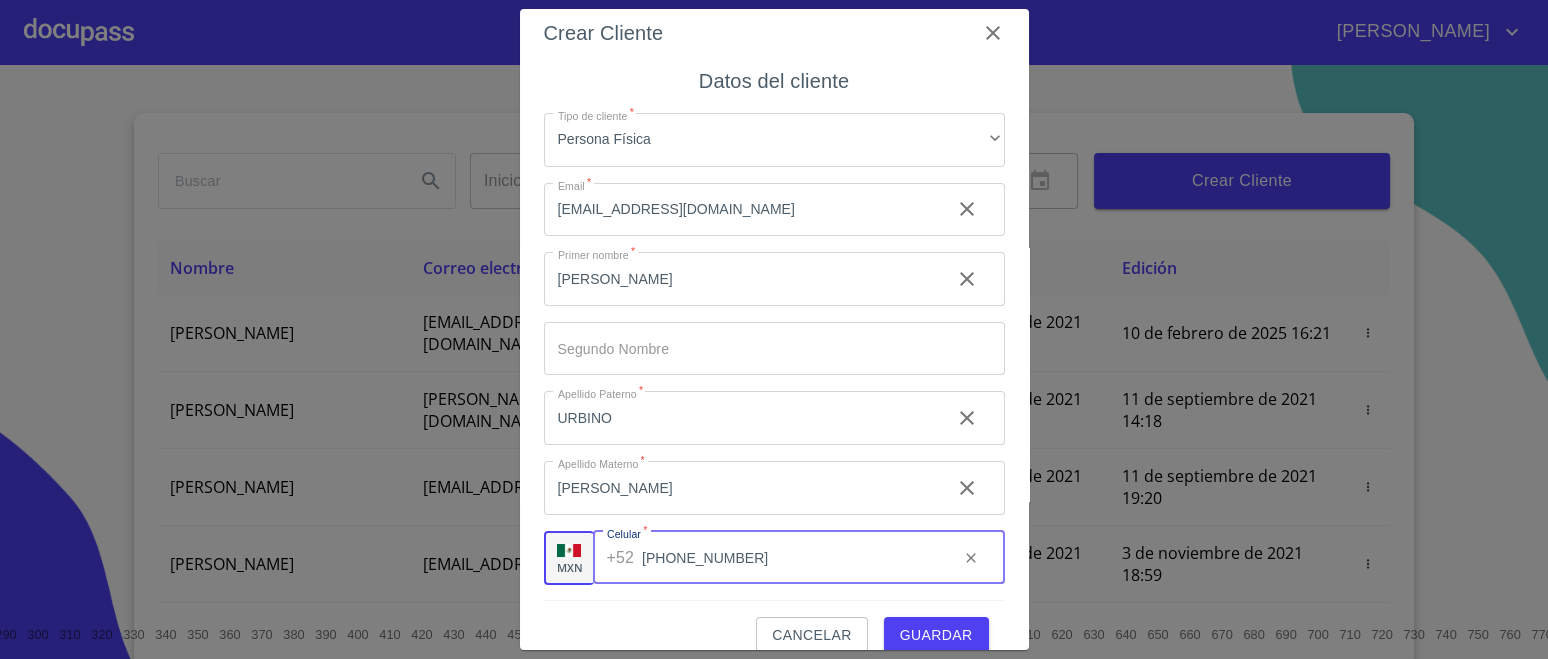 scroll, scrollTop: 43, scrollLeft: 0, axis: vertical 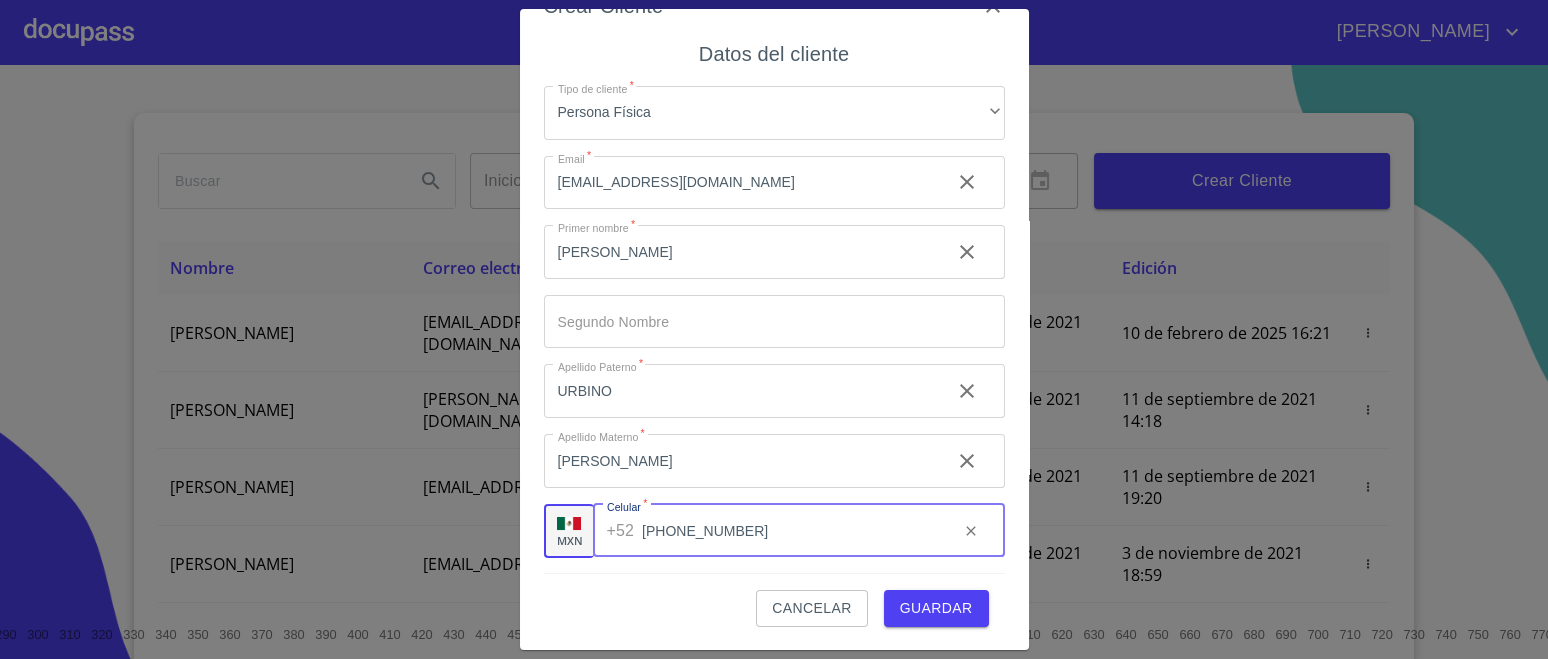 type on "(33)26026665" 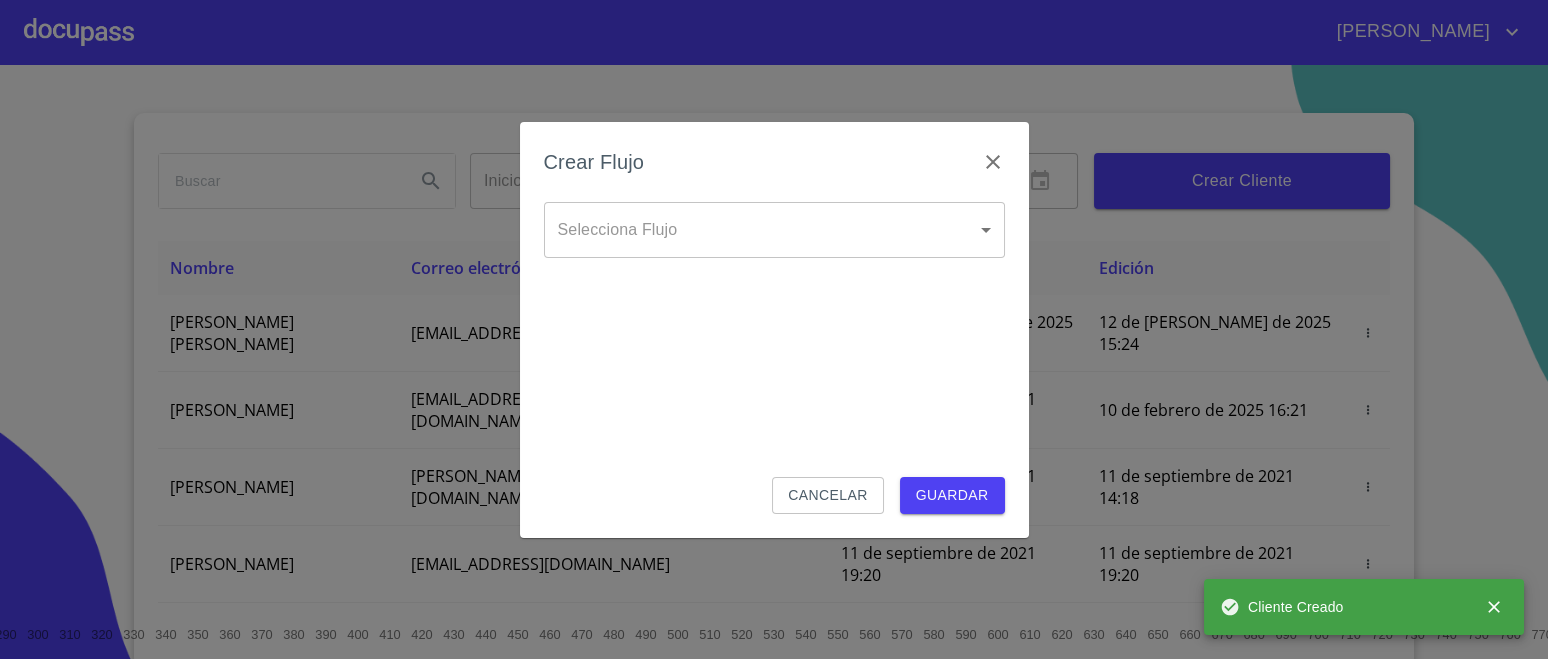 click on "CHRISTOPHER LUIS Inicio ​ Fin ​ Crear Cliente Nombre   Correo electrónico   Registro   Edición     MARTA URBINO HERNANDEZ marta0188@gmail.com 12 de julio de 2025 15:24 12 de julio de 2025 15:24 DIEGO ANCIRA GROVER diego.ancira.grover@gmail.com 10 de septiembre de 2021 18:55 10 de febrero de 2025 16:21 LUIS FERNANDO CELIS  luis.celis@live.com.mx 11 de septiembre de 2021 14:18 11 de septiembre de 2021 14:18 MAYRA  GONZALEZ mayragl@hotmail.com 11 de septiembre de 2021 19:20 11 de septiembre de 2021 19:20 MANUEL BRAVO manbrv_072@yahoo.com.mx 13 de septiembre de 2021 11:06 3 de noviembre de 2021 18:59 JUAN CARLOS BAUTISTA 123bautistas@gmail.com 14 de septiembre de 2021 12:26 14 de septiembre de 2021 12:26 MERCEDES GUTIERREZ juanmontiel626@gmail.com 14 de septiembre de 2021 16:35 14 de septiembre de 2021 16:35 JUAN ANTONIO CRUZ maliachi_7@hotmail.com 14 de septiembre de 2021 18:24 14 de septiembre de 2021 18:24 JAIME  GONZALEZ  jaimeglez2103@gmail.com 15 de septiembre de 2021 13:18 KARLA PATRICIA GARCIA" at bounding box center [774, 329] 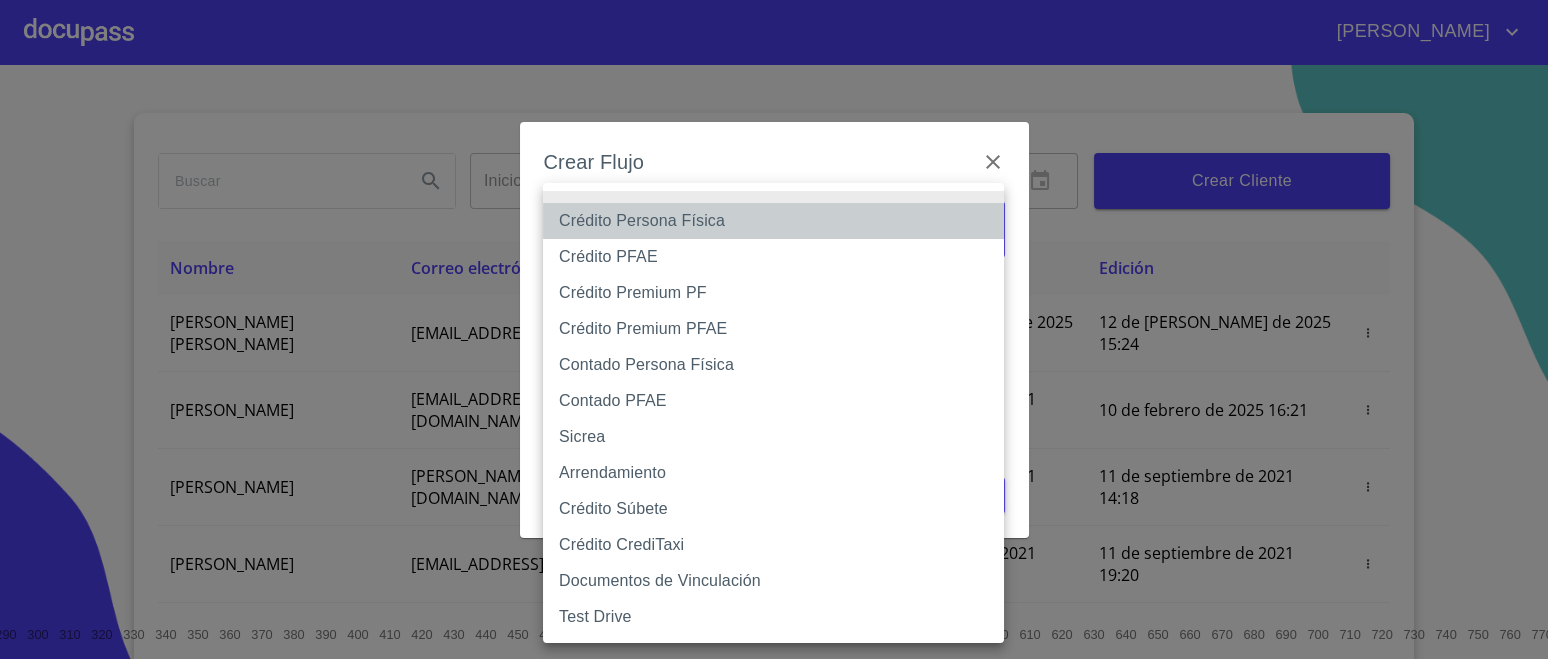 click on "Crédito Persona Física" at bounding box center (773, 221) 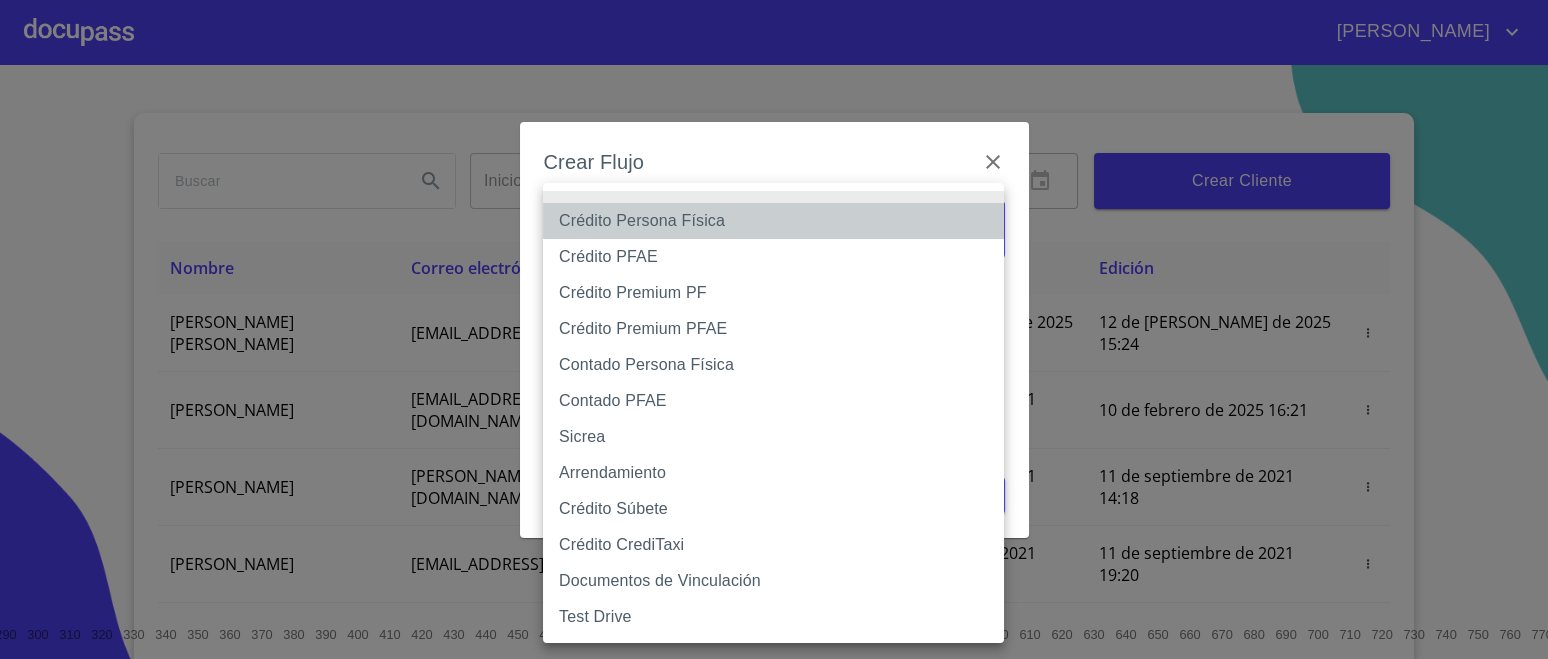 type on "6009fb3c7d1714eb8809aa97" 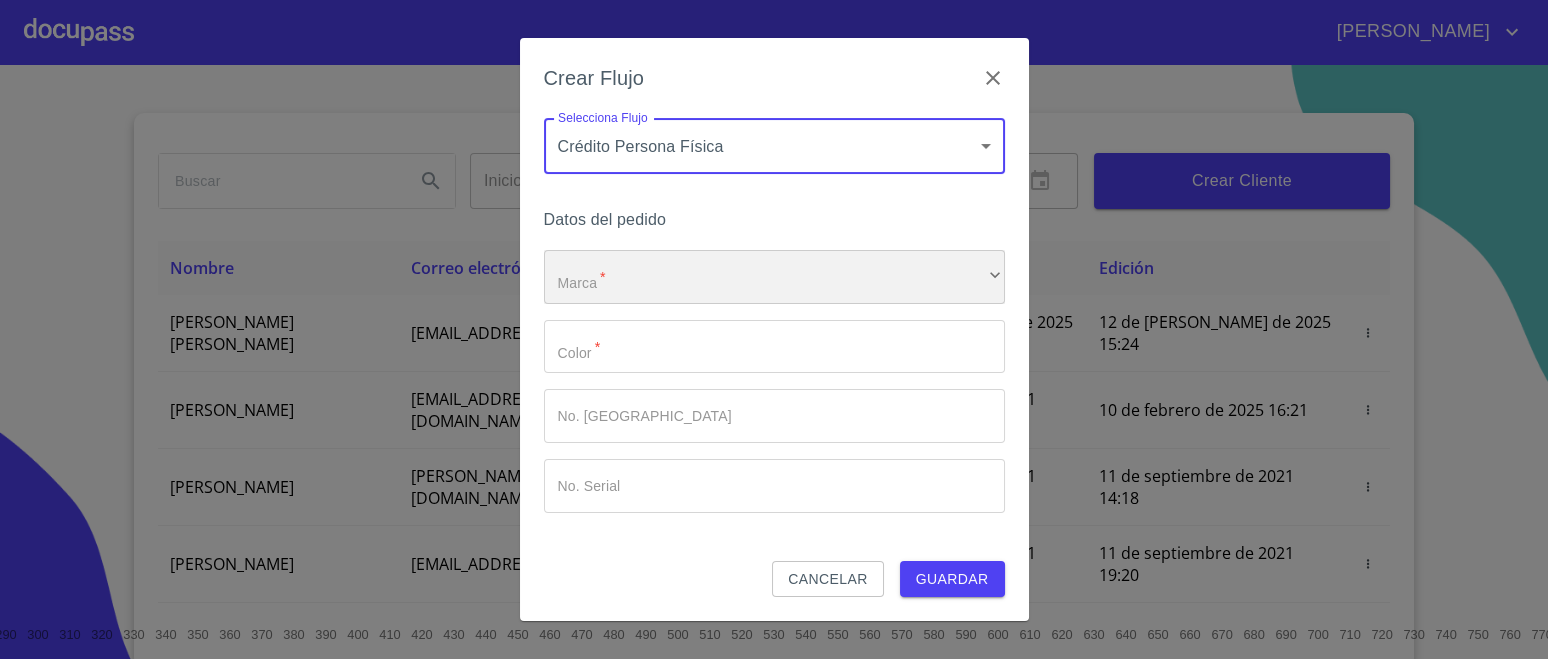 click on "​" at bounding box center [774, 277] 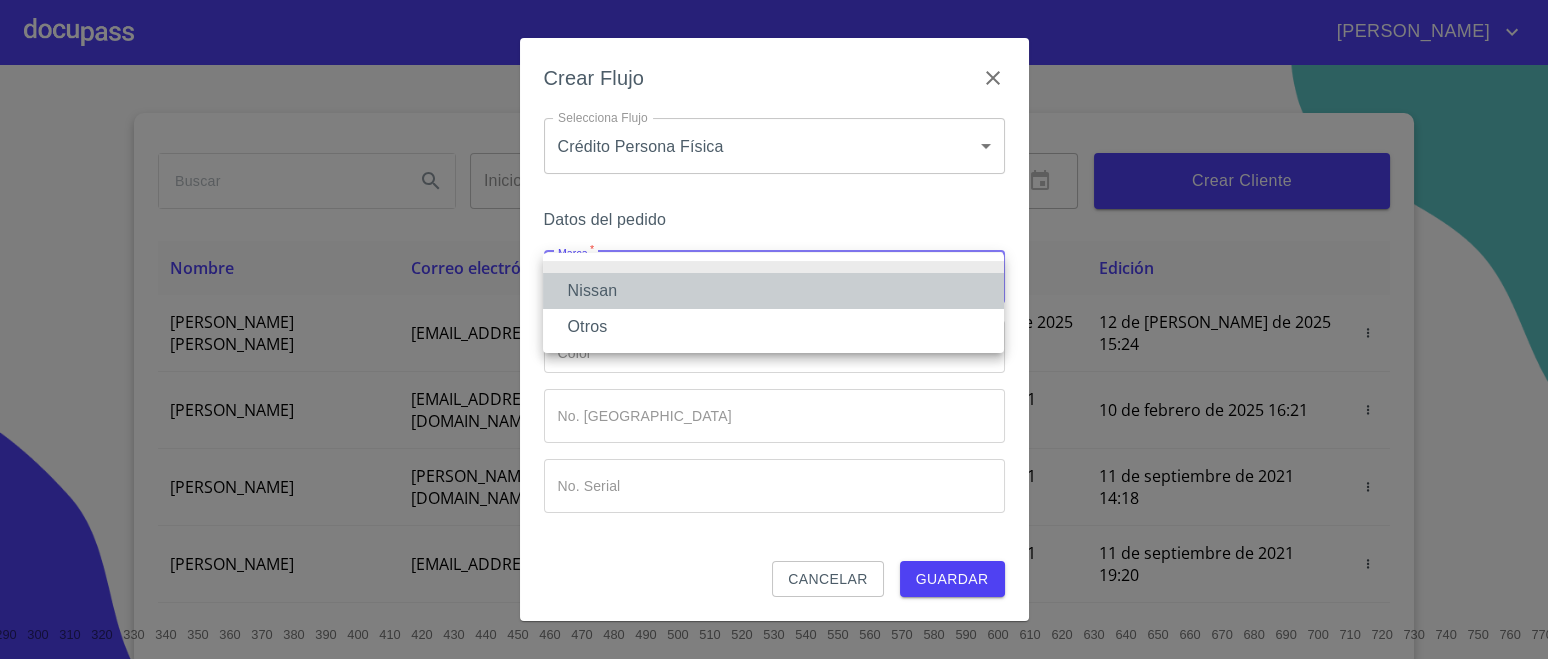 click on "Nissan" at bounding box center (773, 291) 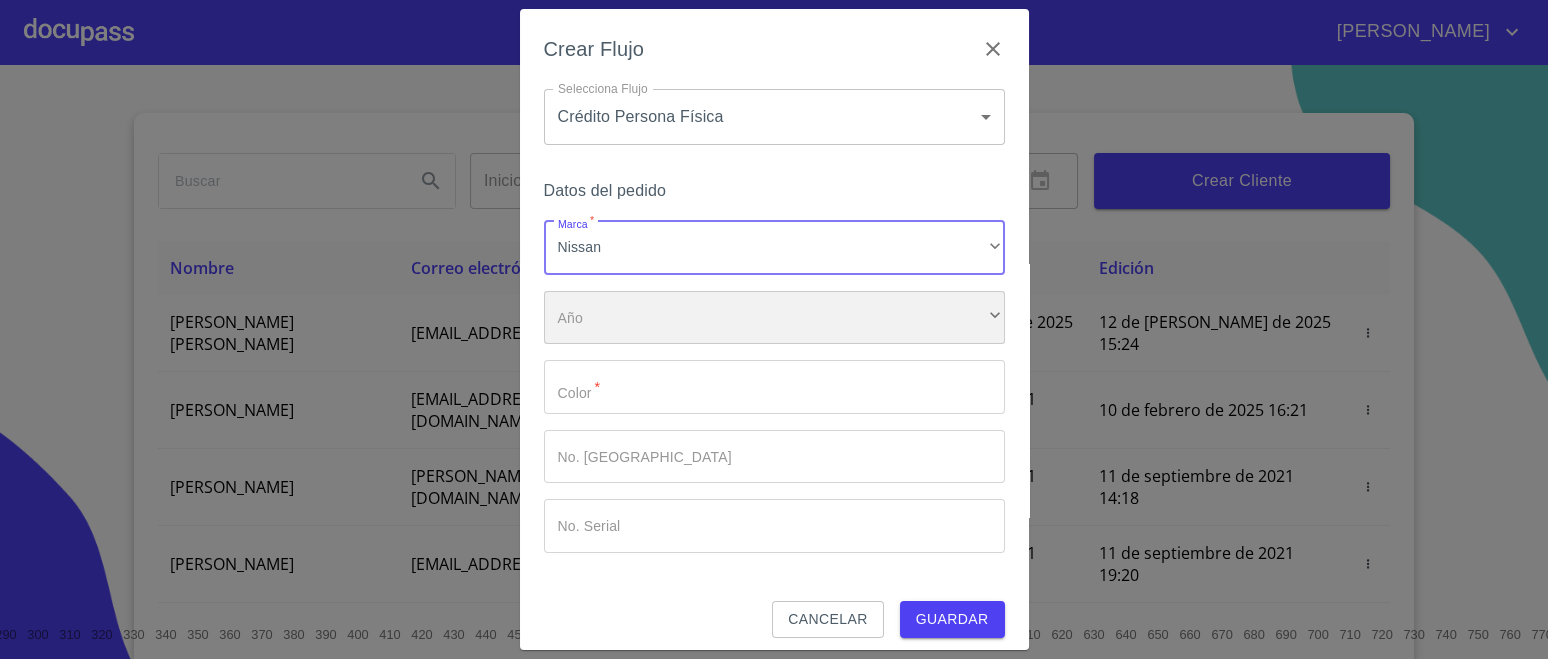 click on "​" at bounding box center [774, 318] 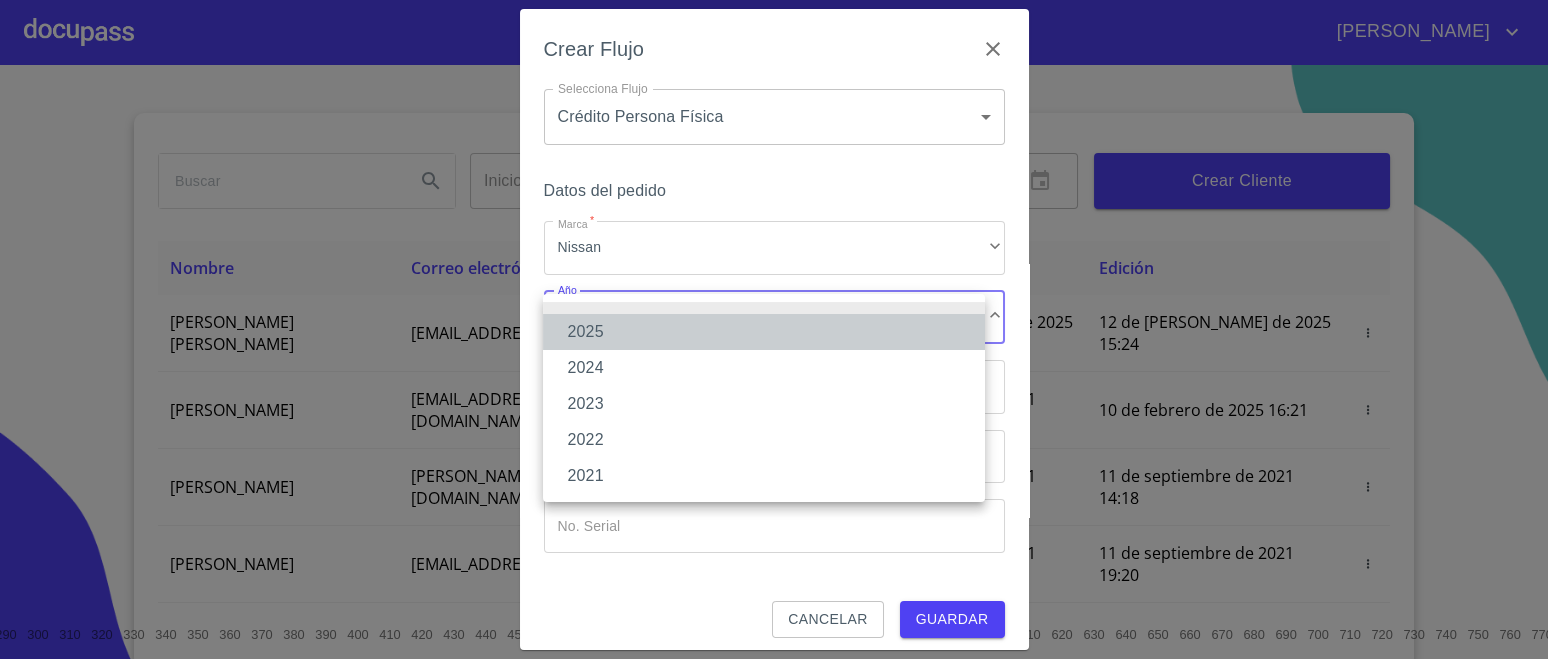 click on "2025" at bounding box center (764, 332) 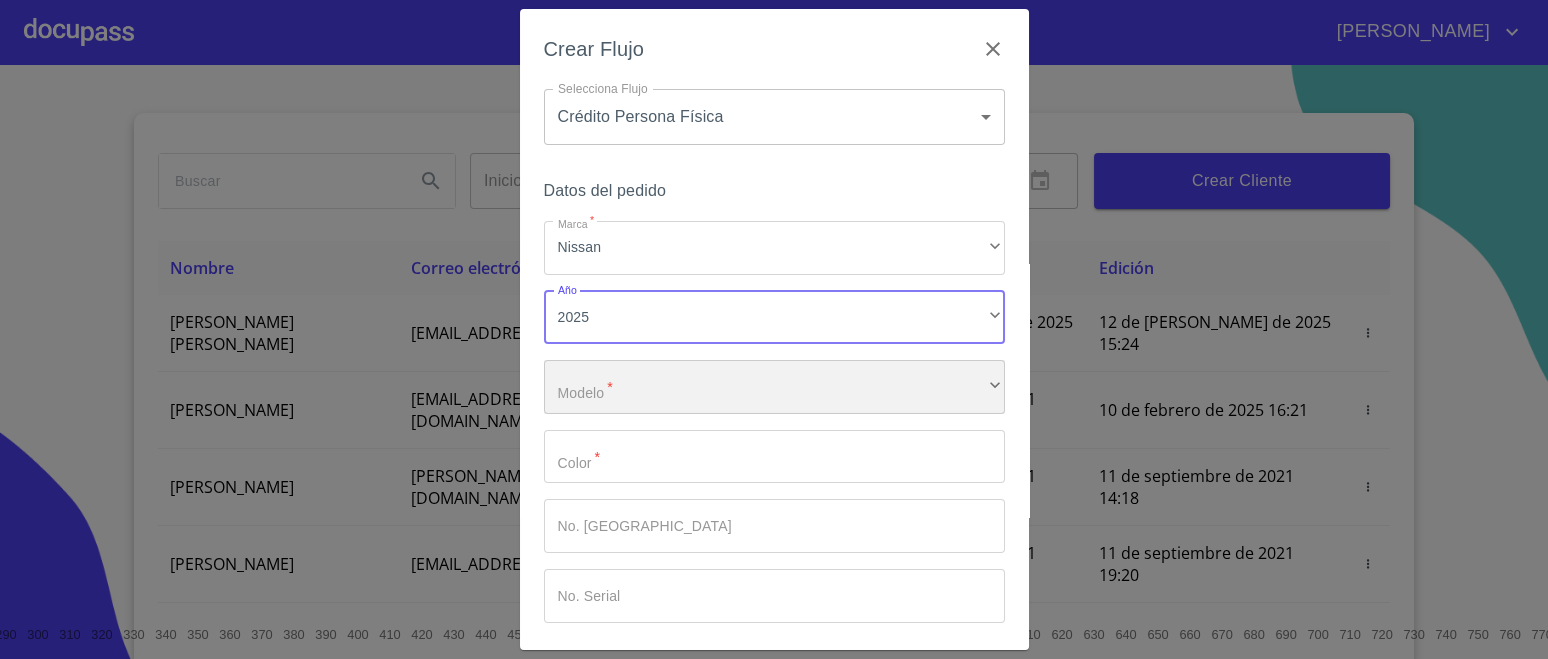 click on "​" at bounding box center [774, 387] 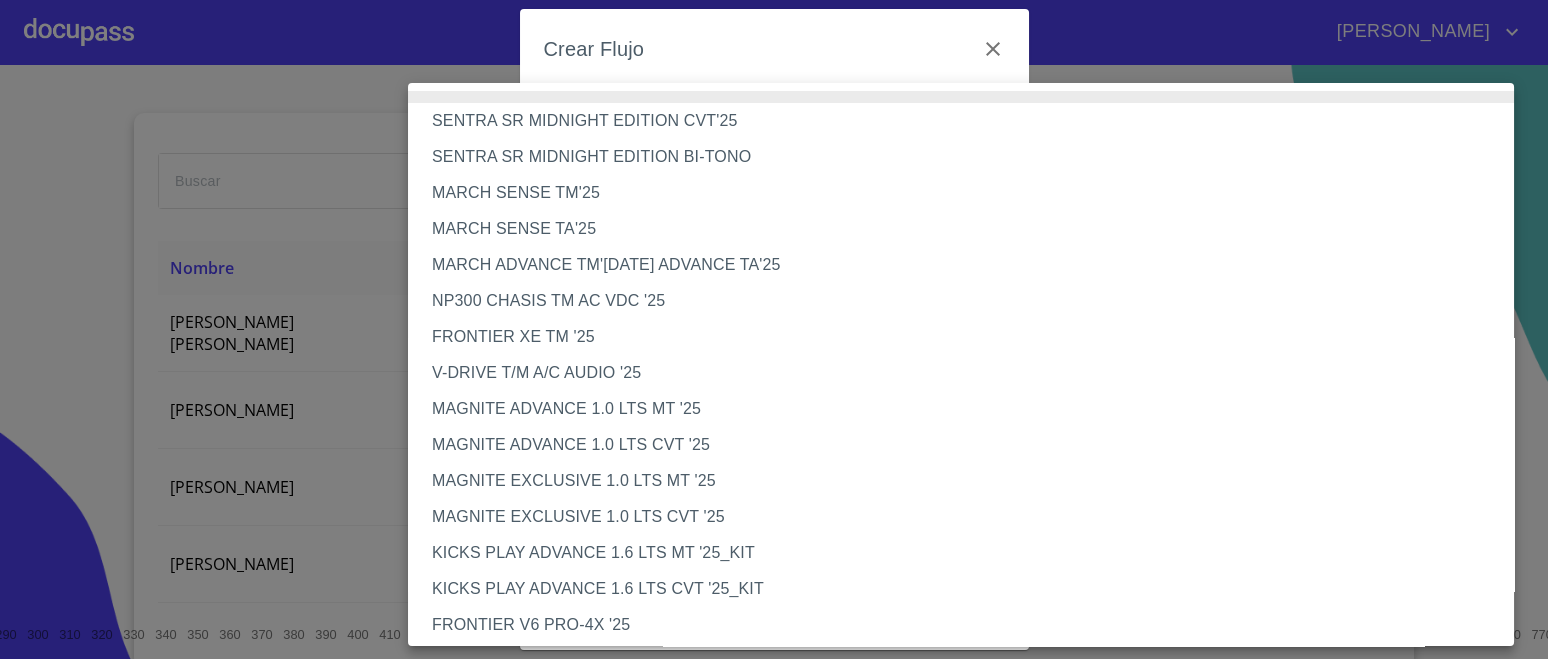 click on "MAGNITE ADVANCE 1.0 LTS CVT '25" at bounding box center (970, 445) 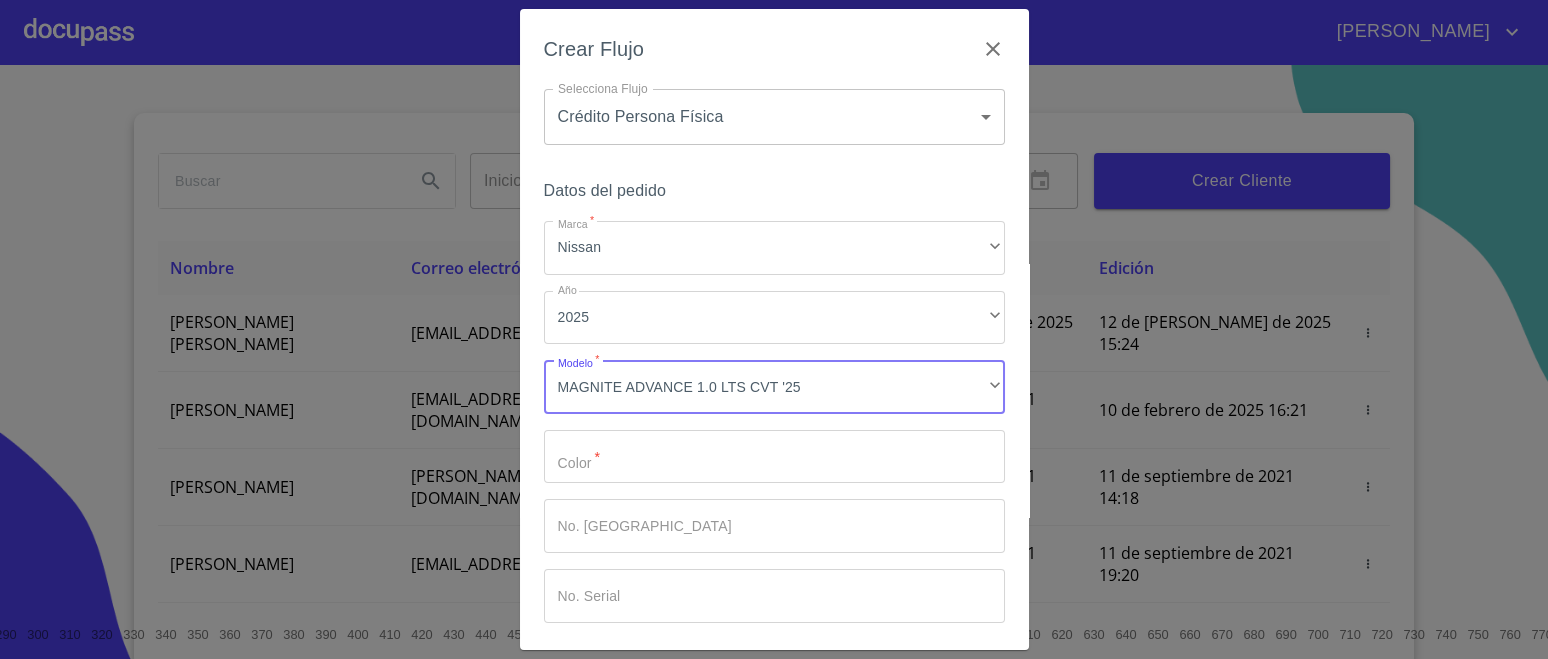 click on "Marca   *" at bounding box center [774, 457] 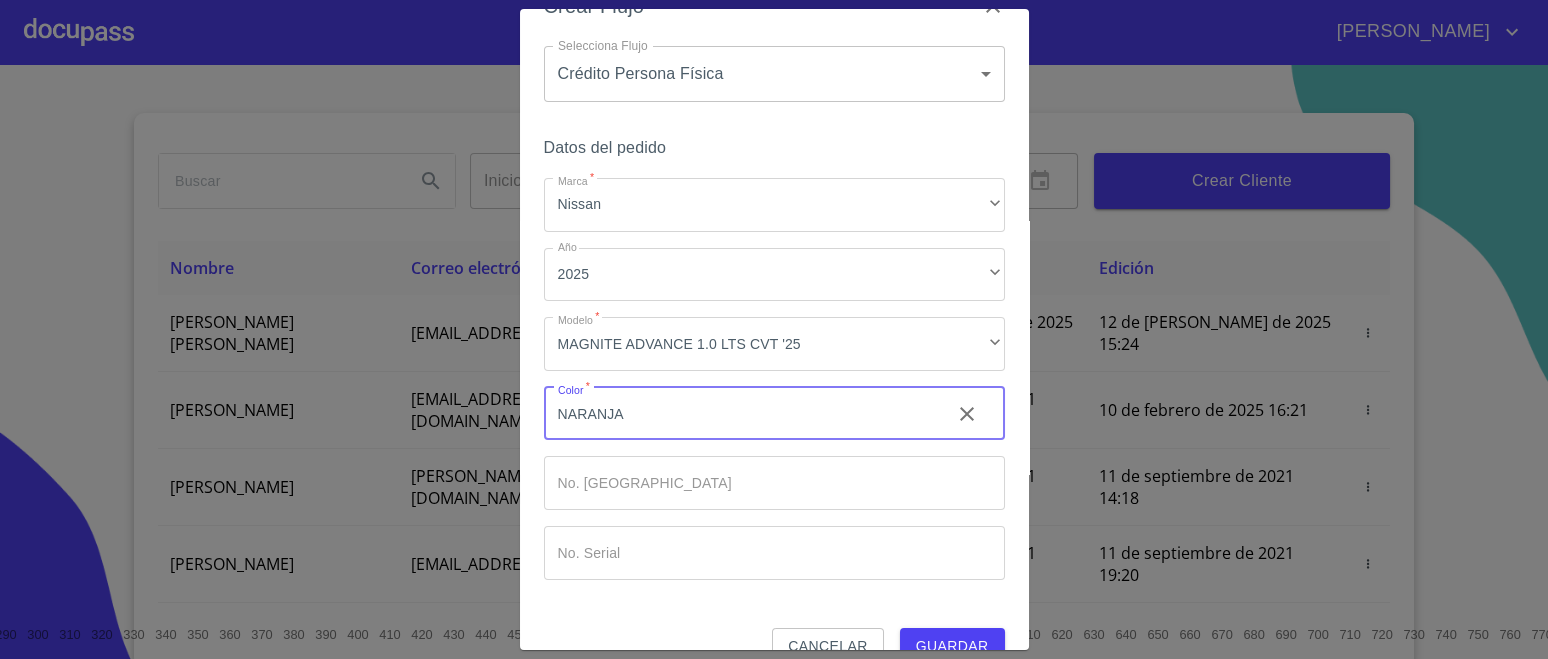 scroll, scrollTop: 81, scrollLeft: 0, axis: vertical 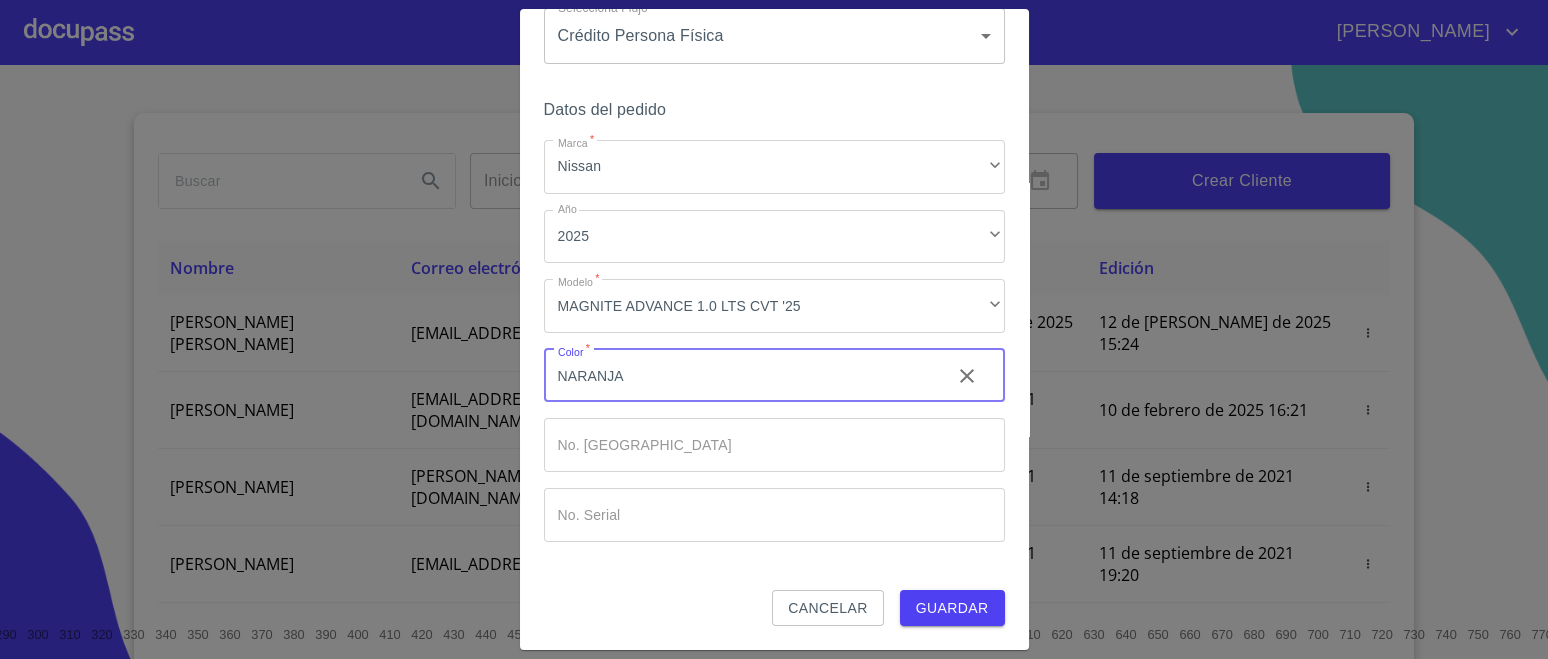 type on "NARANJA" 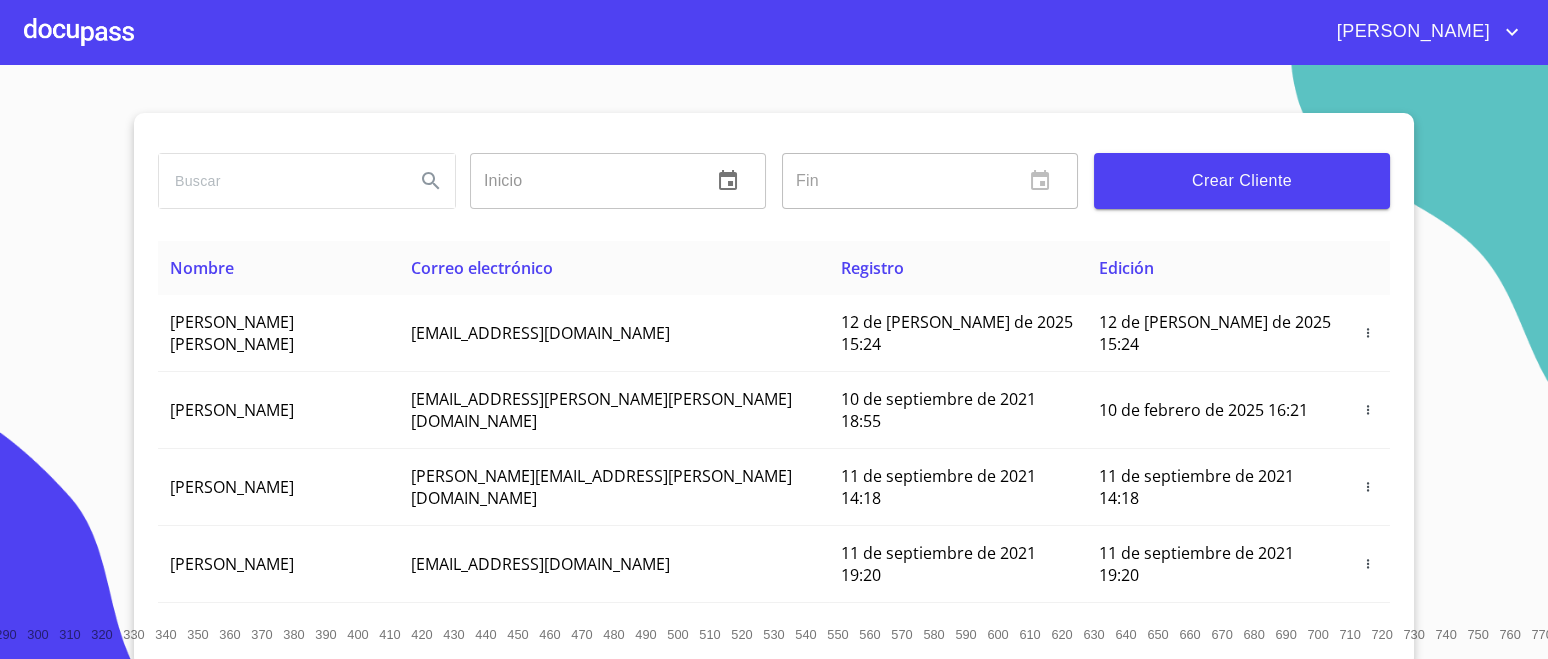click on "MARTA URBINO HERNANDEZ" at bounding box center [232, 333] 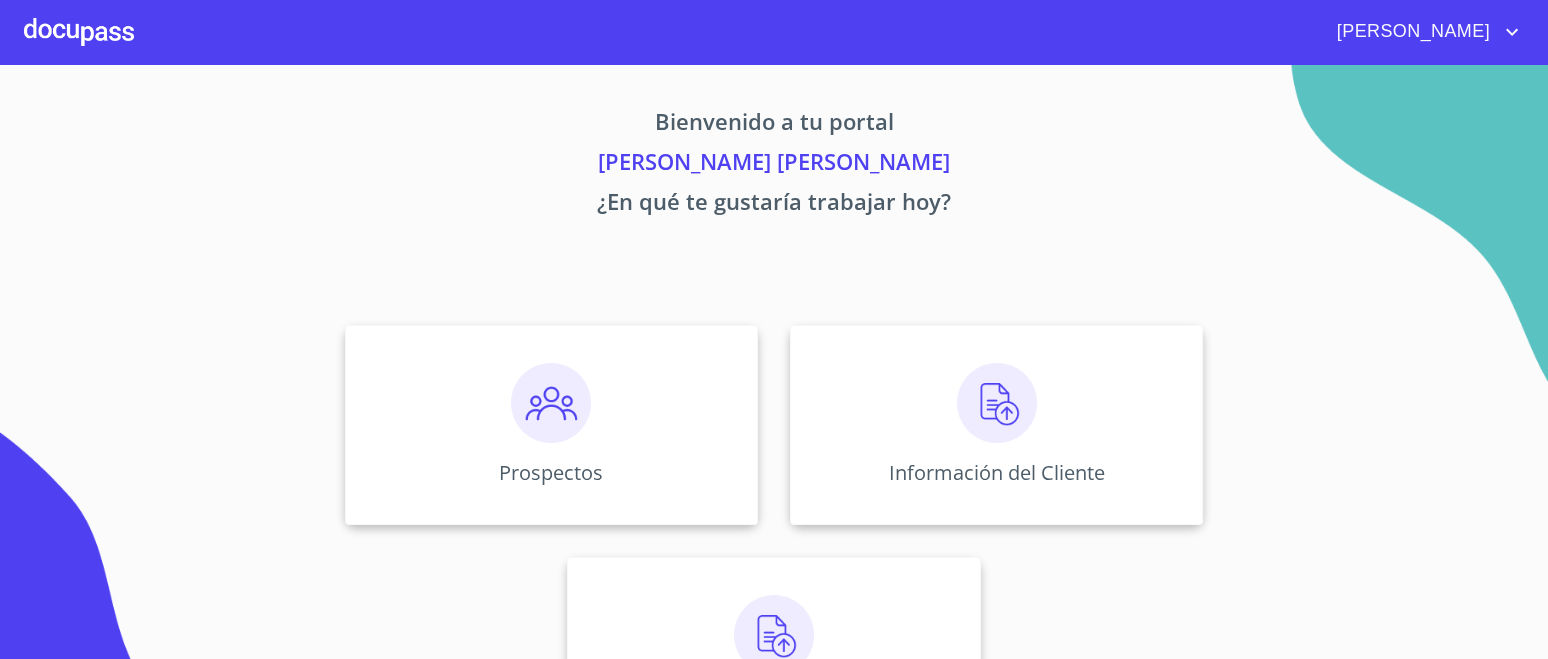 click at bounding box center [997, 403] 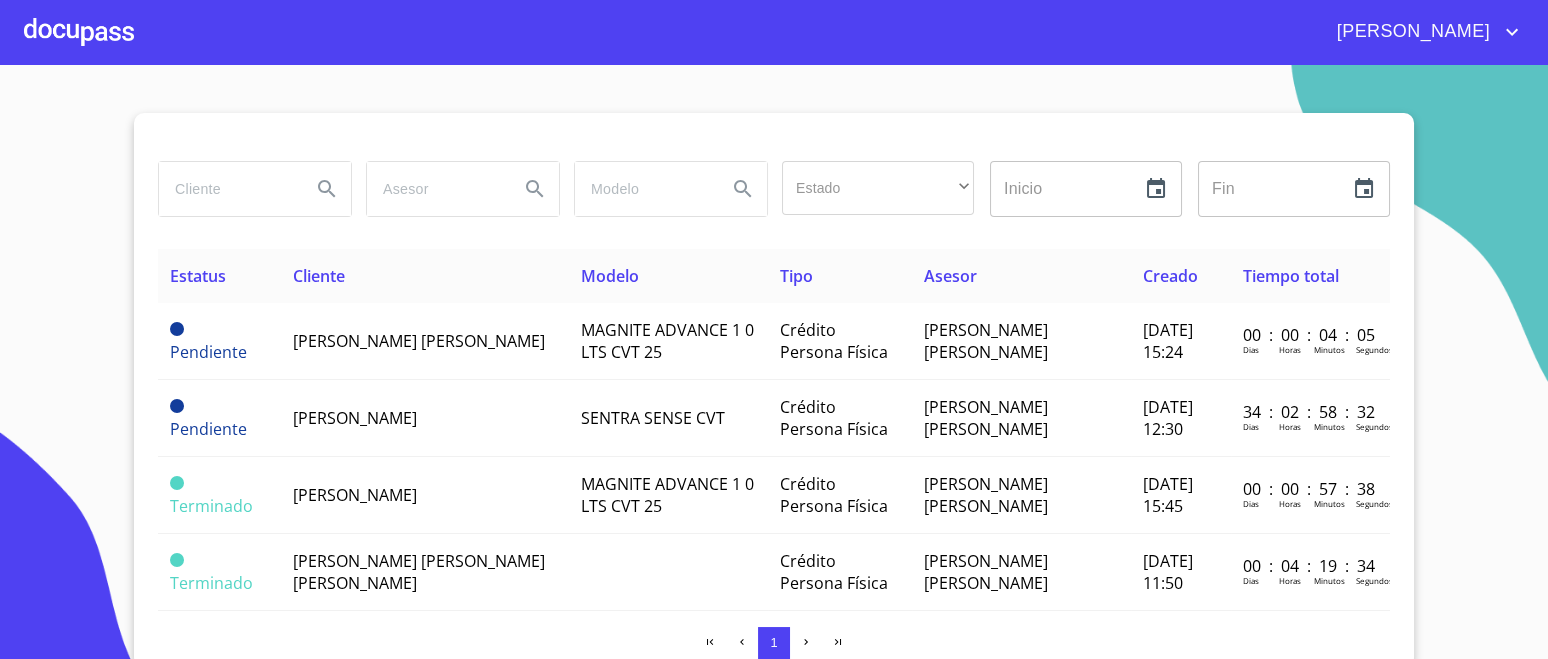 click on "MARTA URBINO HERNANDEZ" at bounding box center [419, 341] 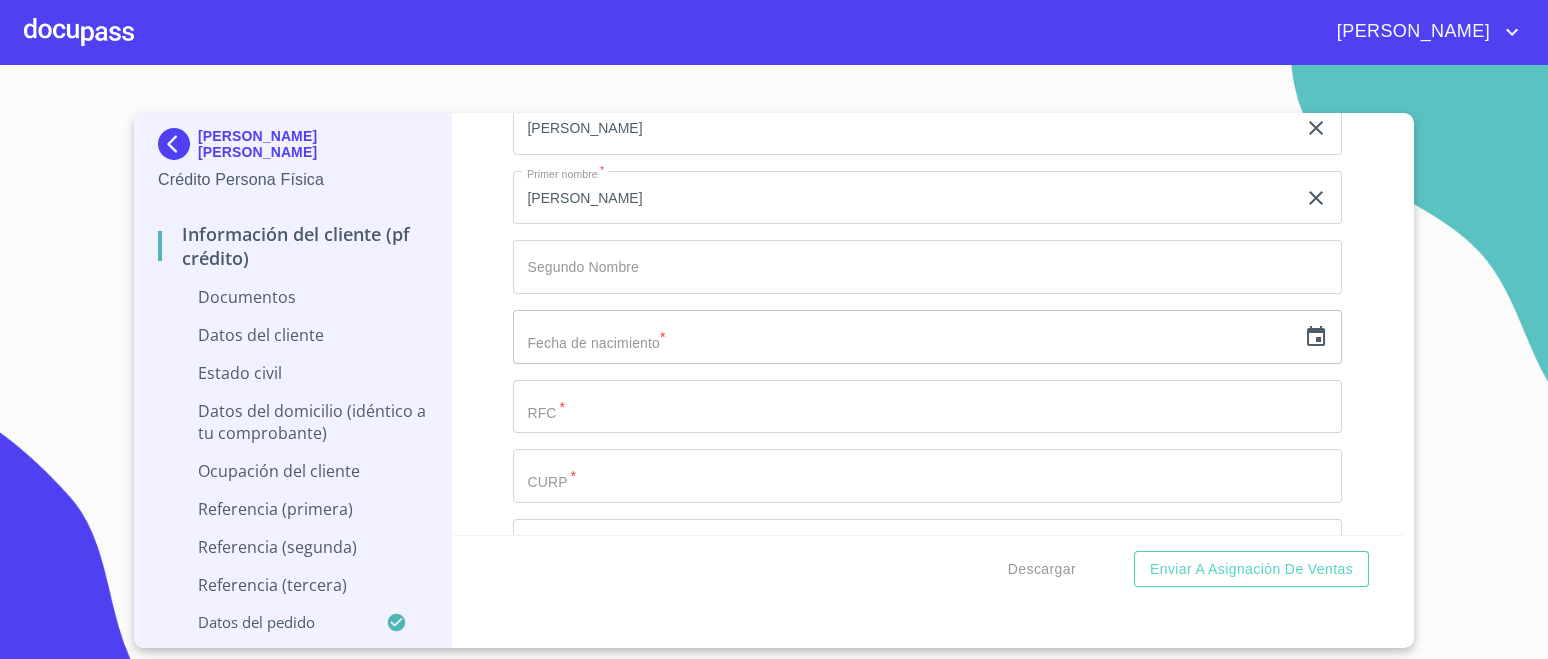 scroll, scrollTop: 2624, scrollLeft: 0, axis: vertical 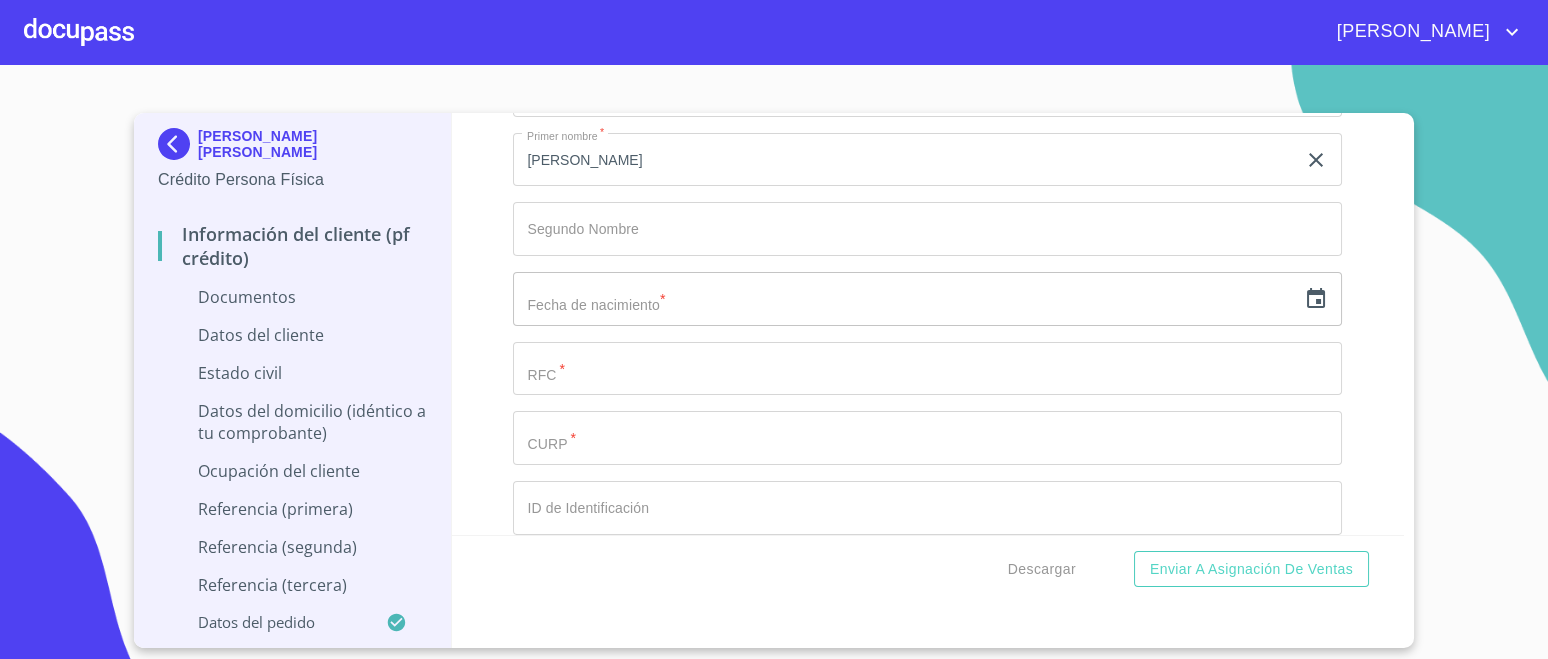 click on "Documento de identificación.   *" at bounding box center [904, 21] 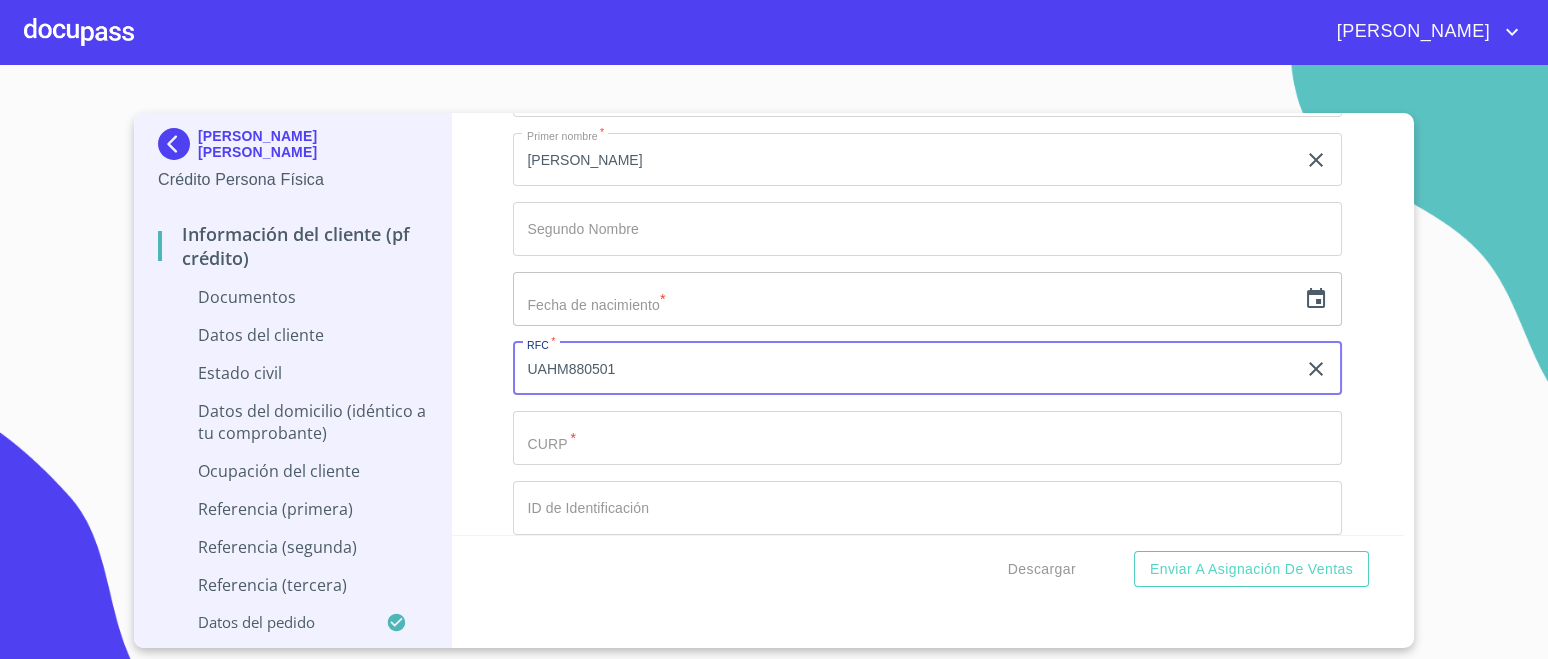 click on "UAHM880501" at bounding box center (904, 369) 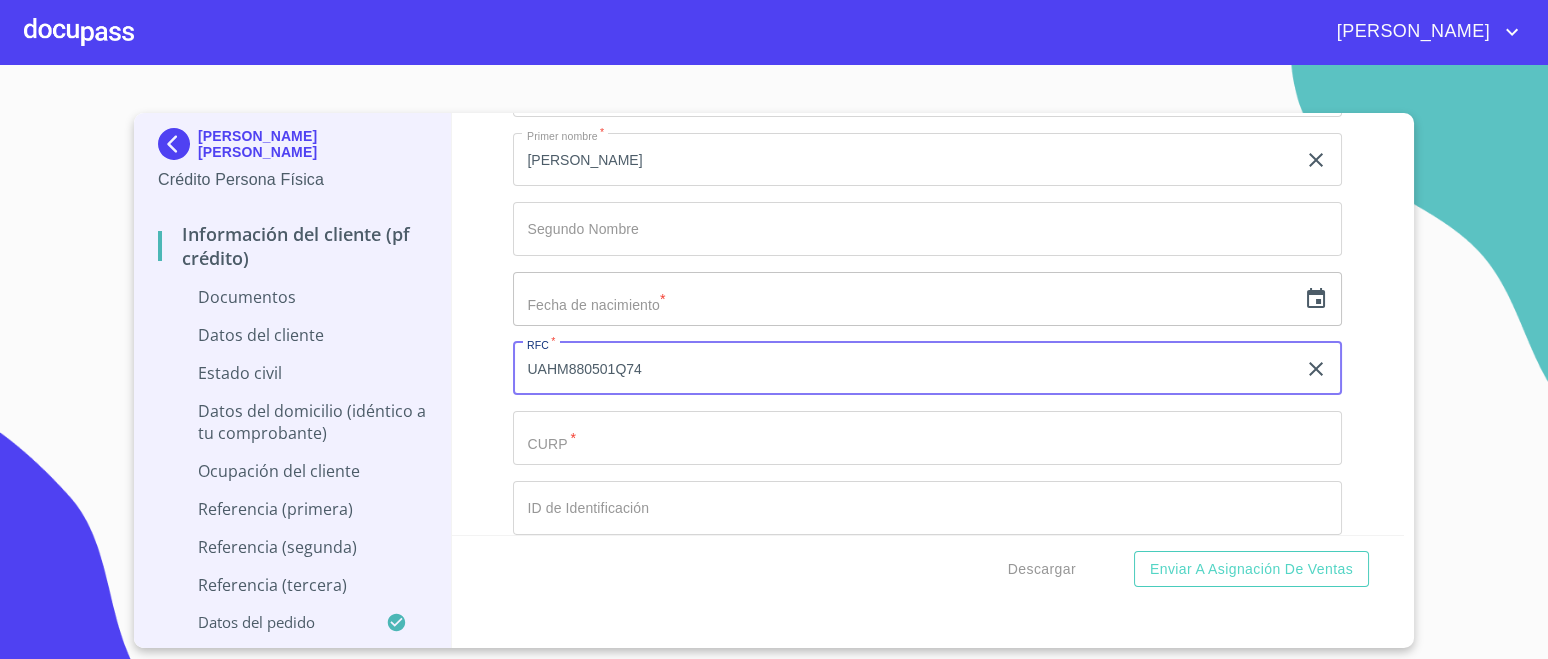type on "UAHM880501Q74" 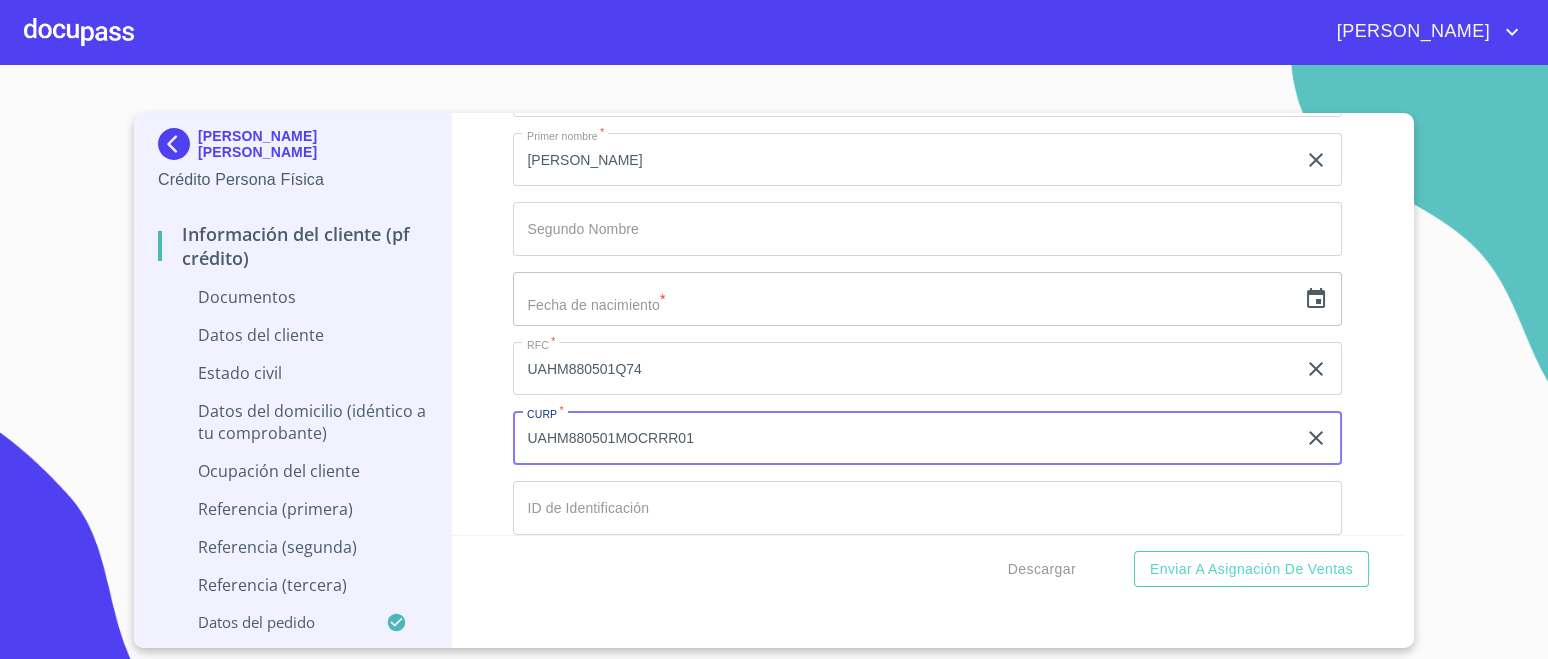 type on "UAHM880501MOCRRR01" 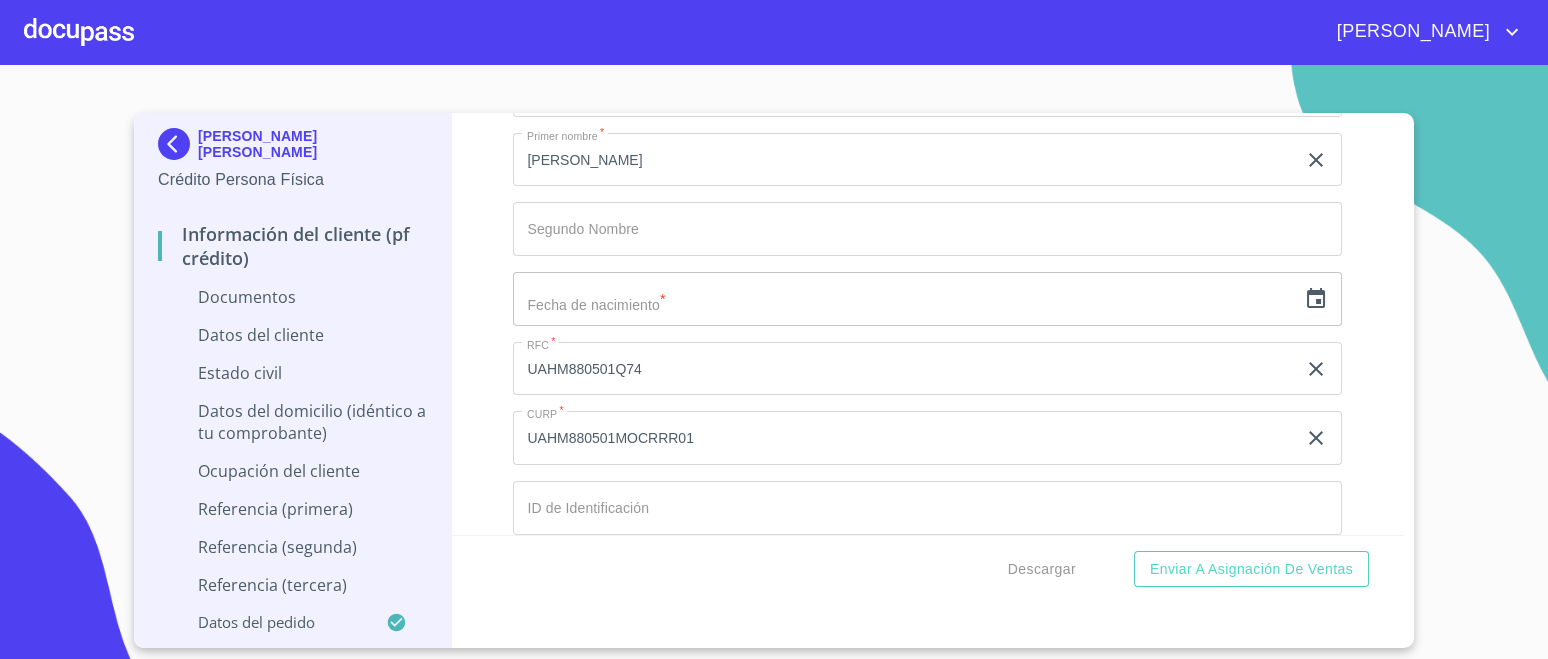 click on "Información del cliente (PF crédito)   Documentos Documento de identificación.   * INE ​ Identificación Oficial * Arrastra o selecciona el (los) documento(s) para agregar Comprobante de Domicilio * Arrastra o selecciona el (los) documento(s) para agregar Fuente de ingresos   * Independiente/Dueño de negocio/Persona Moral ​ Comprobante de Ingresos mes 1 * Arrastra o selecciona el (los) documento(s) para agregar Comprobante de Ingresos mes 2 * Arrastra o selecciona el (los) documento(s) para agregar Comprobante de Ingresos mes 3 * Arrastra o selecciona el (los) documento(s) para agregar CURP * Arrastra o selecciona el (los) documento(s) para agregar Constancia de situación fiscal Arrastra o selecciona el (los) documento(s) para agregar Datos del cliente Apellido Paterno   * URBINO ​ Apellido Materno   * HERNANDEZ ​ Primer nombre   * MARTA ​ Segundo Nombre ​ Fecha de nacimiento * ​ RFC   * UAHM880501Q74 ​ CURP   * UAHM880501MOCRRR01 ​ ID de Identificación ​ Nacionalidad *" at bounding box center (928, 324) 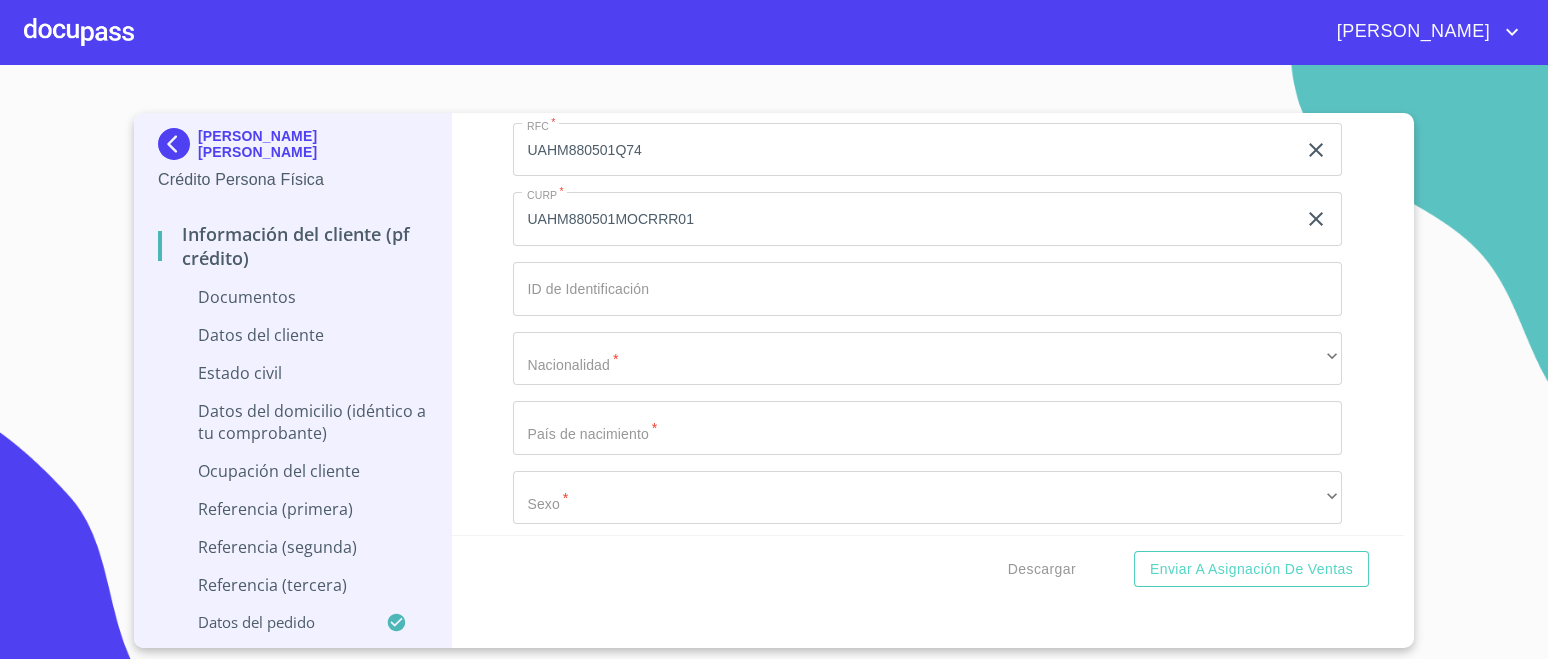 scroll, scrollTop: 2875, scrollLeft: 0, axis: vertical 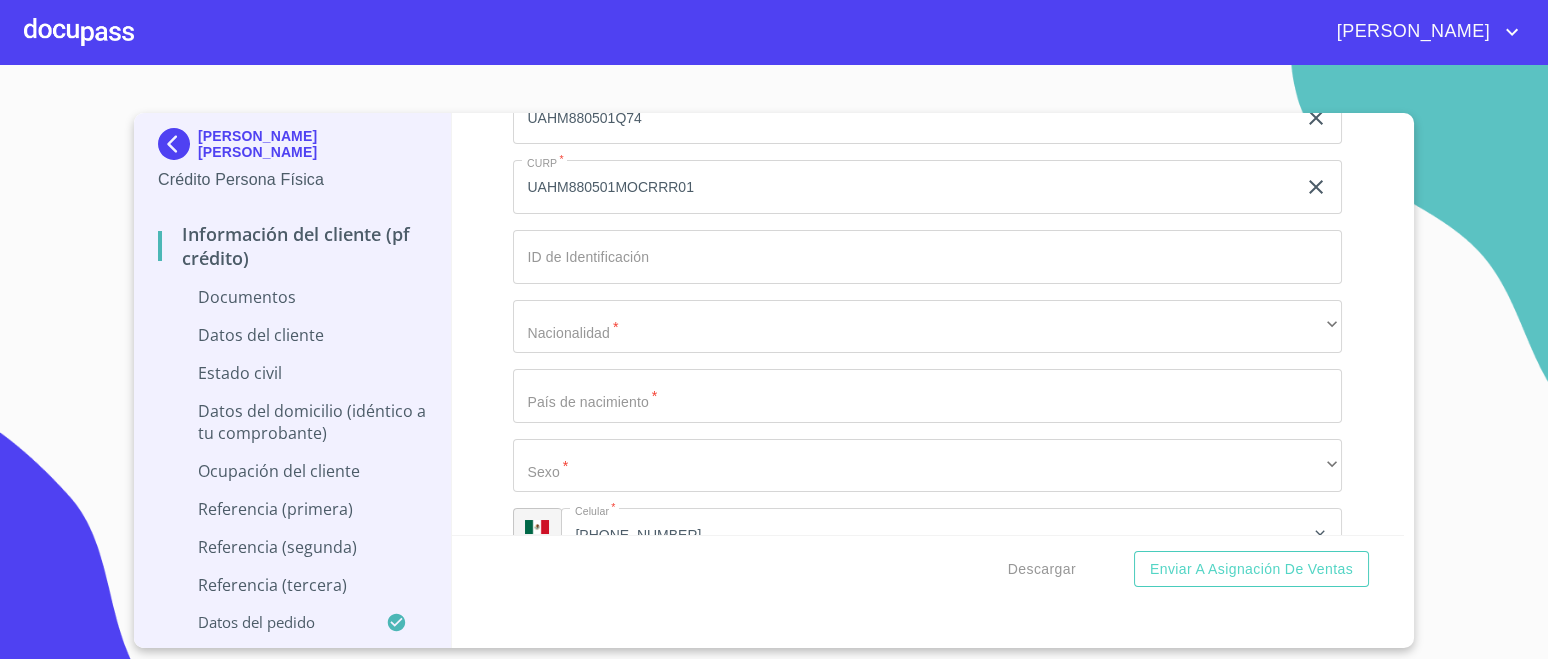 click on "Documento de identificación.   *" at bounding box center [904, -230] 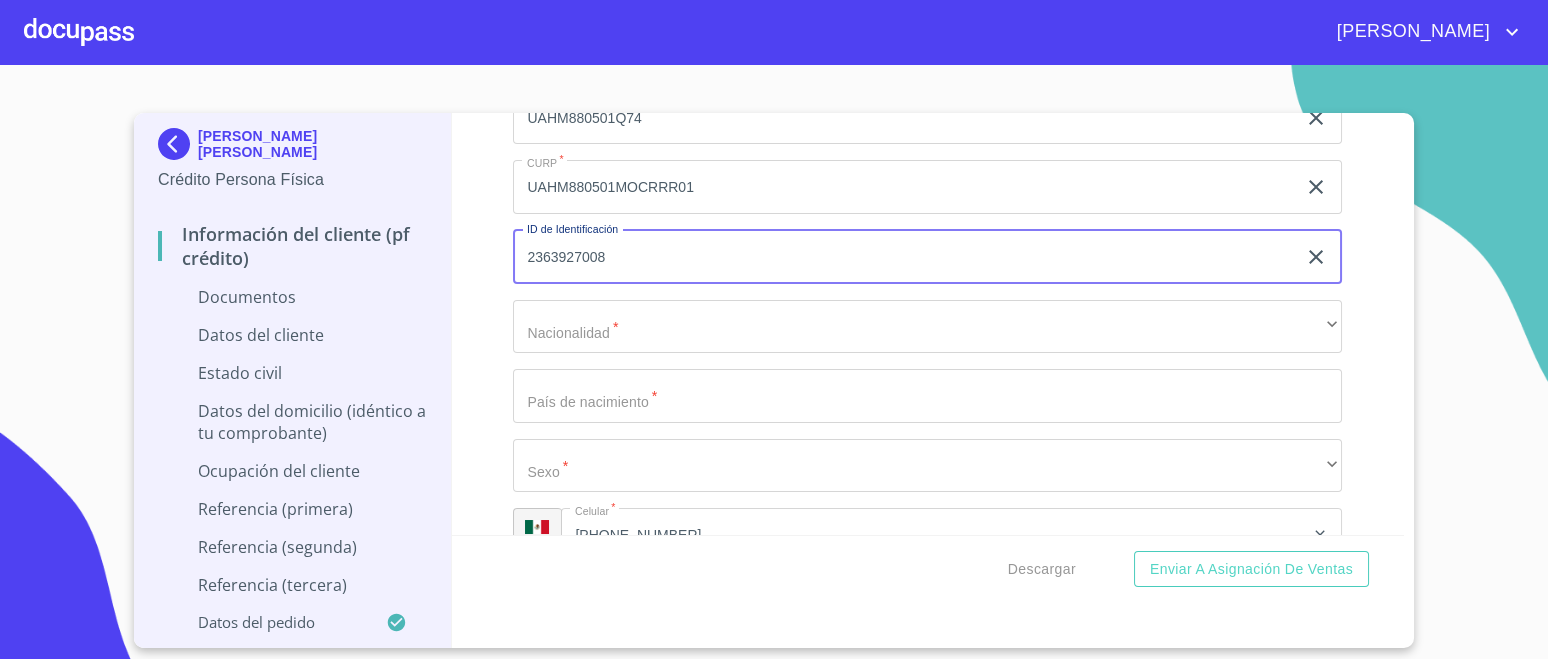 type on "2363927008" 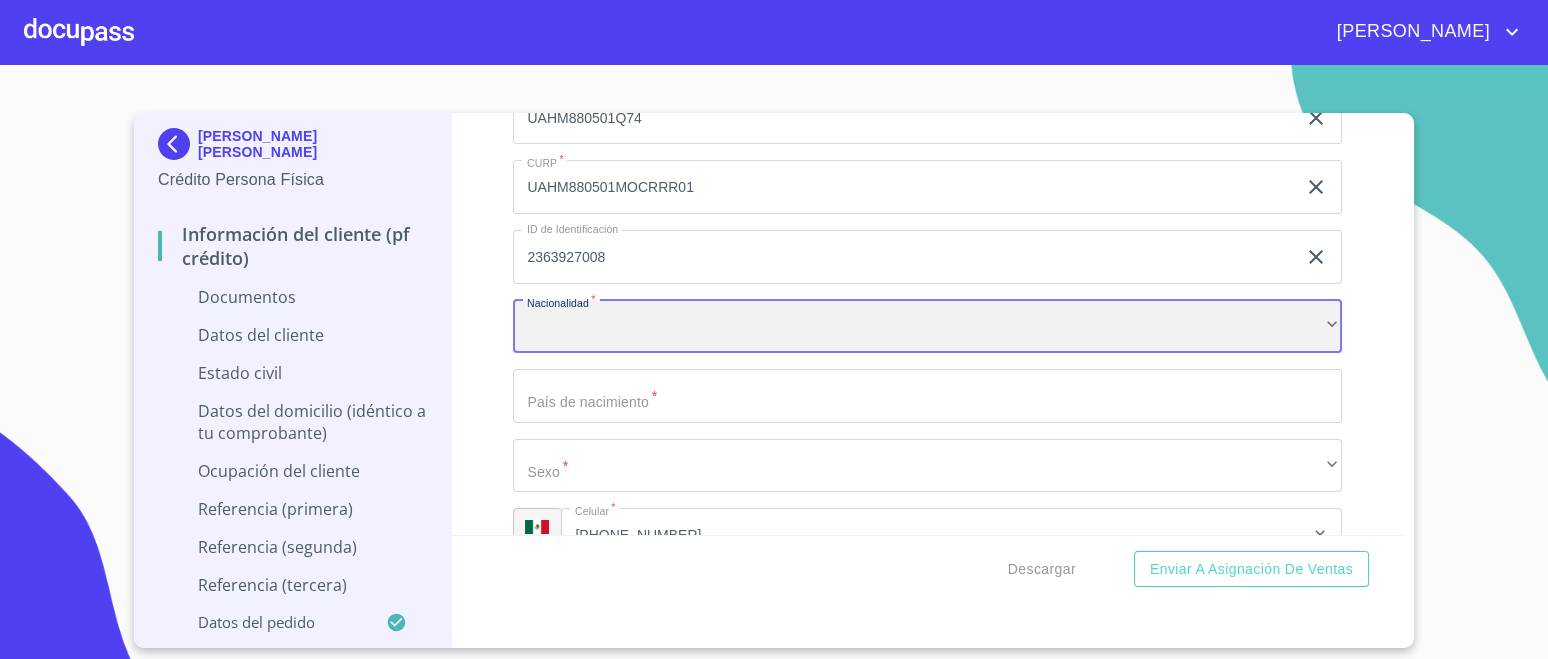 click on "​" at bounding box center [927, 327] 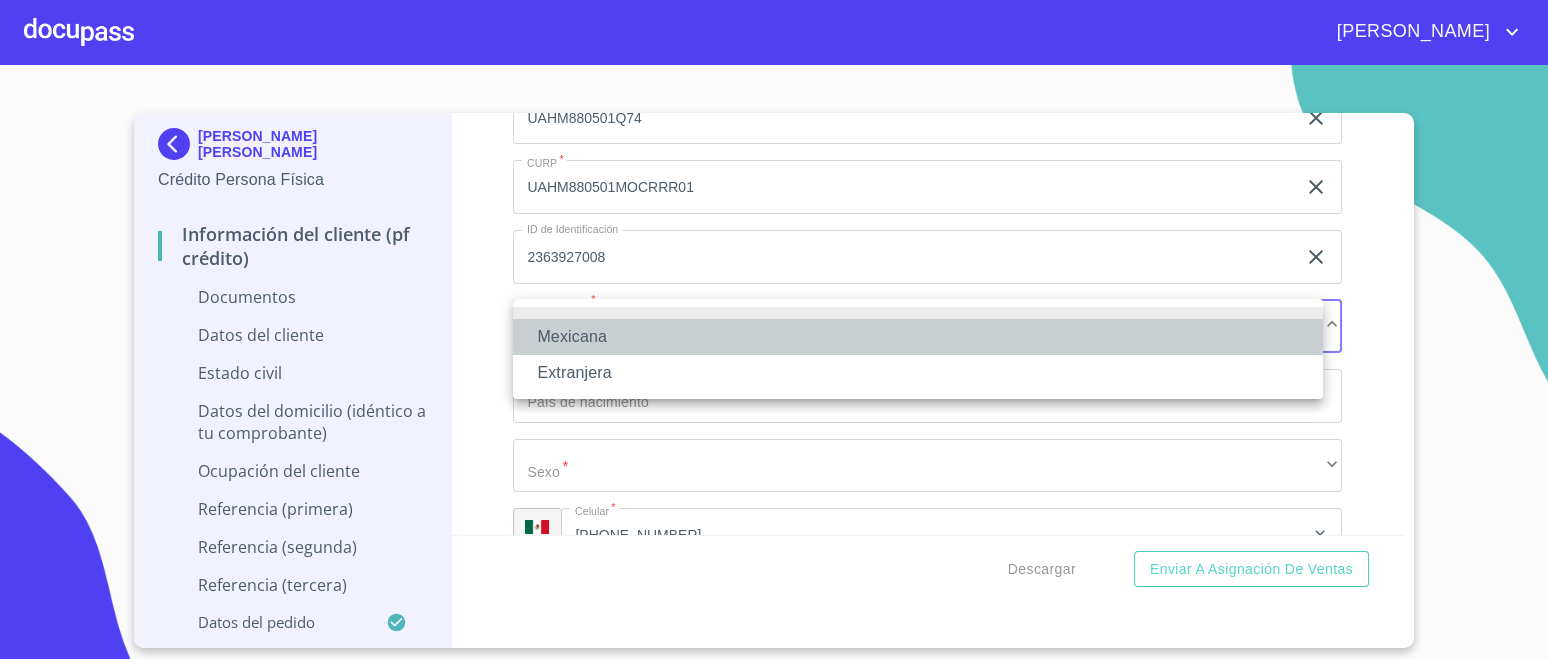click on "Mexicana" at bounding box center [918, 337] 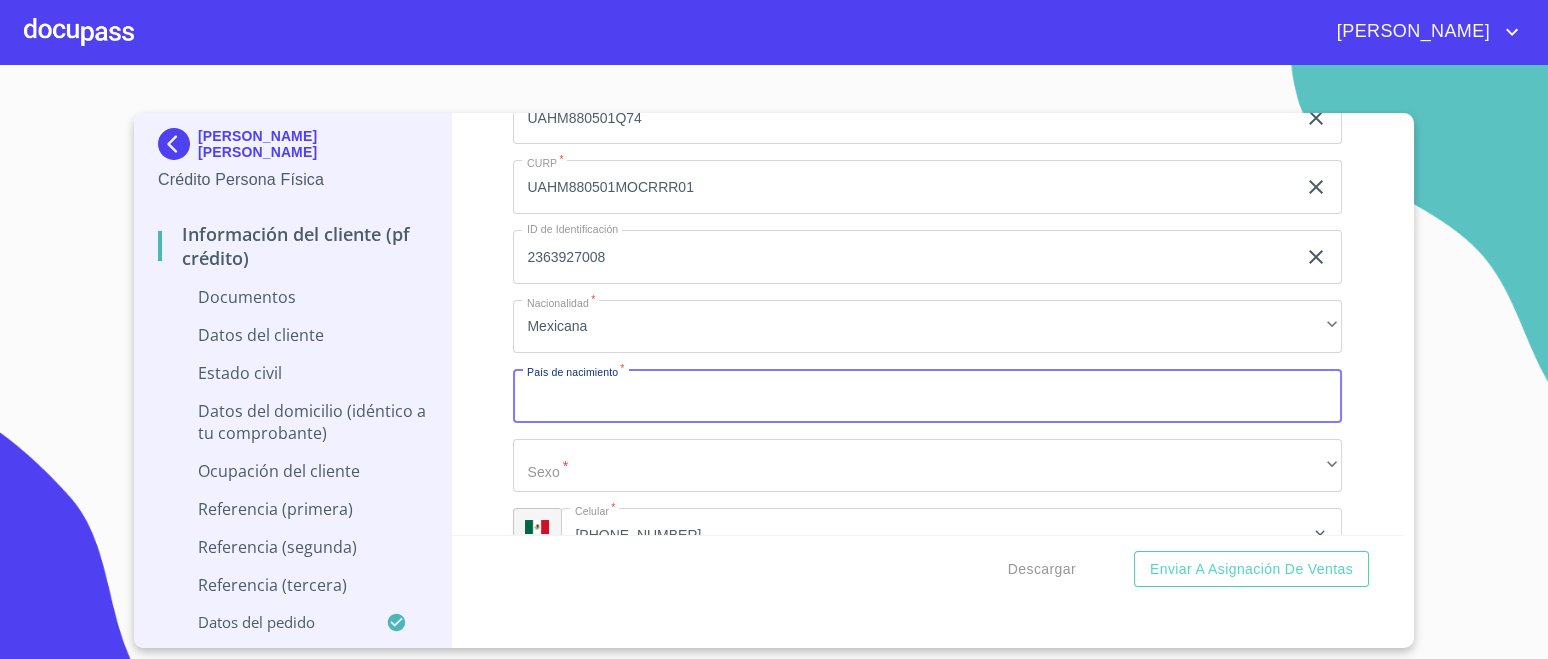 click on "Documento de identificación.   *" at bounding box center [927, 396] 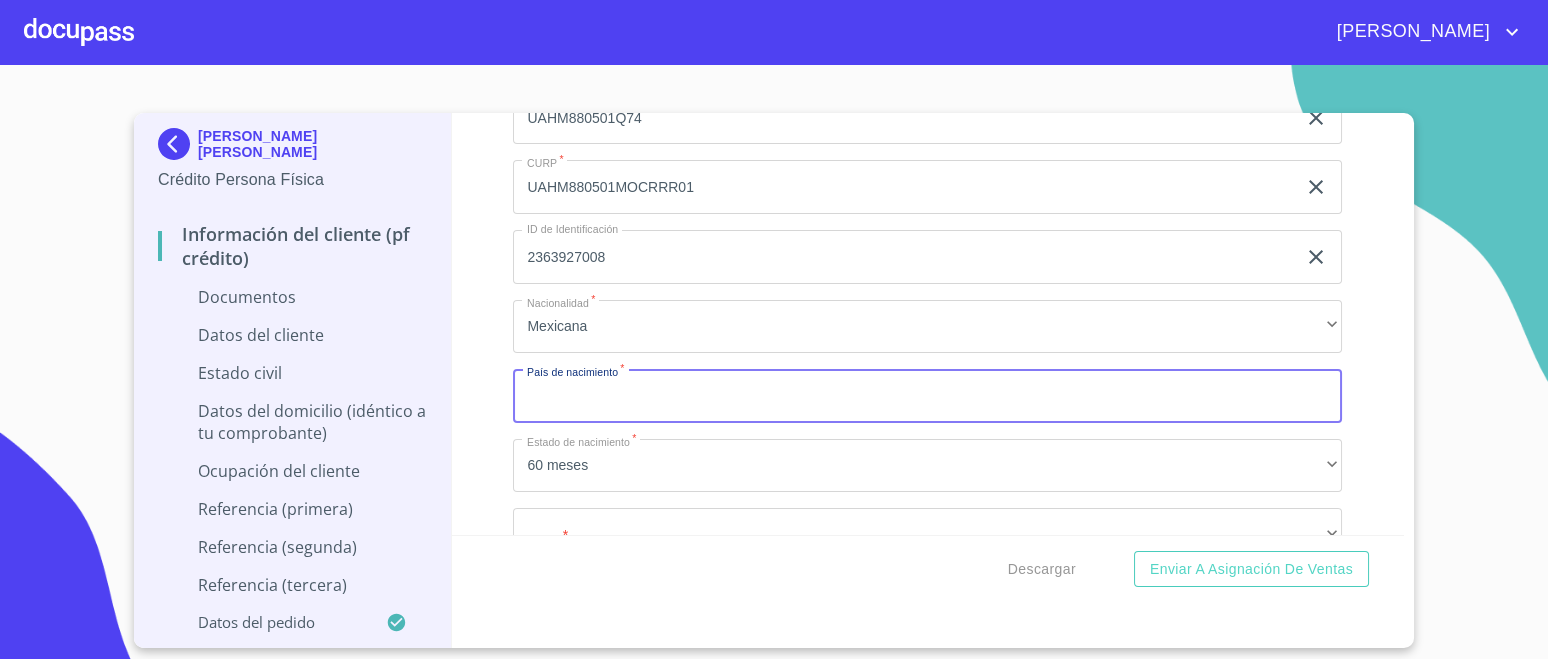 click on "Documento de identificación.   *" at bounding box center [927, 396] 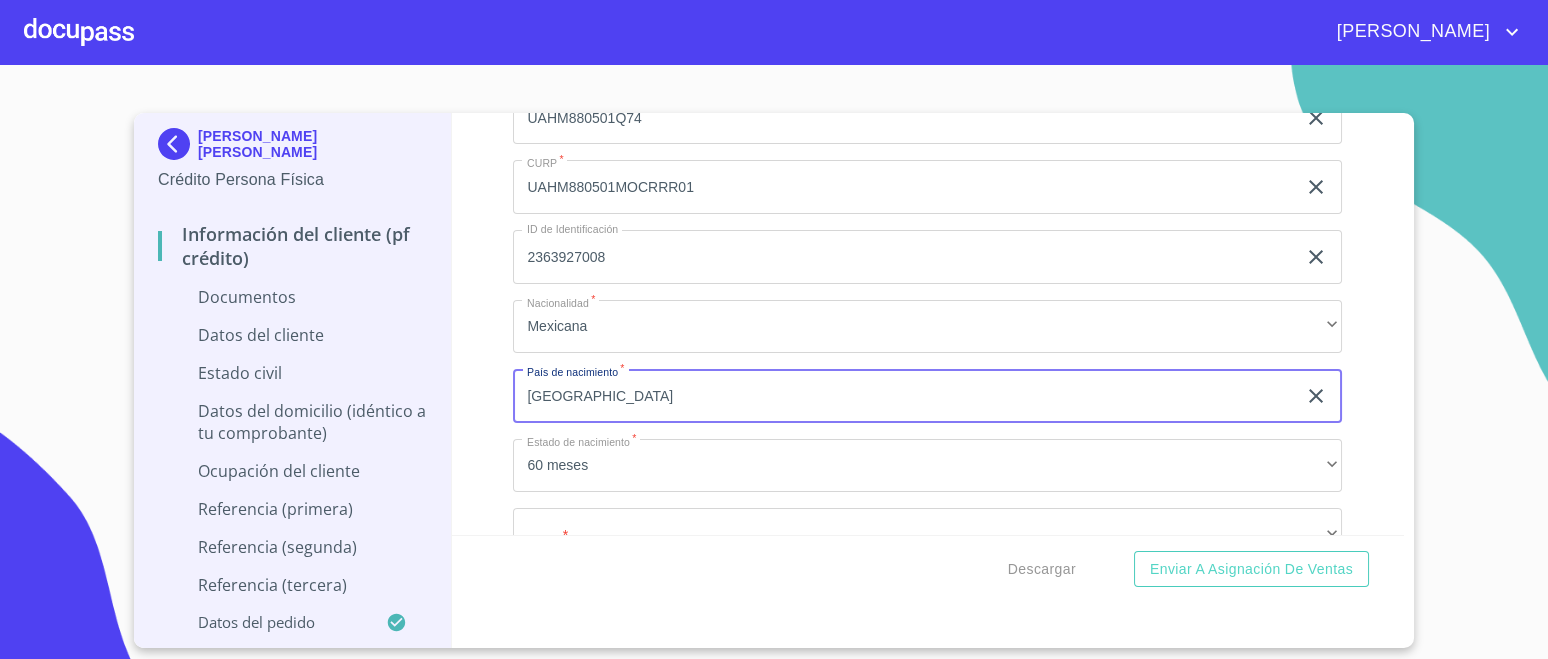 type on "[GEOGRAPHIC_DATA]" 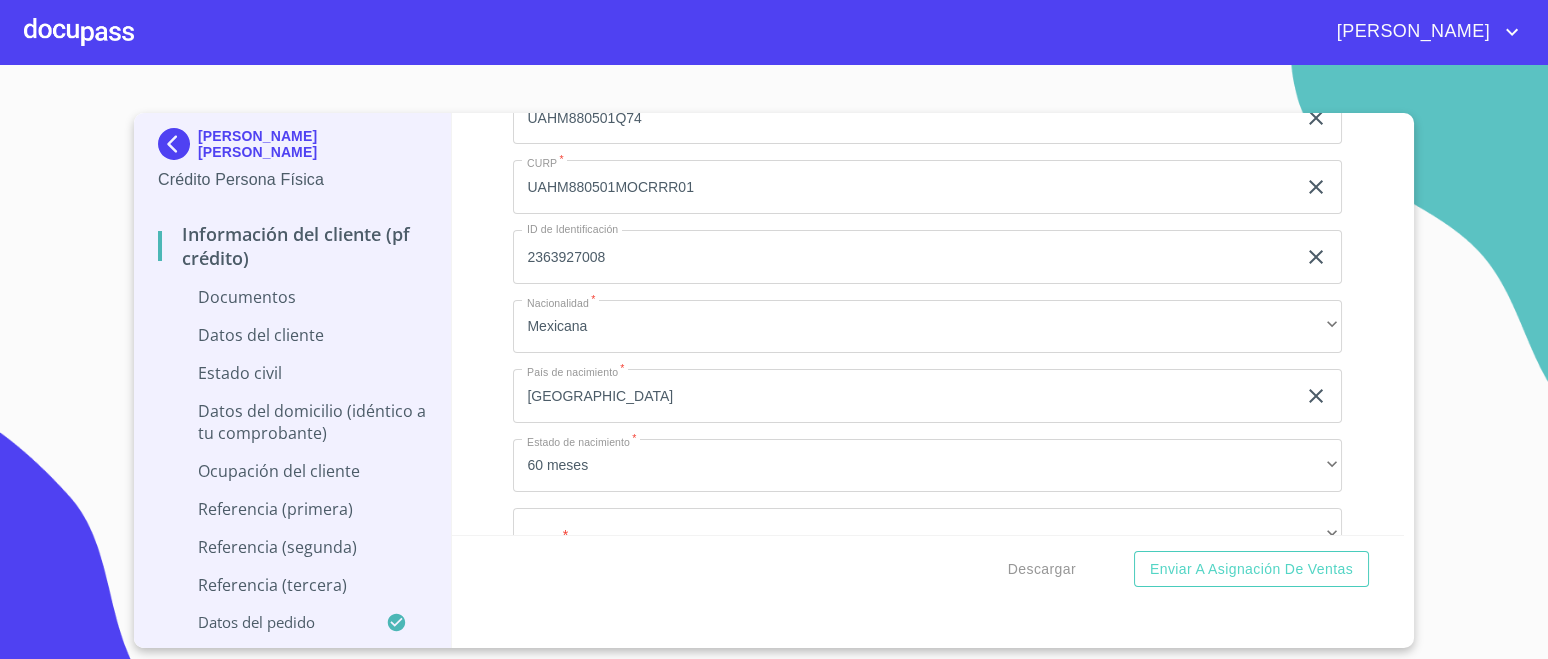 scroll, scrollTop: 3124, scrollLeft: 0, axis: vertical 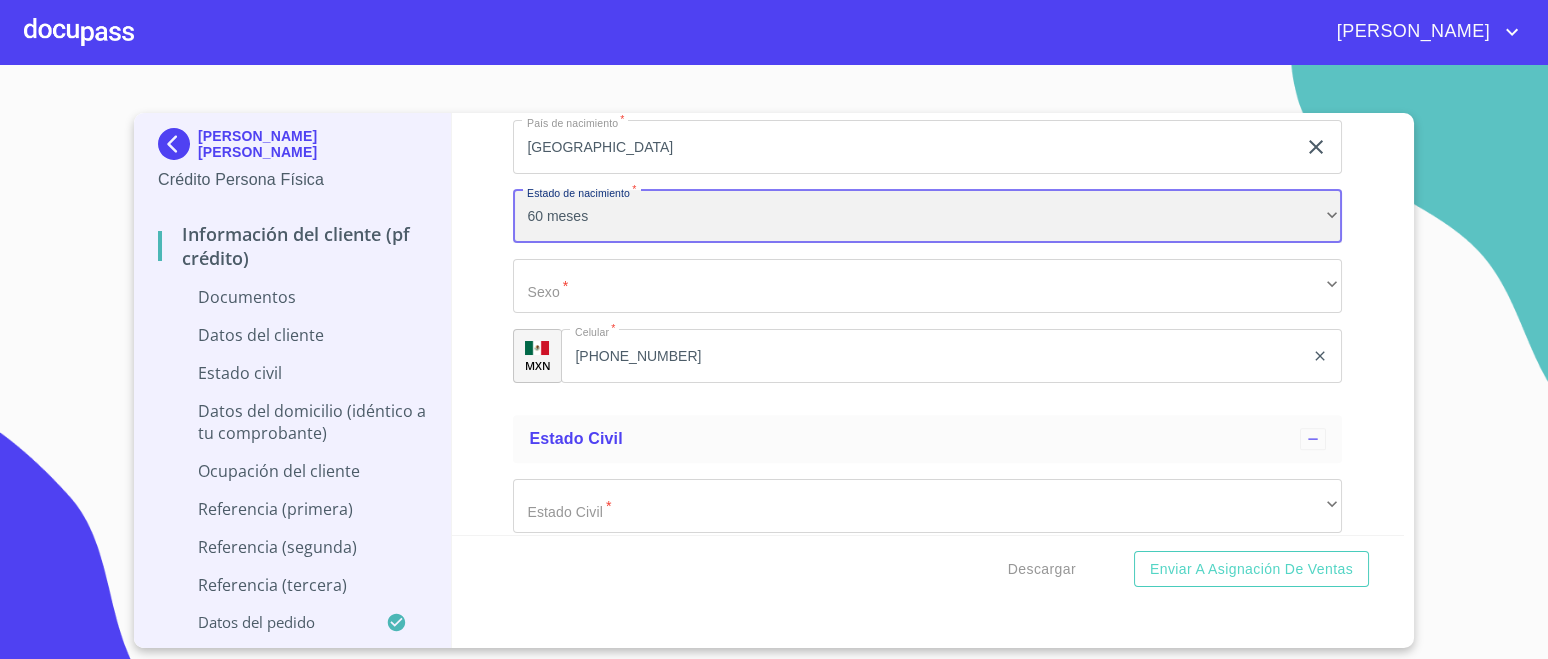 click on "60 meses" at bounding box center [927, 217] 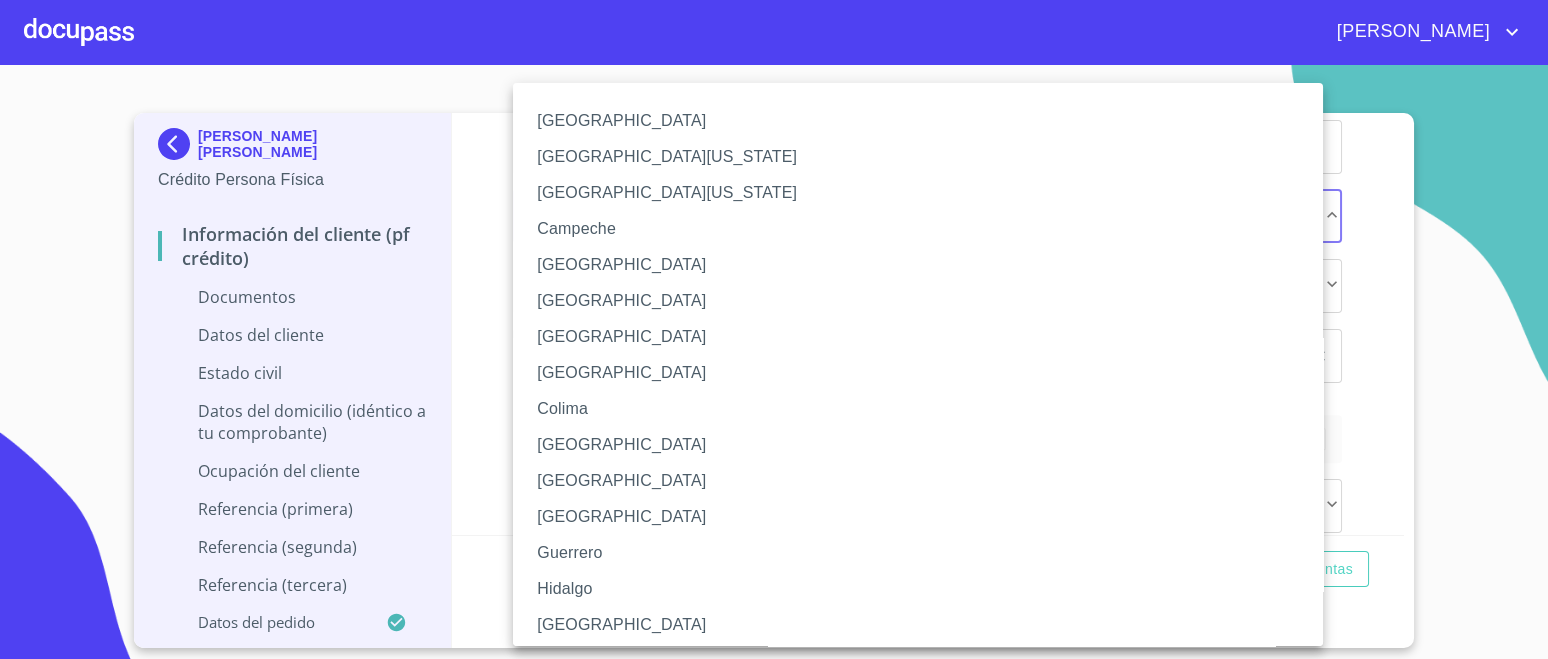 type 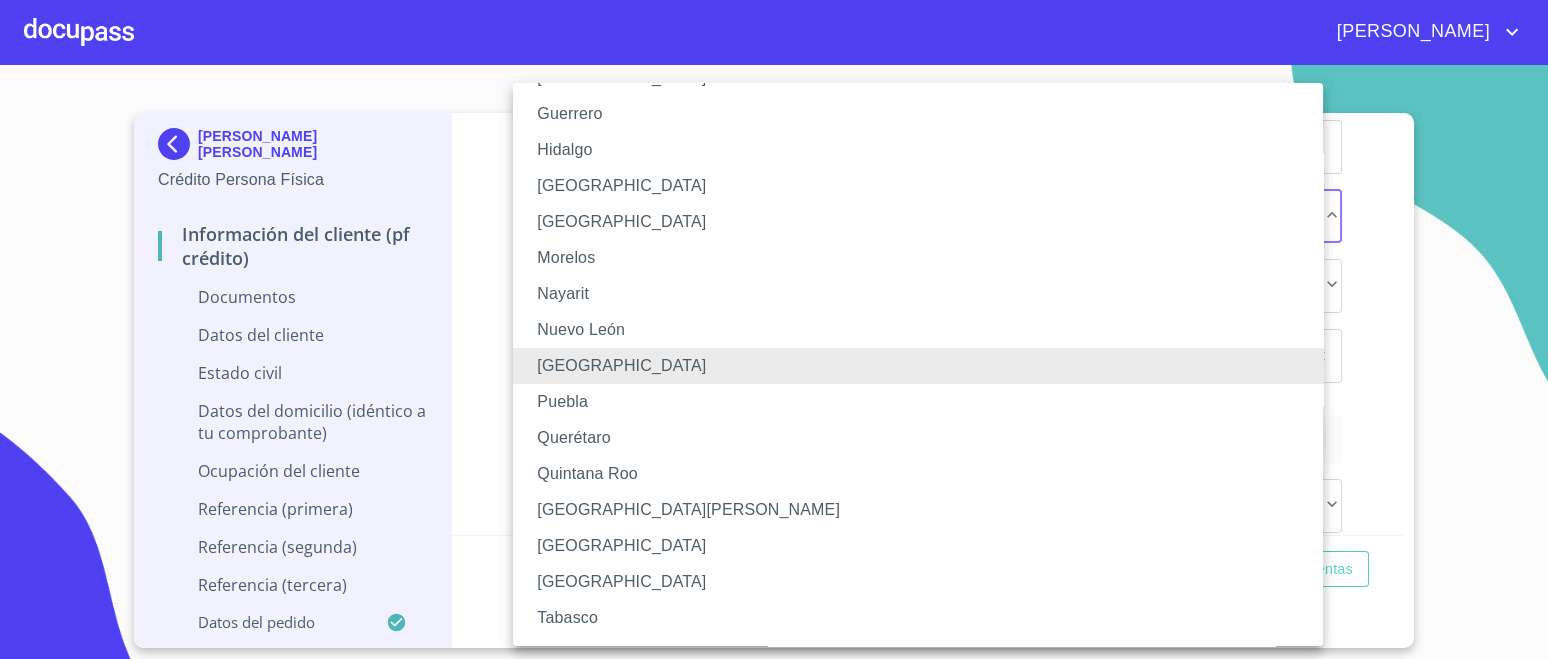 click on "Oaxaca" at bounding box center (927, 366) 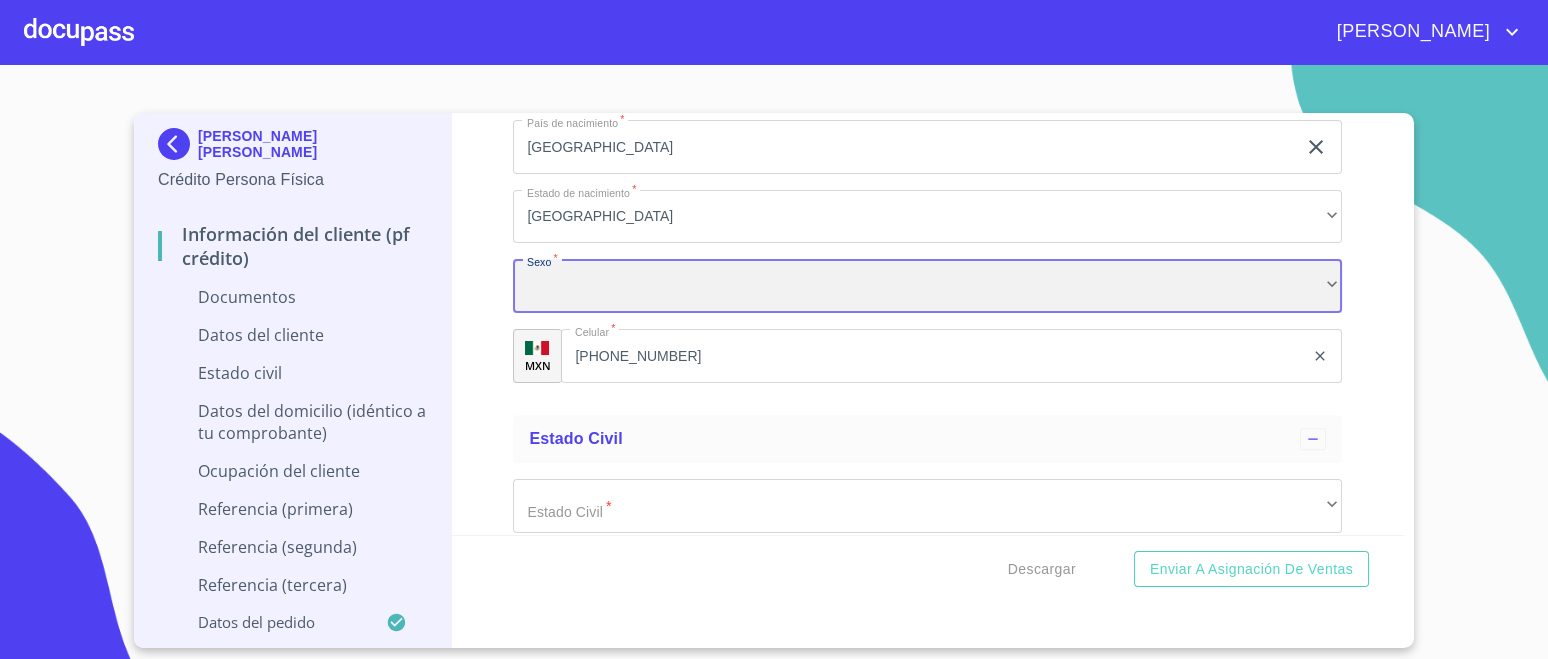 click on "​" at bounding box center [927, 286] 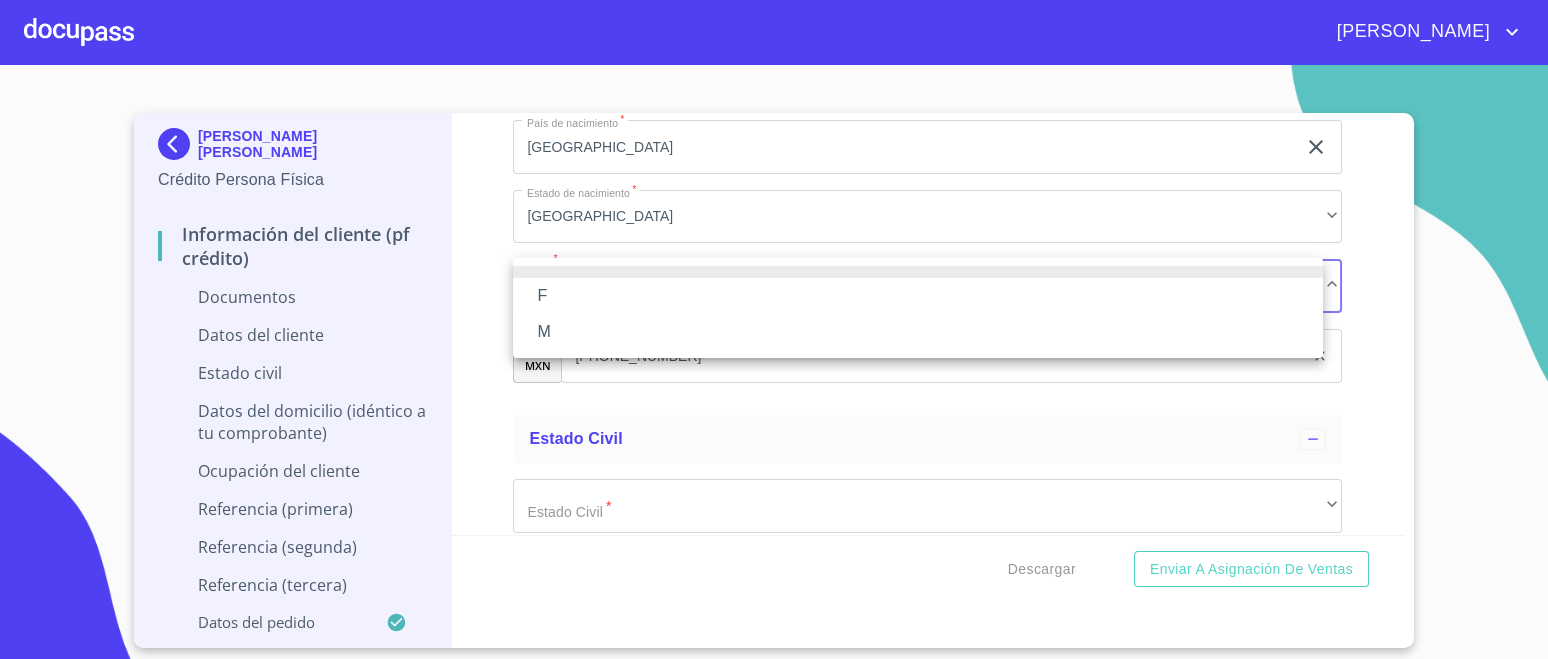 click on "F" at bounding box center [918, 296] 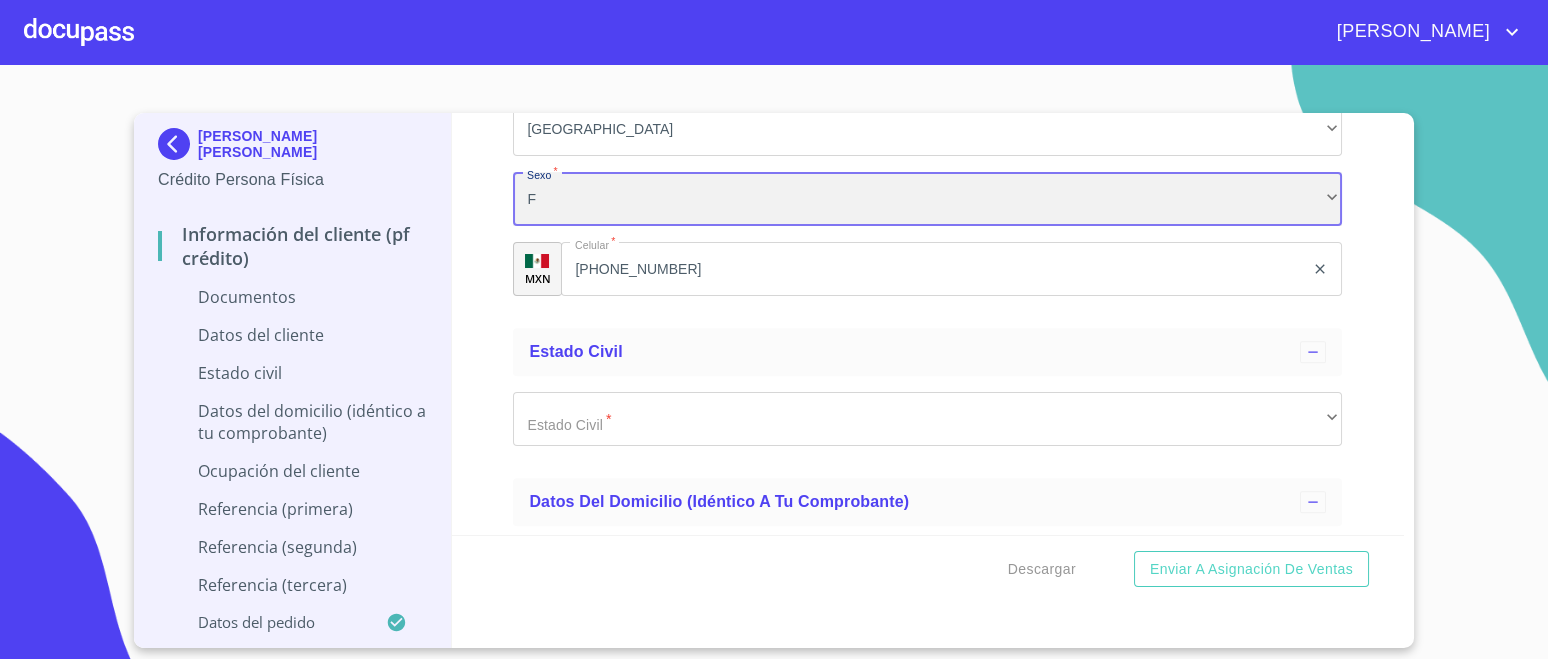 scroll, scrollTop: 3249, scrollLeft: 0, axis: vertical 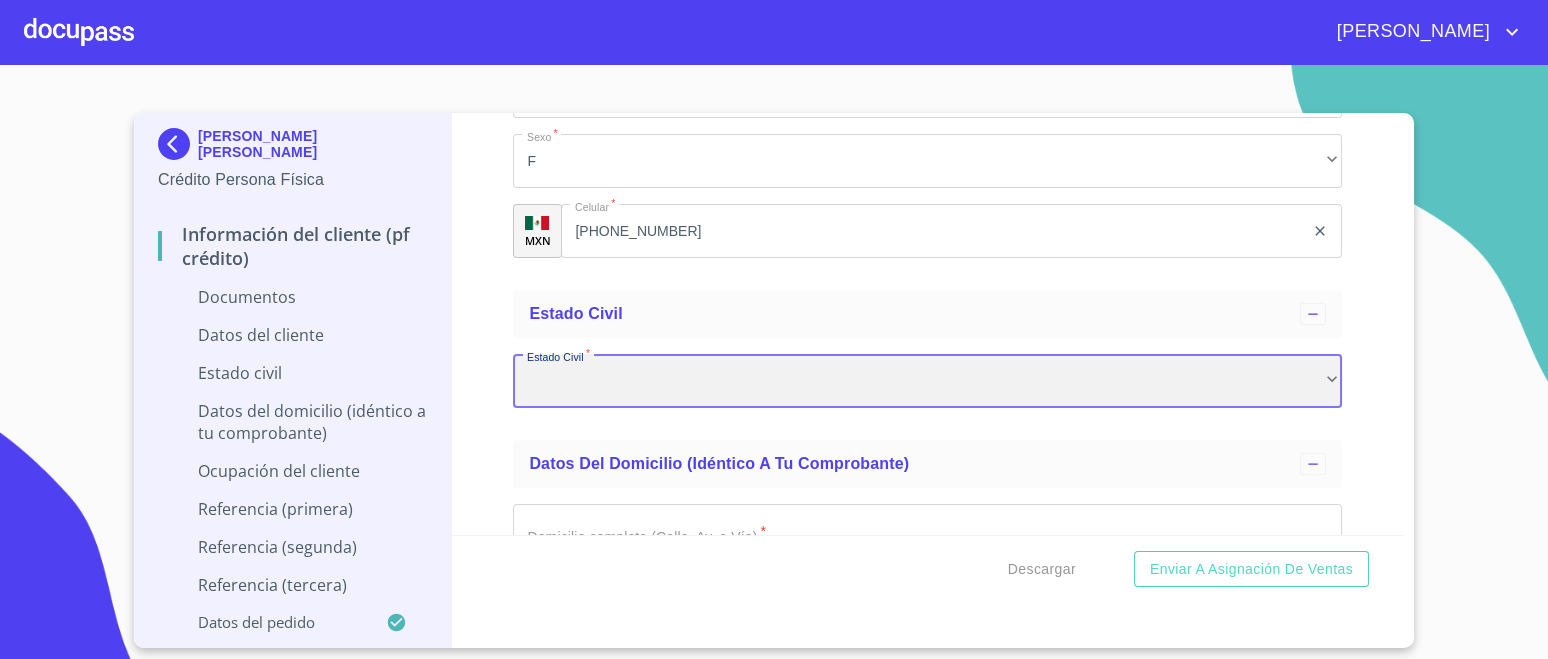click on "​" at bounding box center [927, 381] 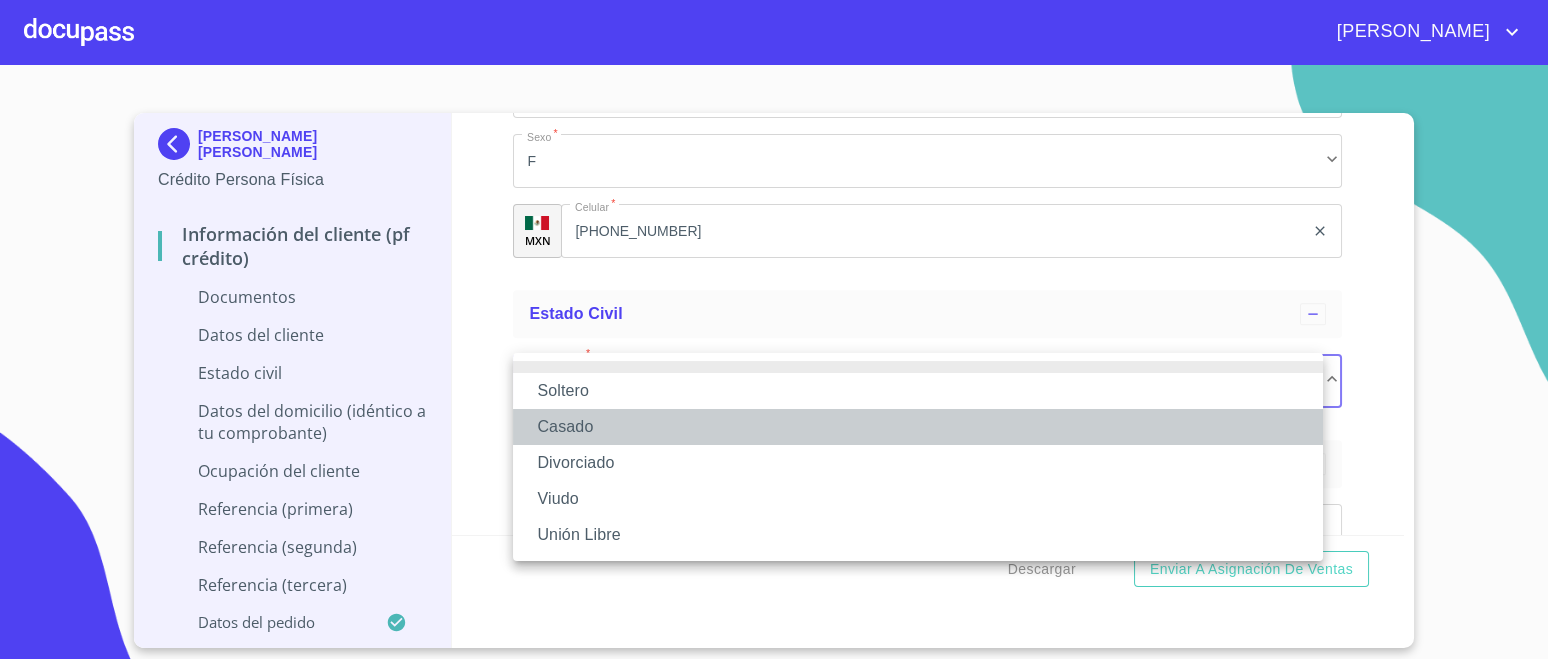 click on "Casado" at bounding box center (918, 427) 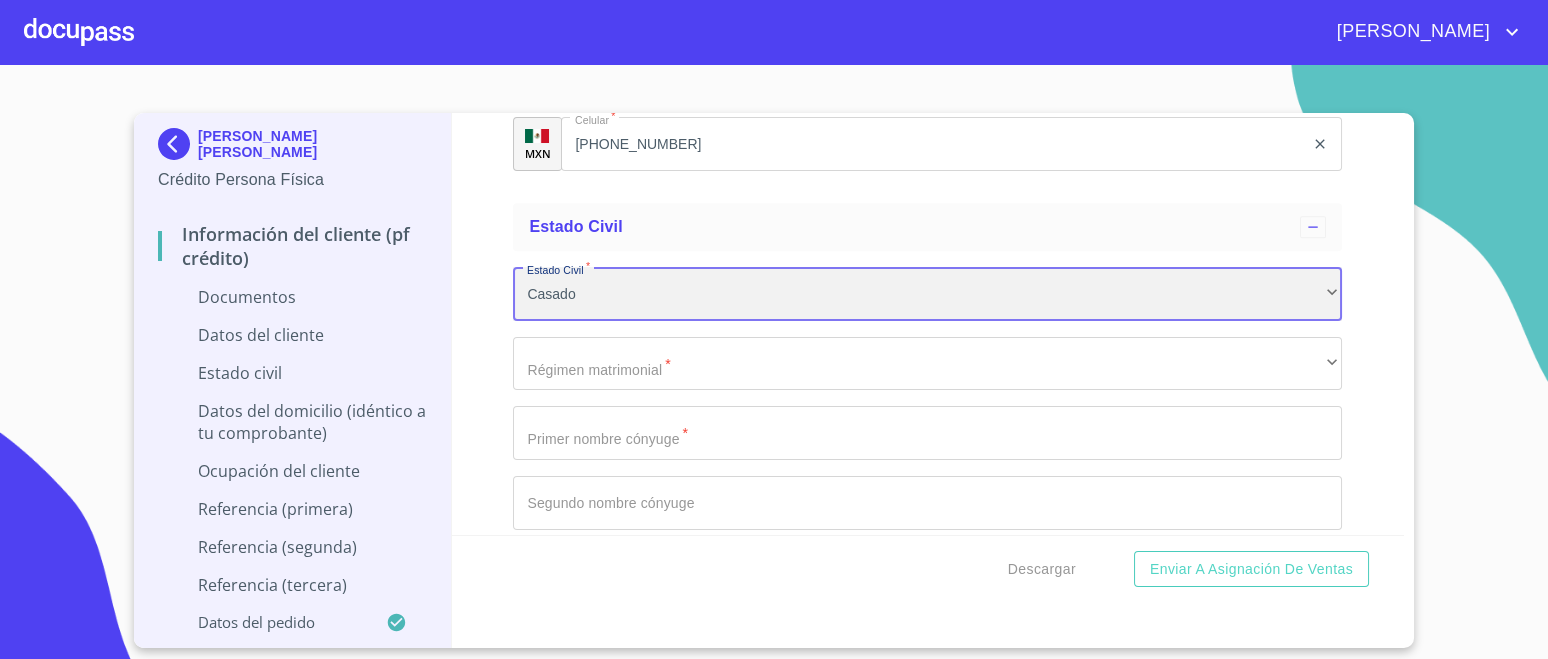 scroll, scrollTop: 3375, scrollLeft: 0, axis: vertical 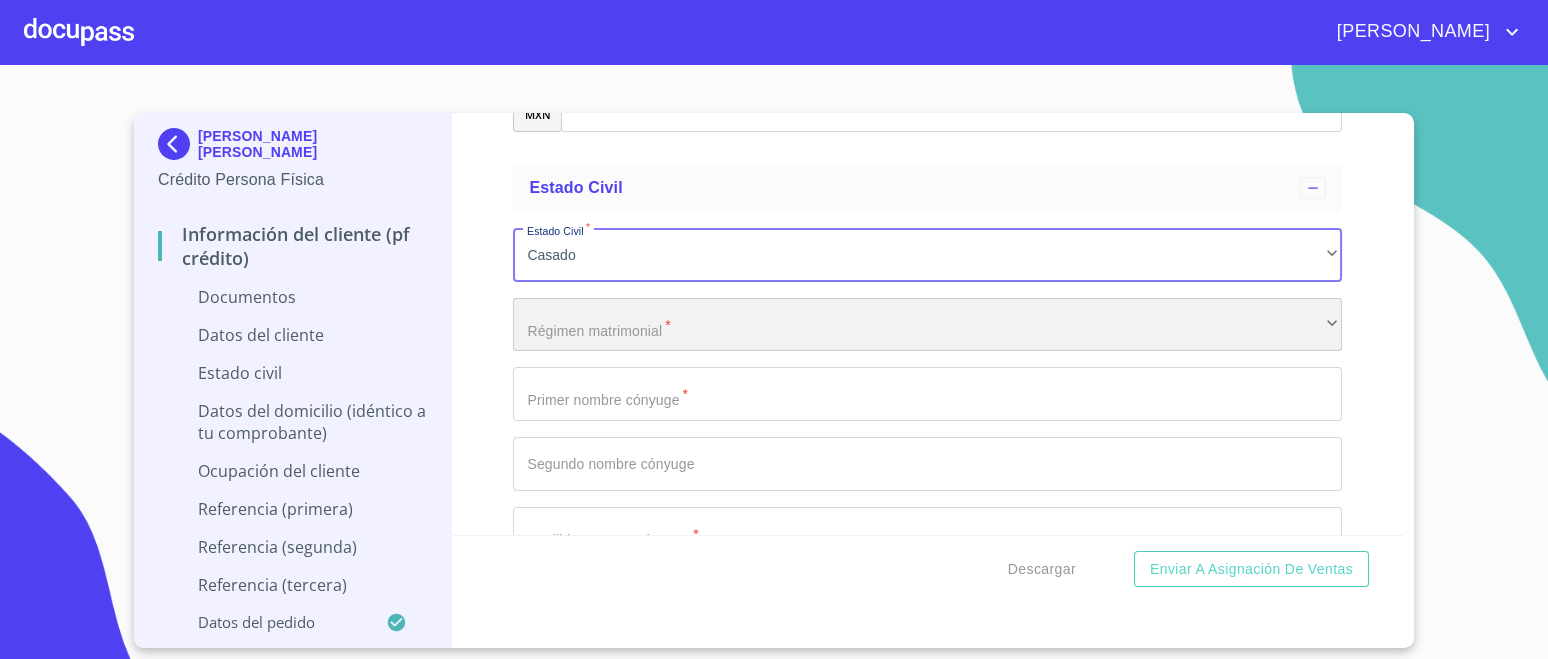 click on "​" at bounding box center (927, 325) 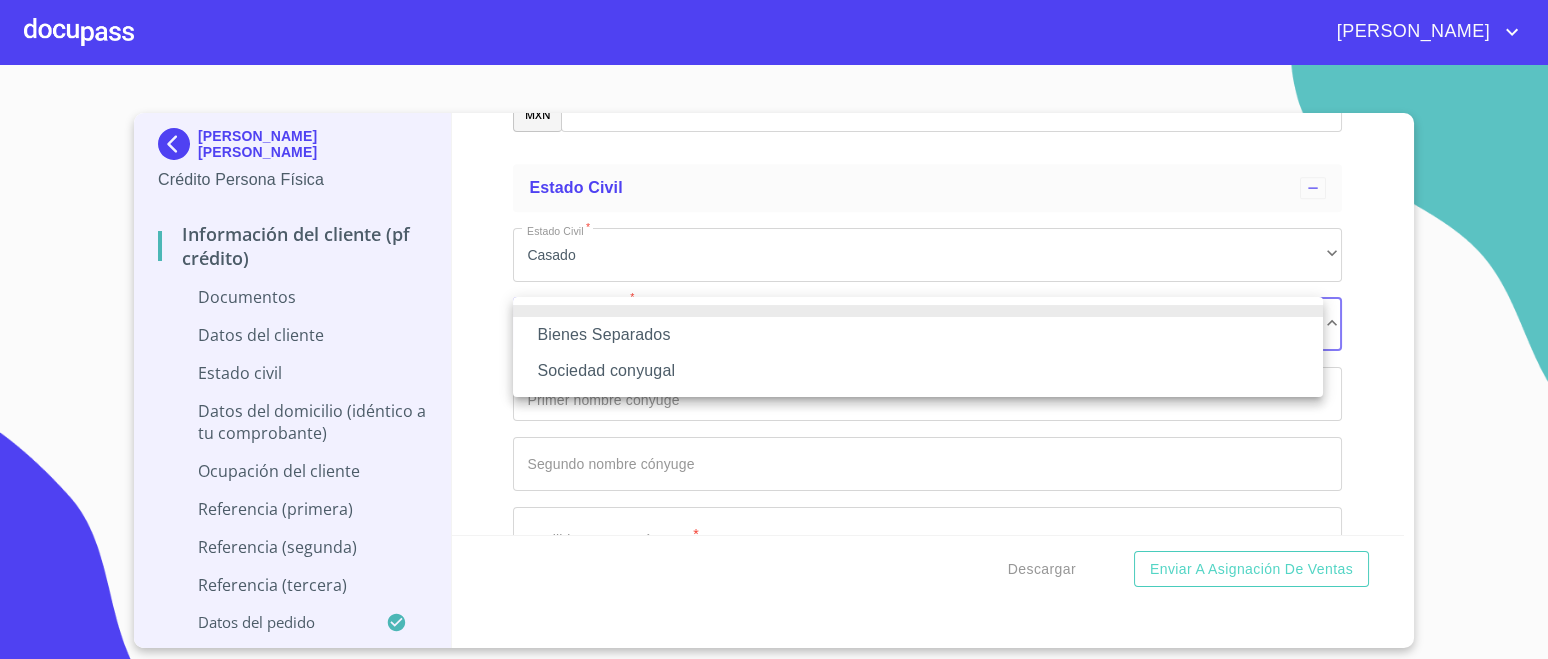 click on "Sociedad conyugal" at bounding box center [918, 371] 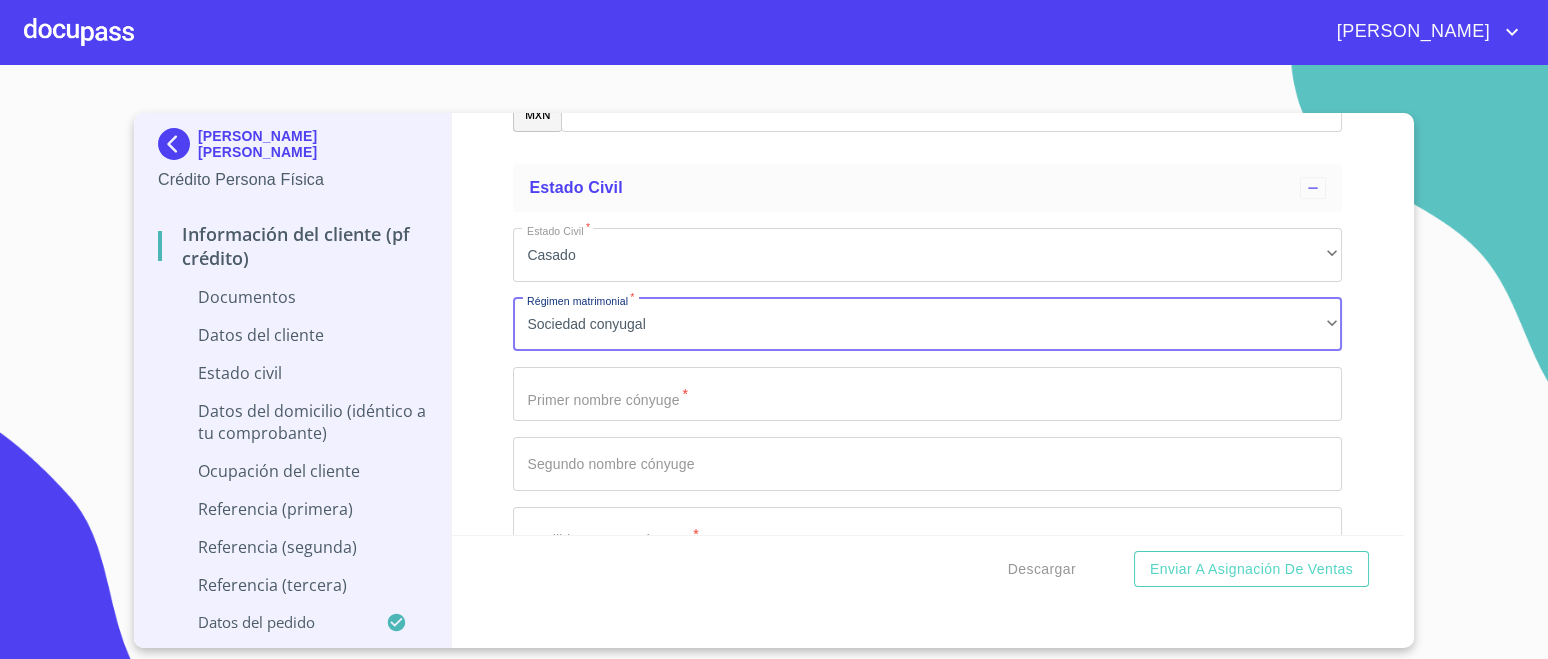 click on "Documento de identificación.   *" at bounding box center (904, -730) 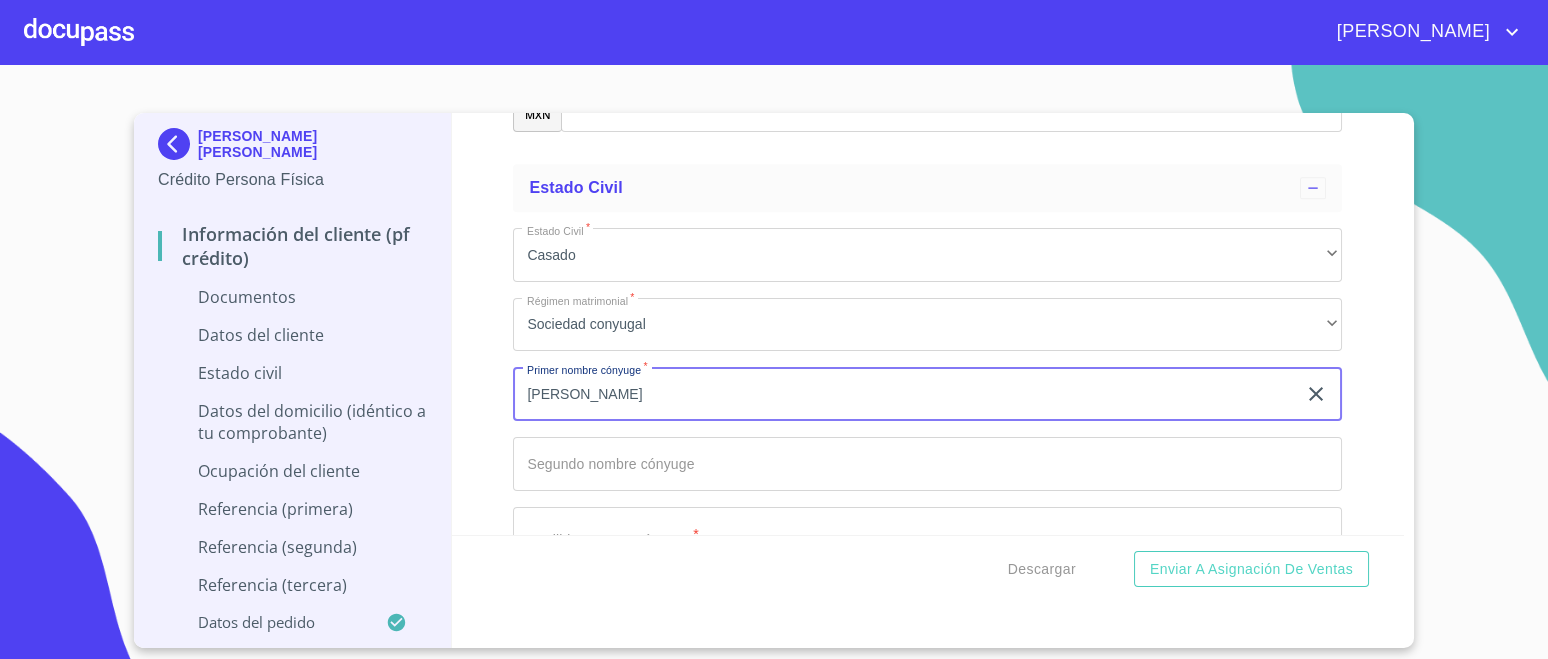 type on "SAMUEL" 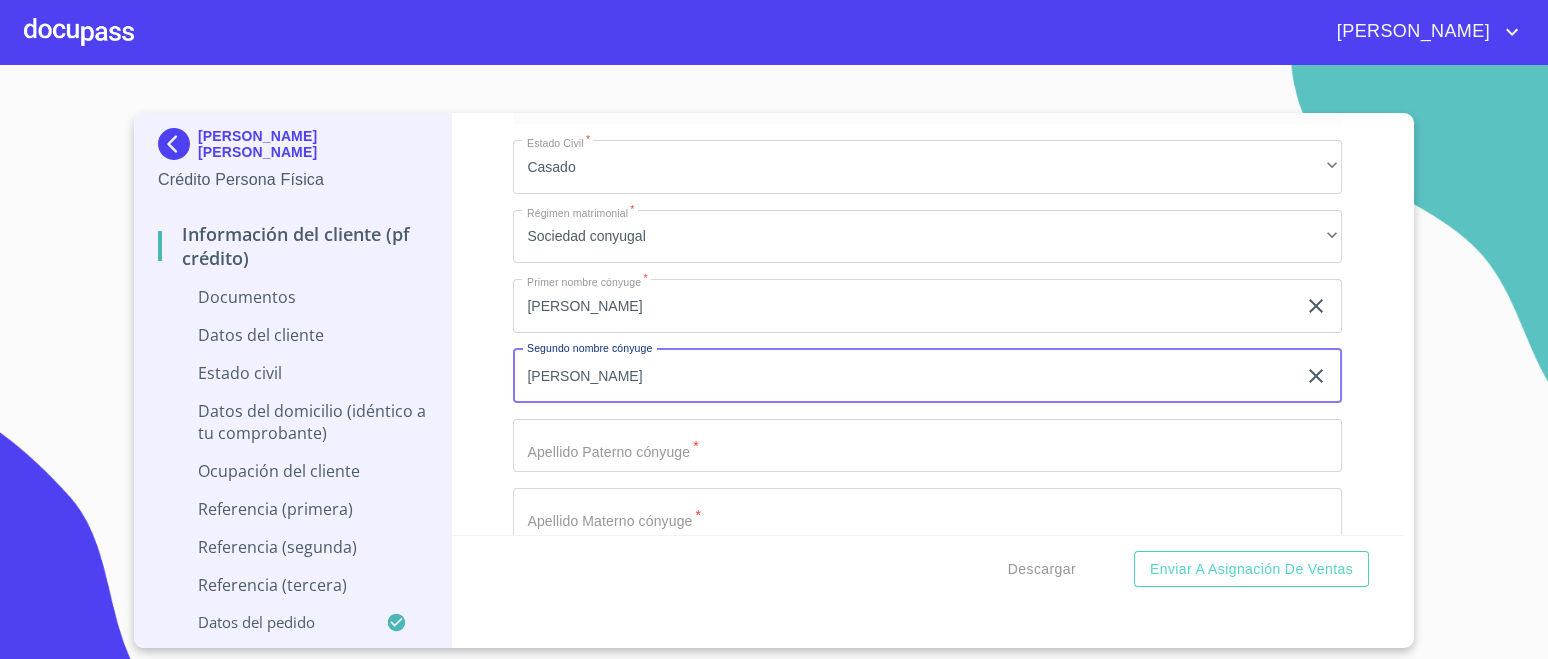 scroll, scrollTop: 3500, scrollLeft: 0, axis: vertical 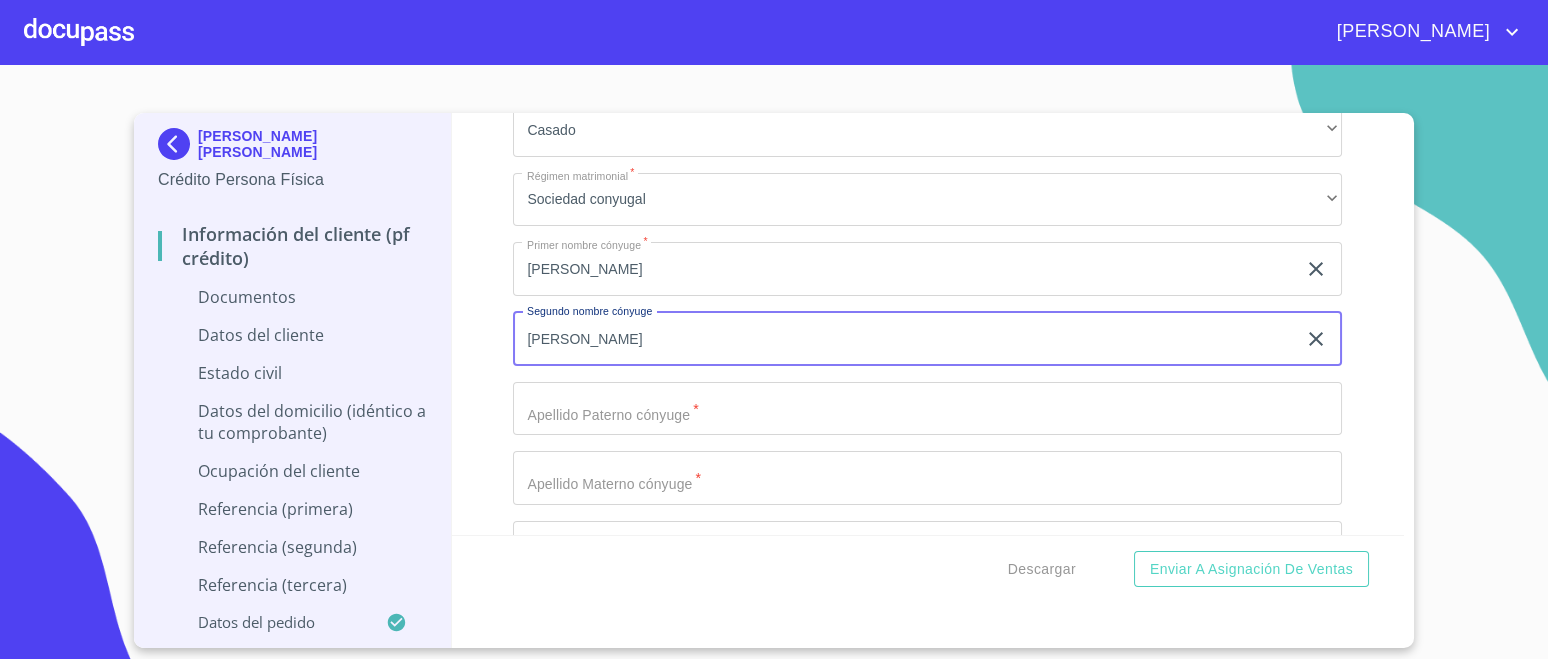 type on "IVAN" 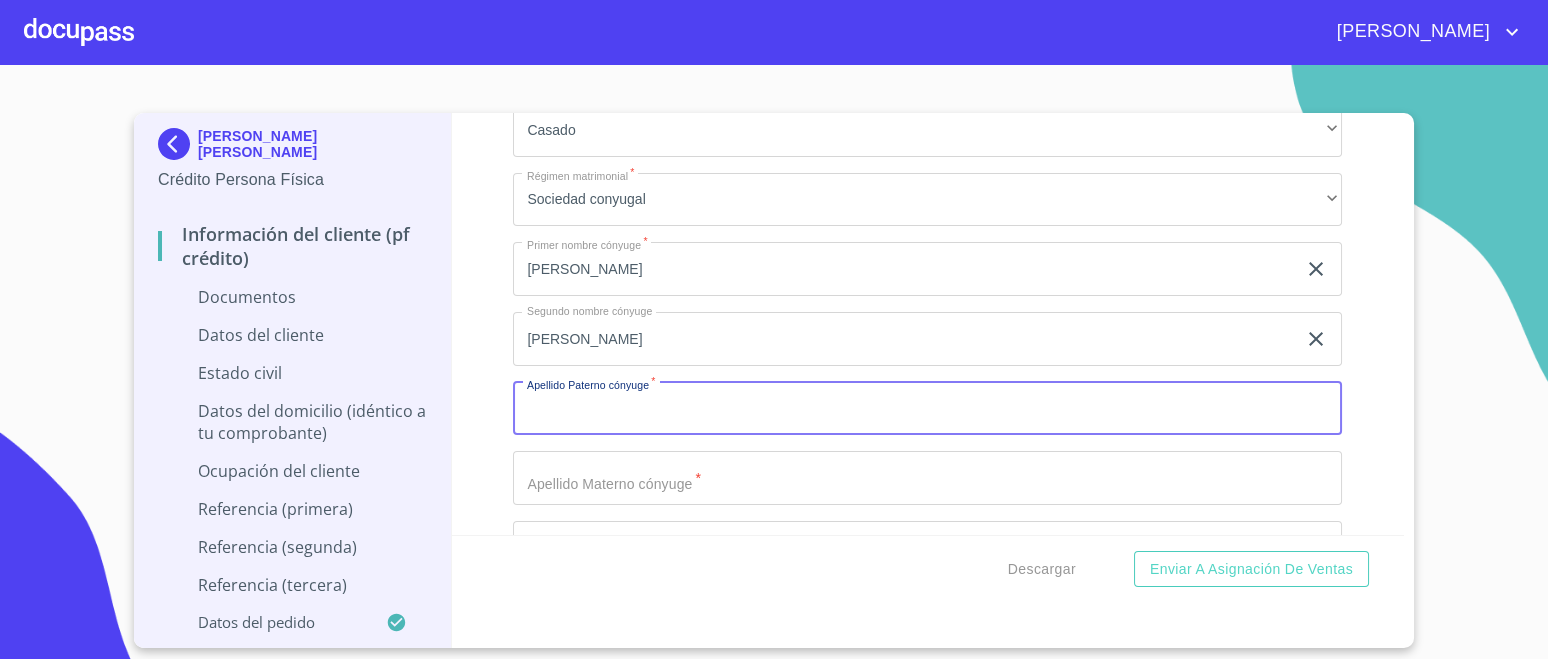 click on "Documento de identificación.   *" at bounding box center [927, 409] 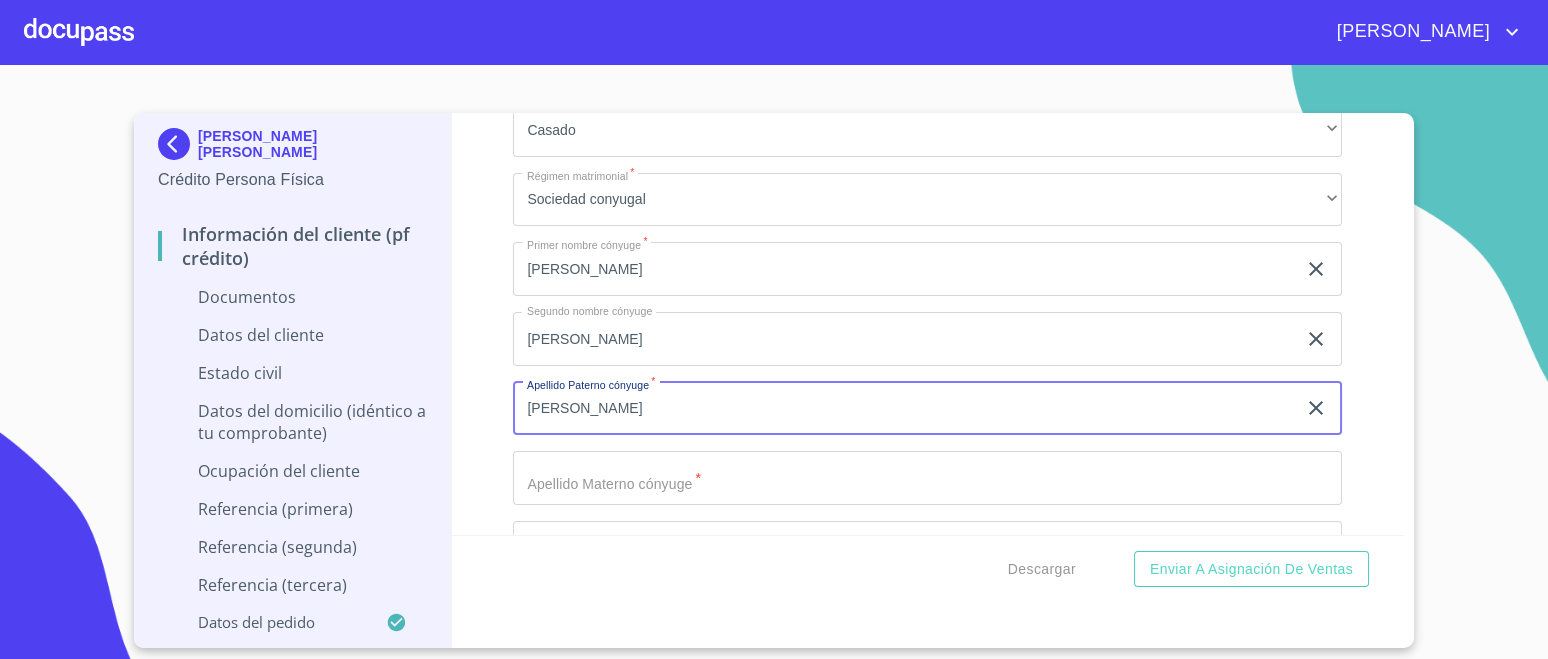 type on "VAZQUEZ" 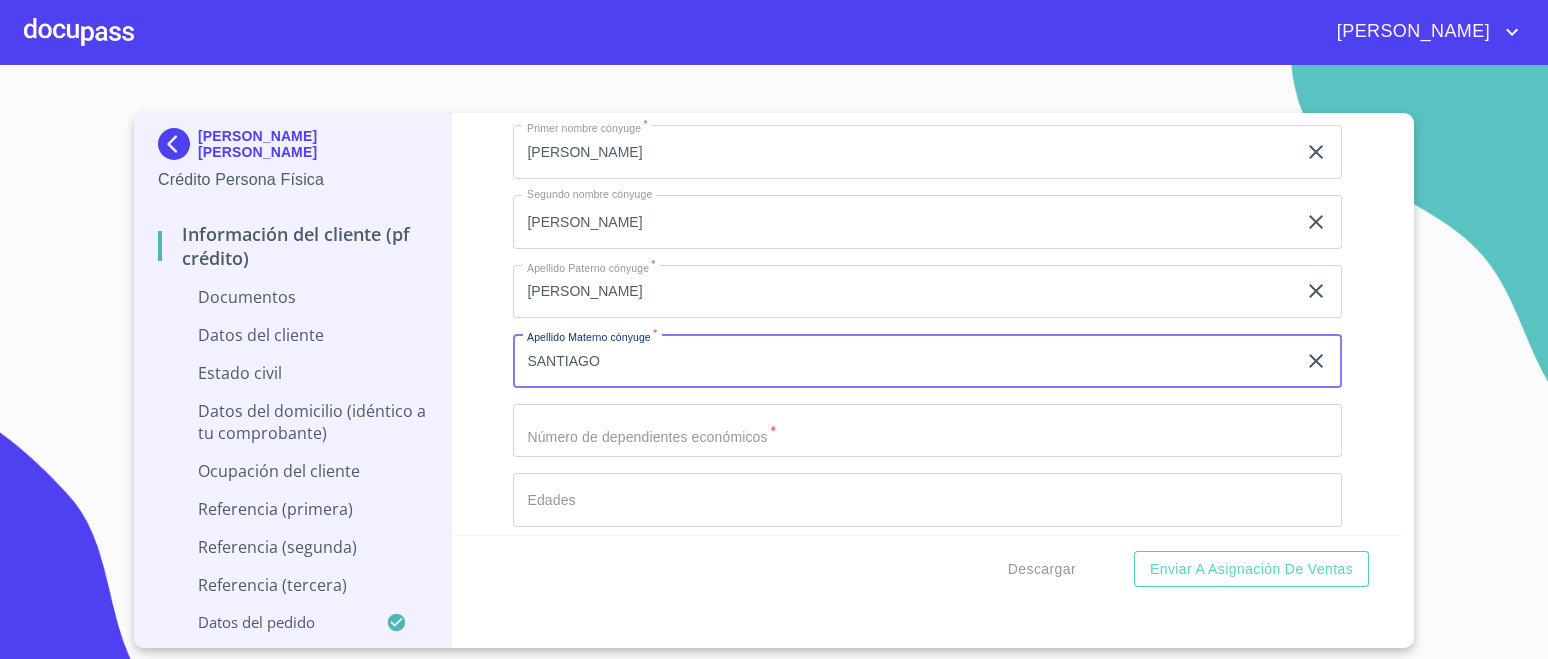 scroll, scrollTop: 3749, scrollLeft: 0, axis: vertical 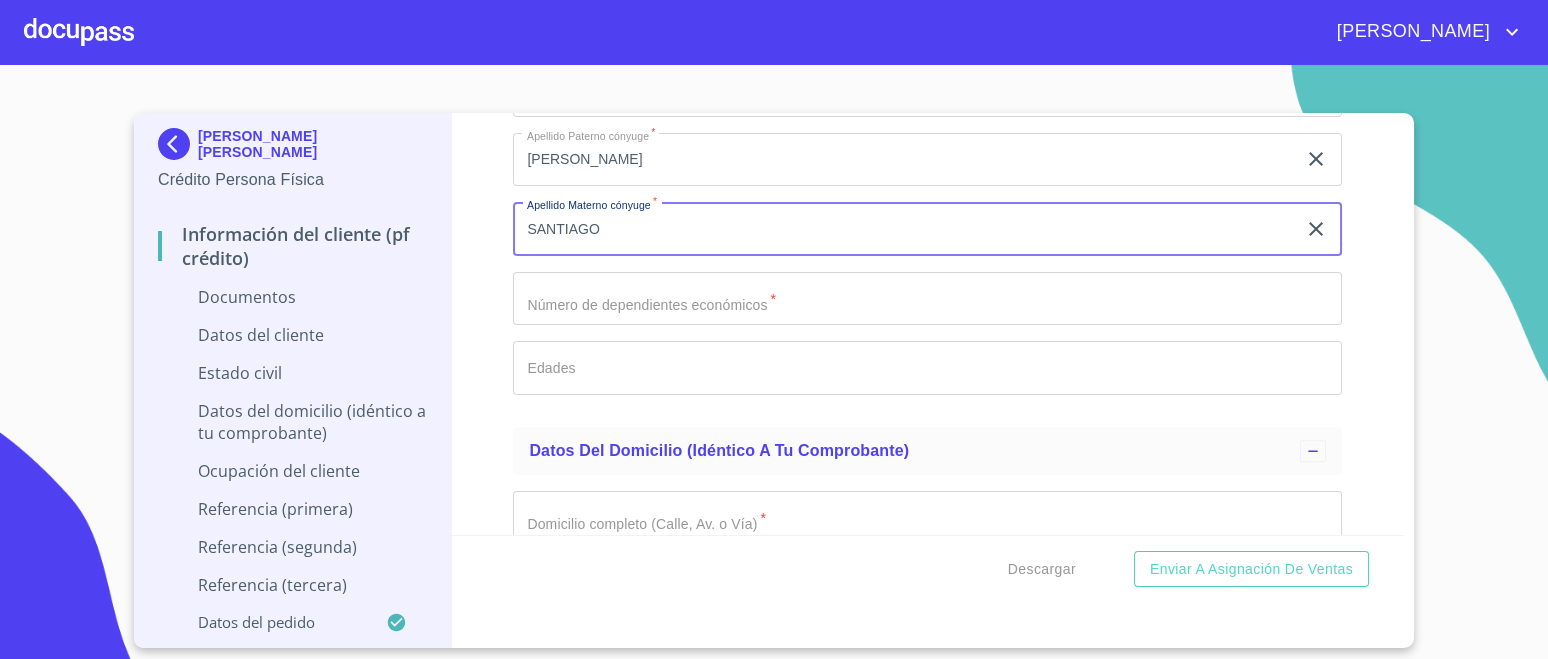 type on "SANTIAGO" 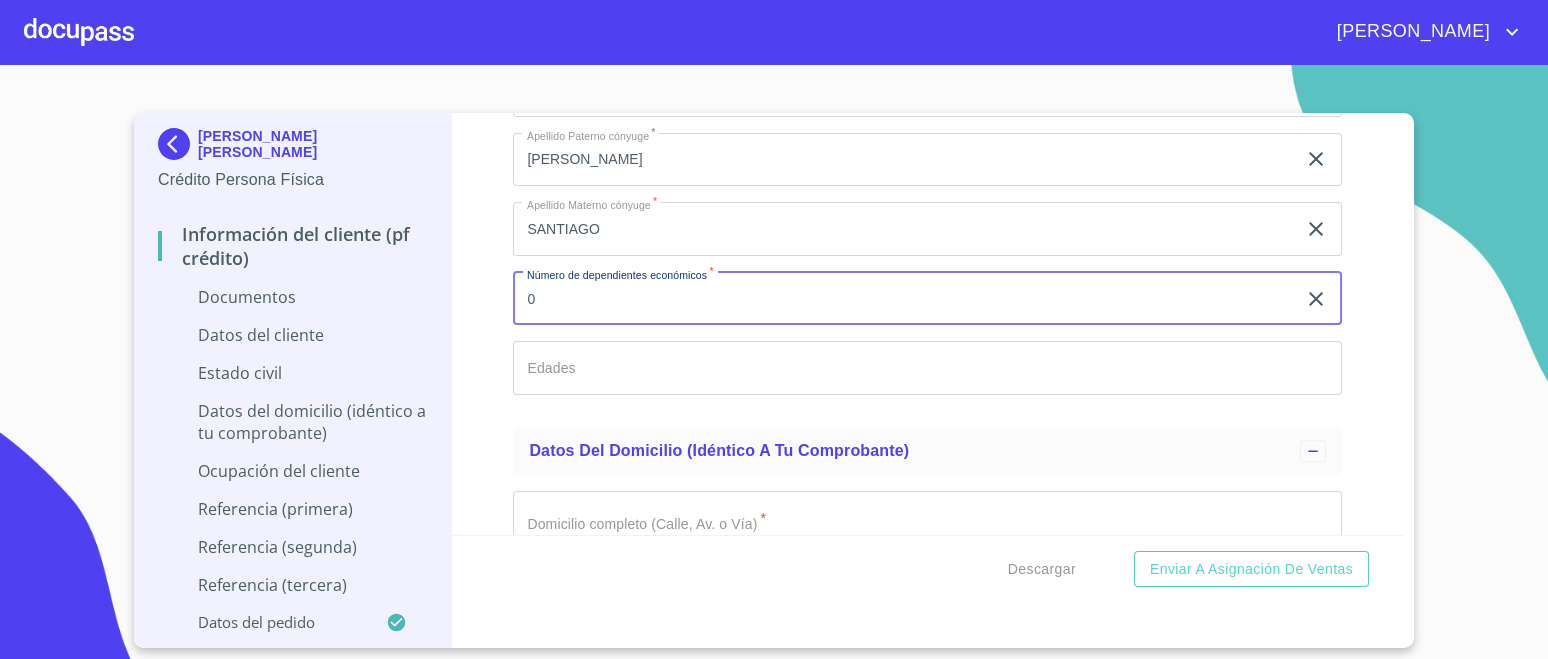 type on "0" 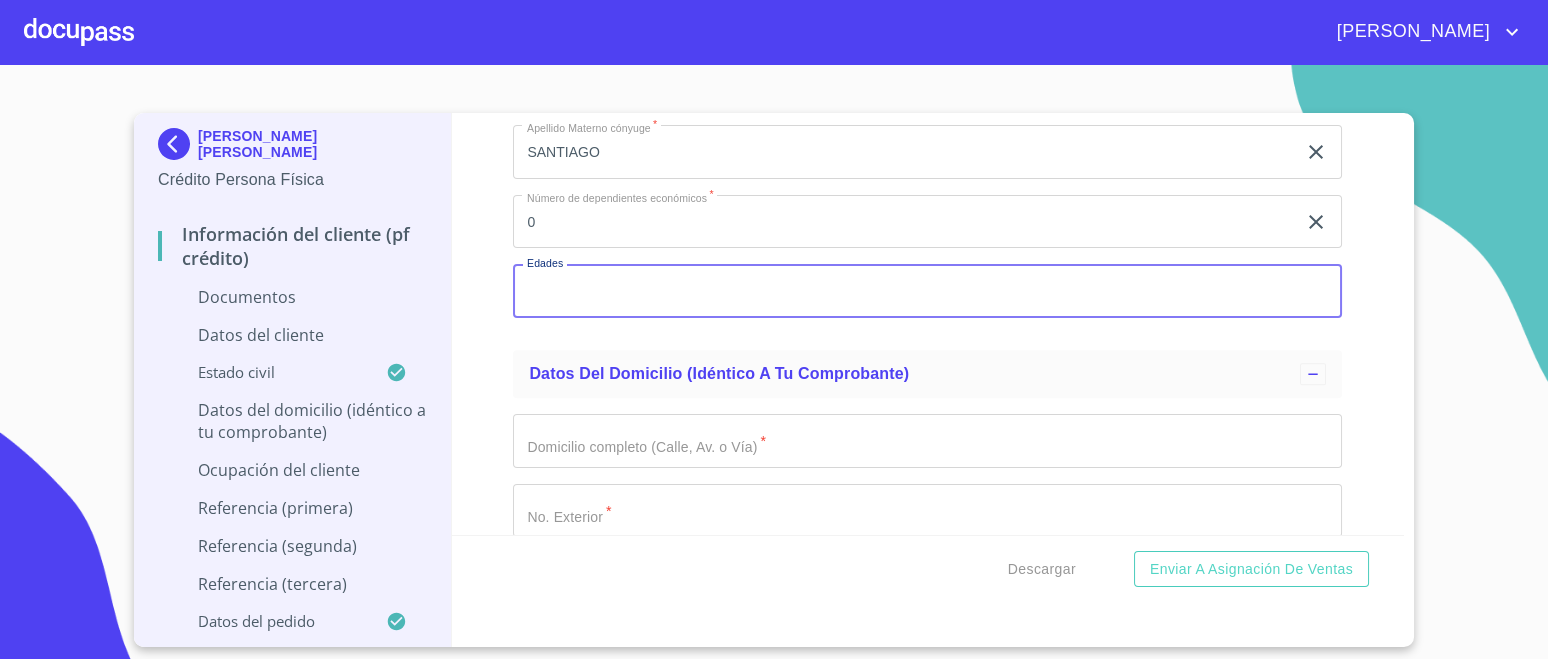 scroll, scrollTop: 3874, scrollLeft: 0, axis: vertical 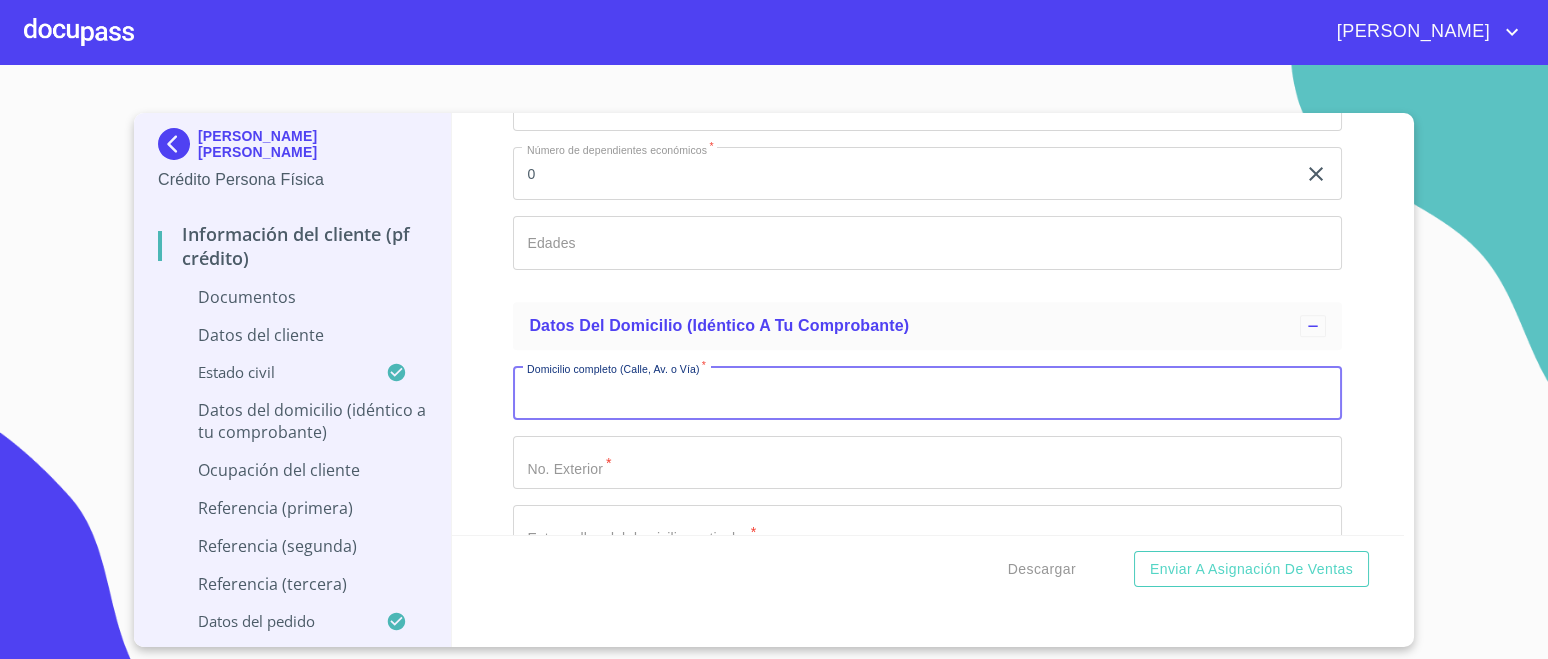 click on "Documento de identificación.   *" at bounding box center [927, 393] 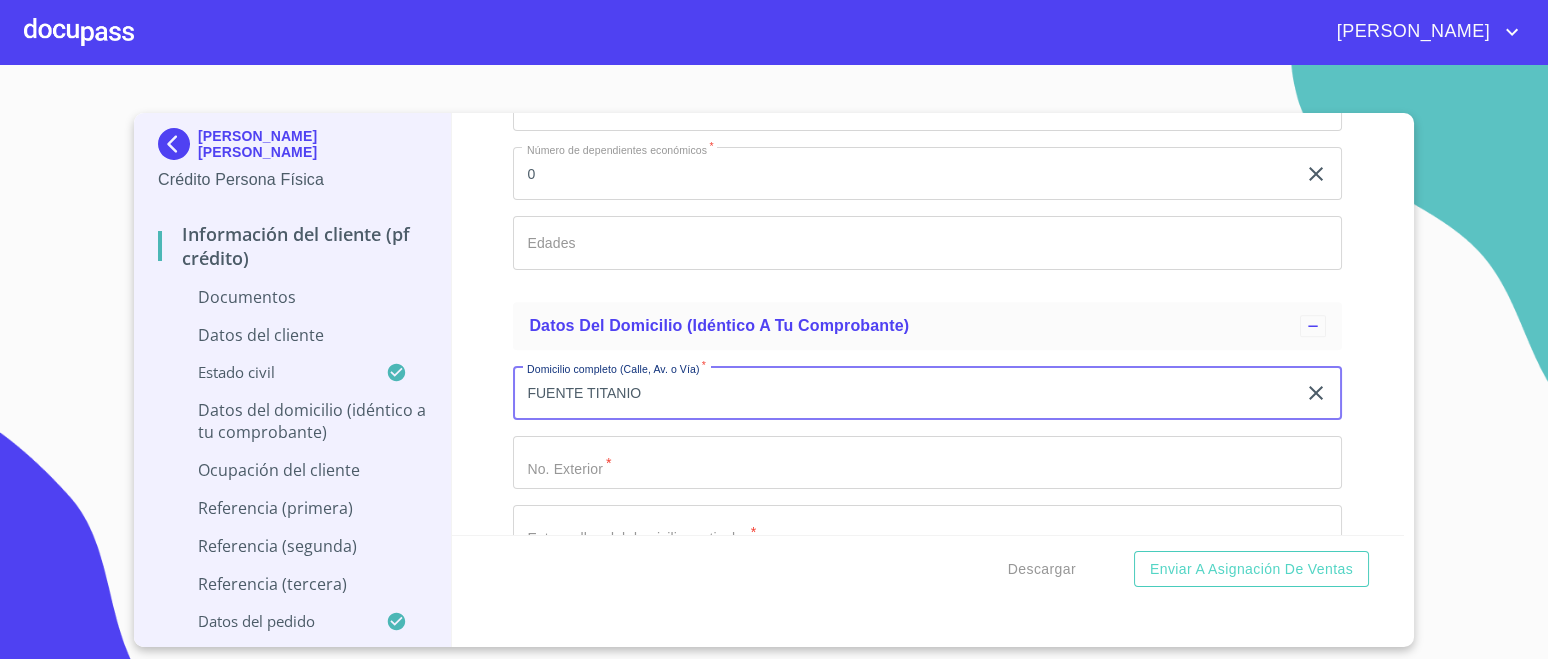 type on "FUENTE TITANIO" 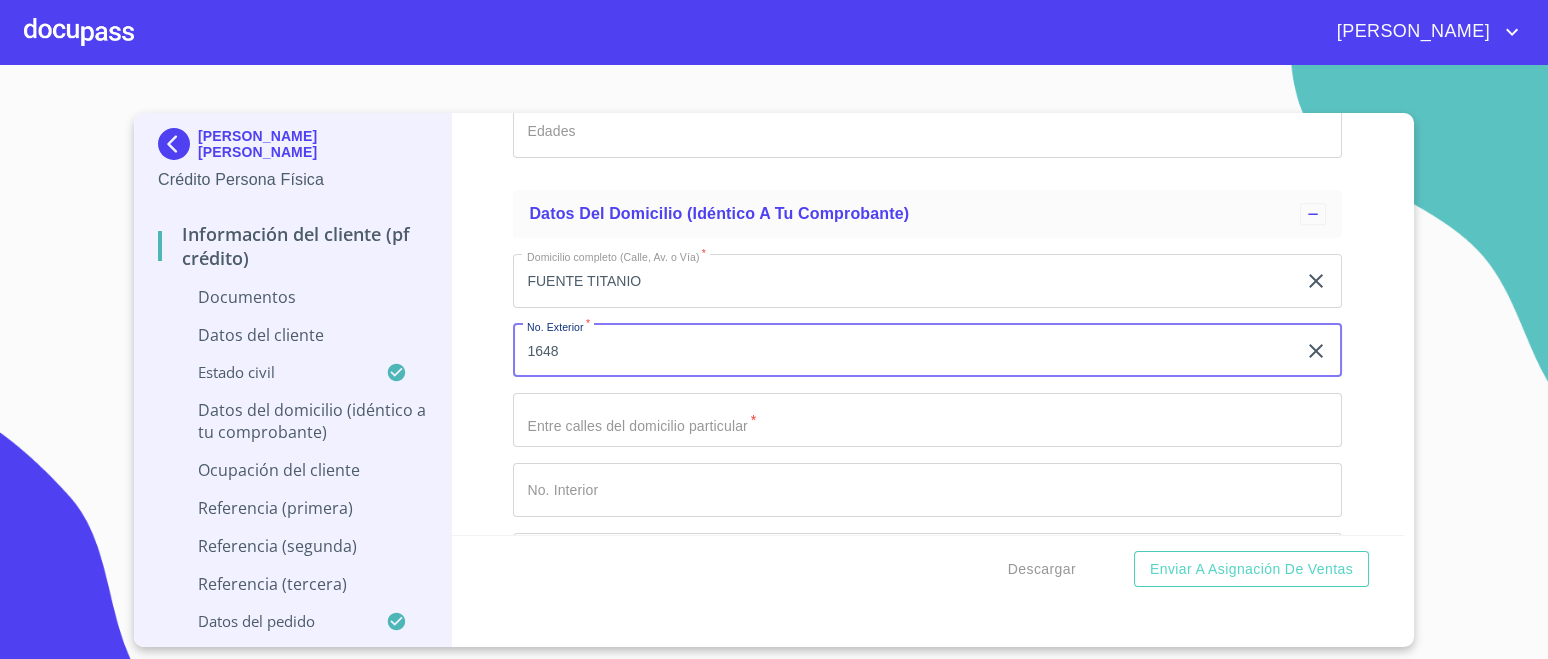 scroll, scrollTop: 4125, scrollLeft: 0, axis: vertical 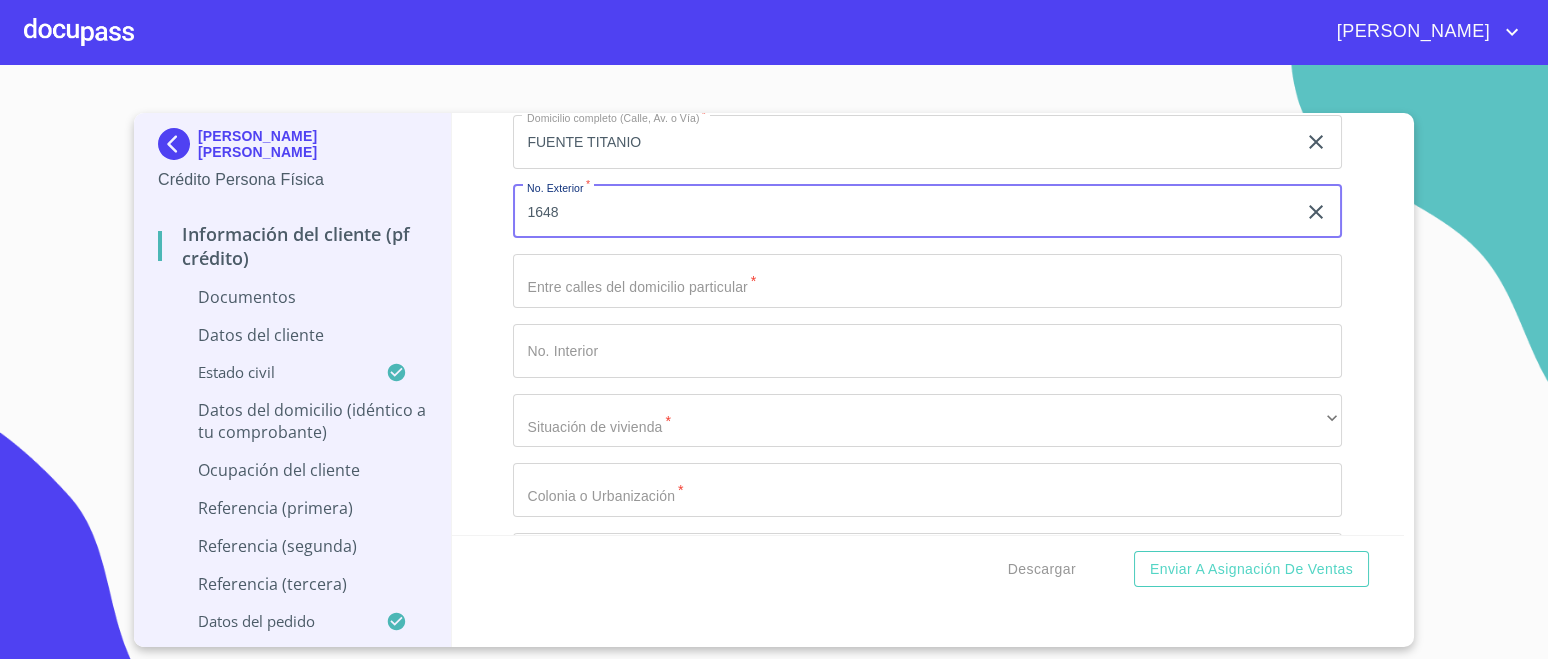 type on "1648" 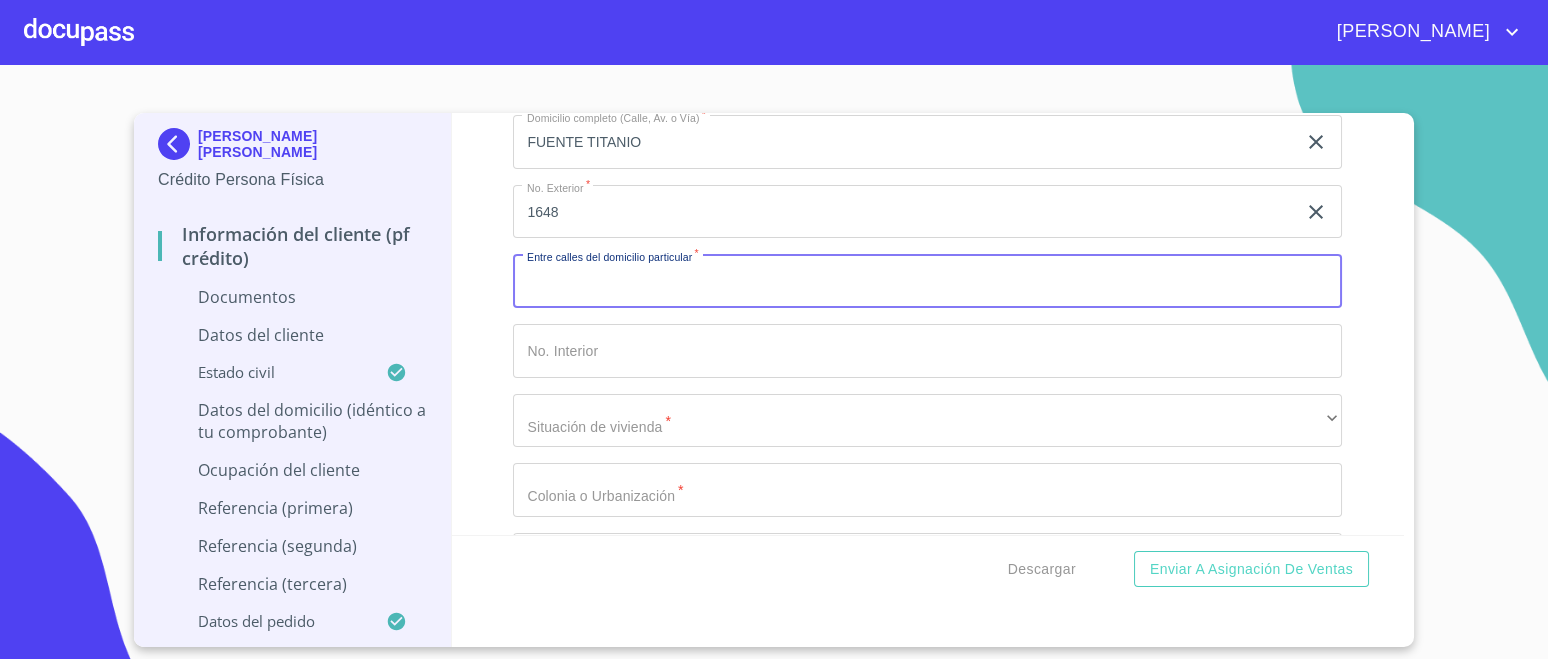 click on "Documento de identificación.   *" at bounding box center [927, 281] 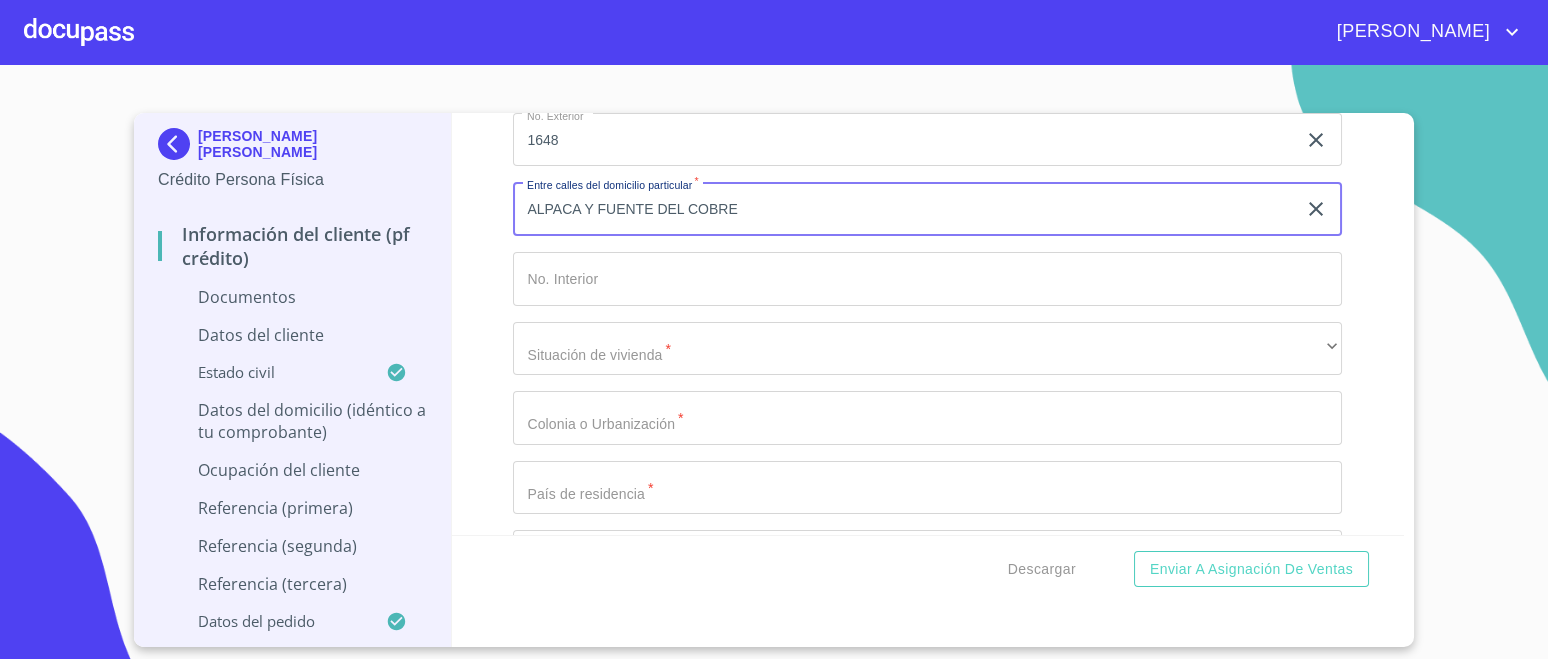 scroll, scrollTop: 4249, scrollLeft: 0, axis: vertical 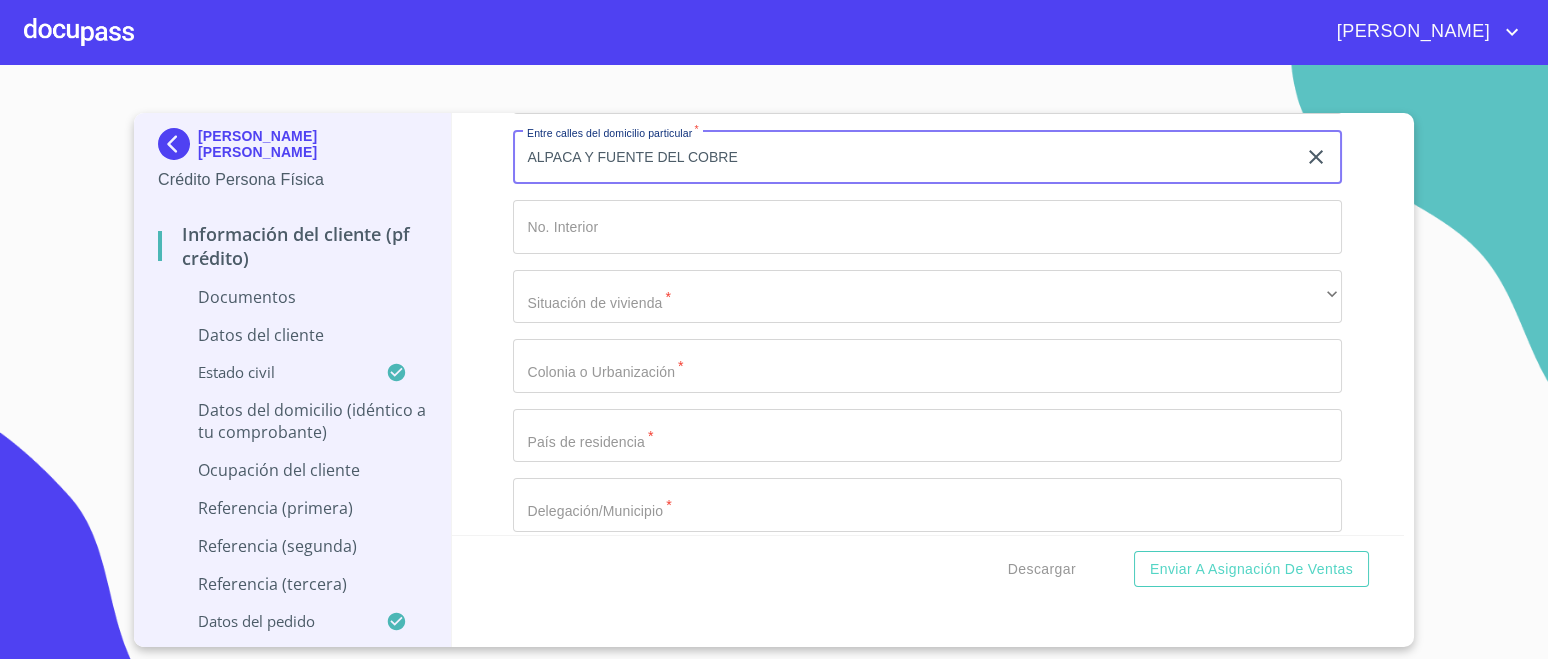 type on "ALPACA Y FUENTE DEL COBRE" 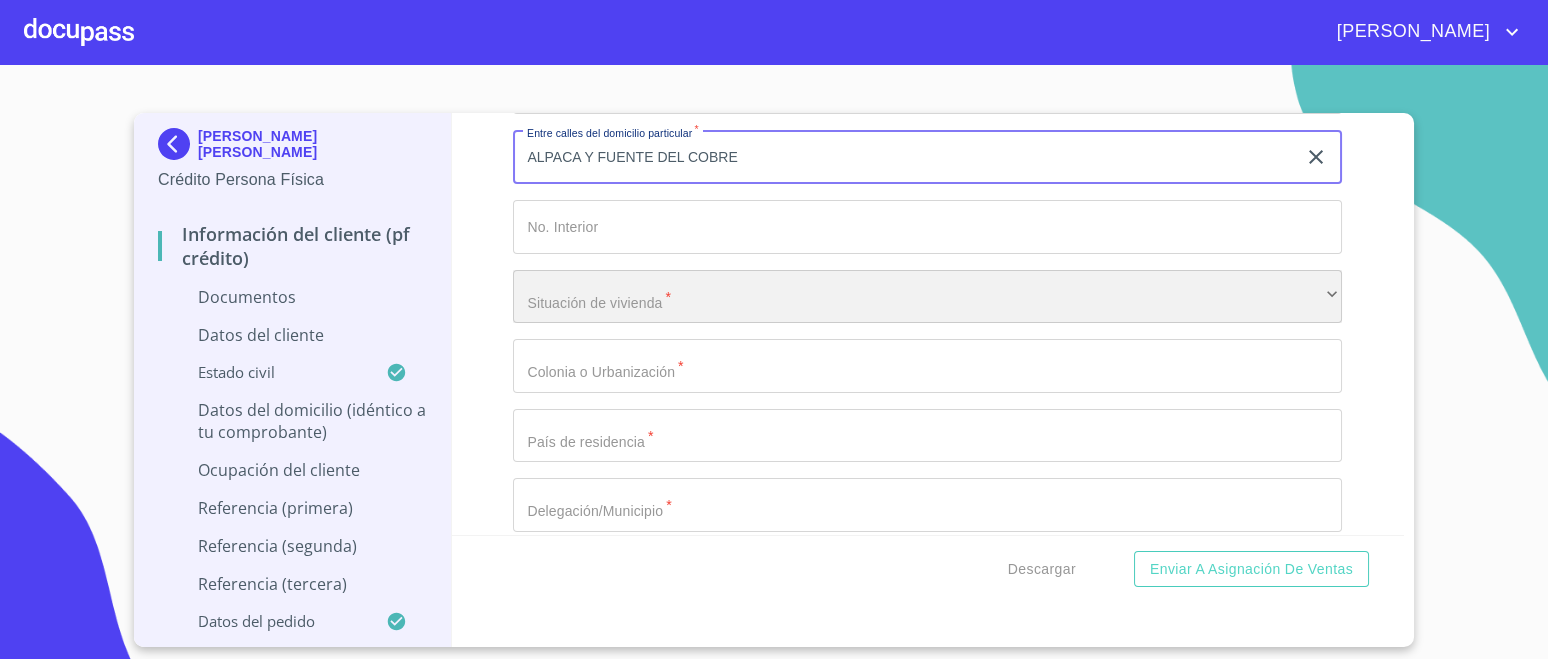 click on "​" at bounding box center (927, 297) 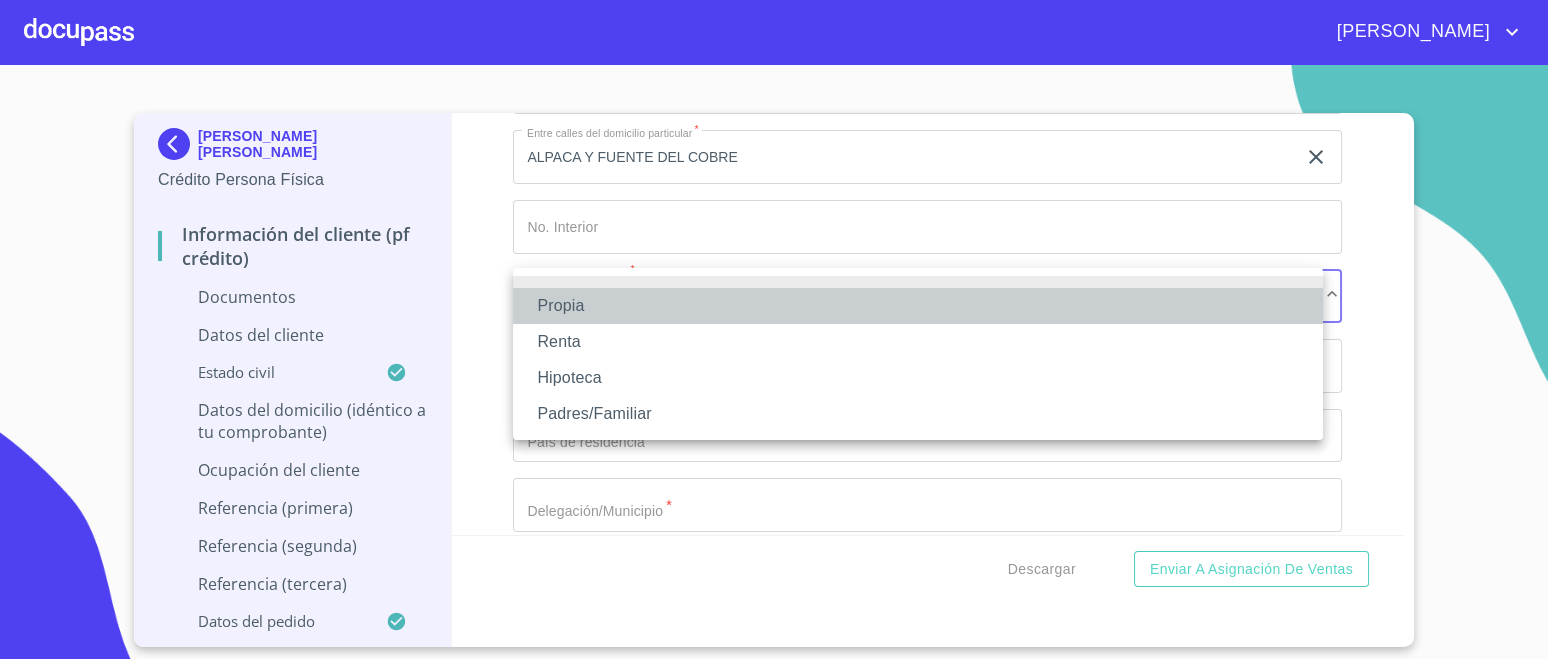 click on "Propia" at bounding box center (918, 306) 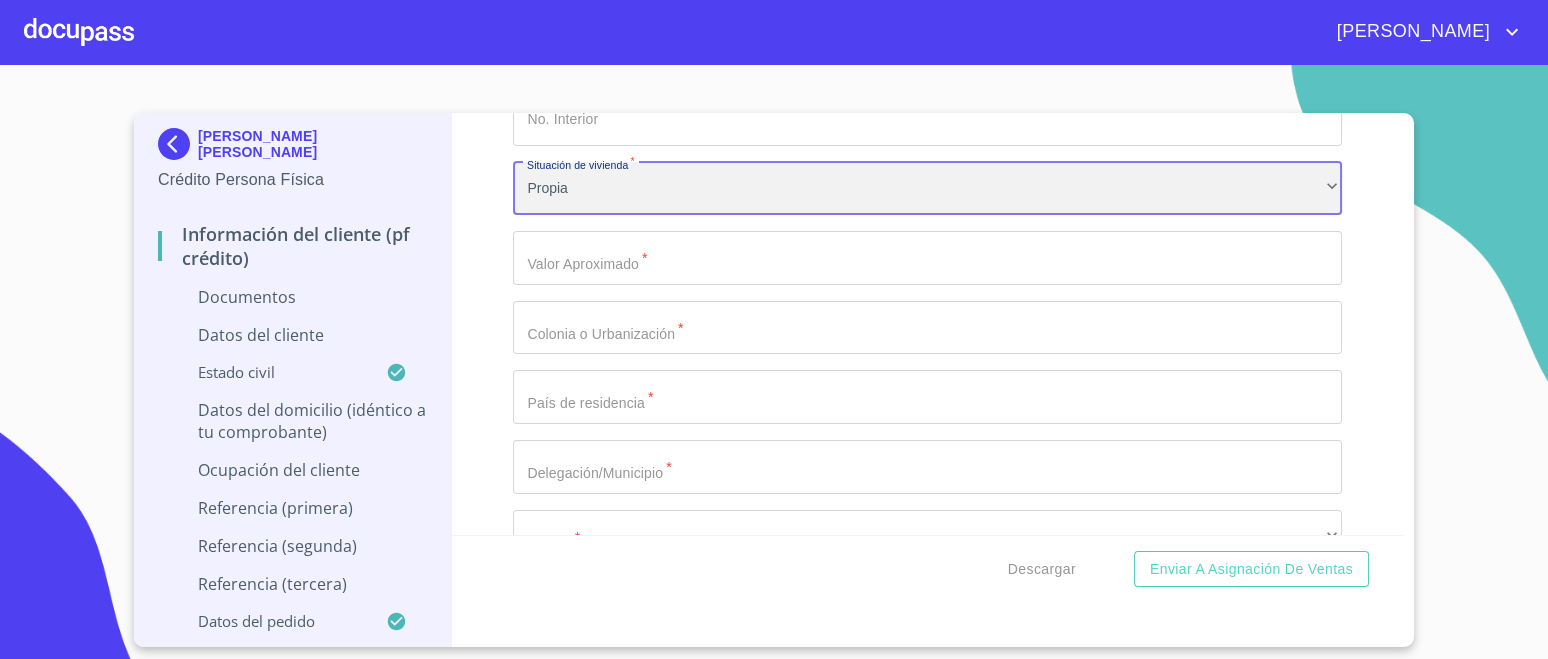 scroll, scrollTop: 4319, scrollLeft: 0, axis: vertical 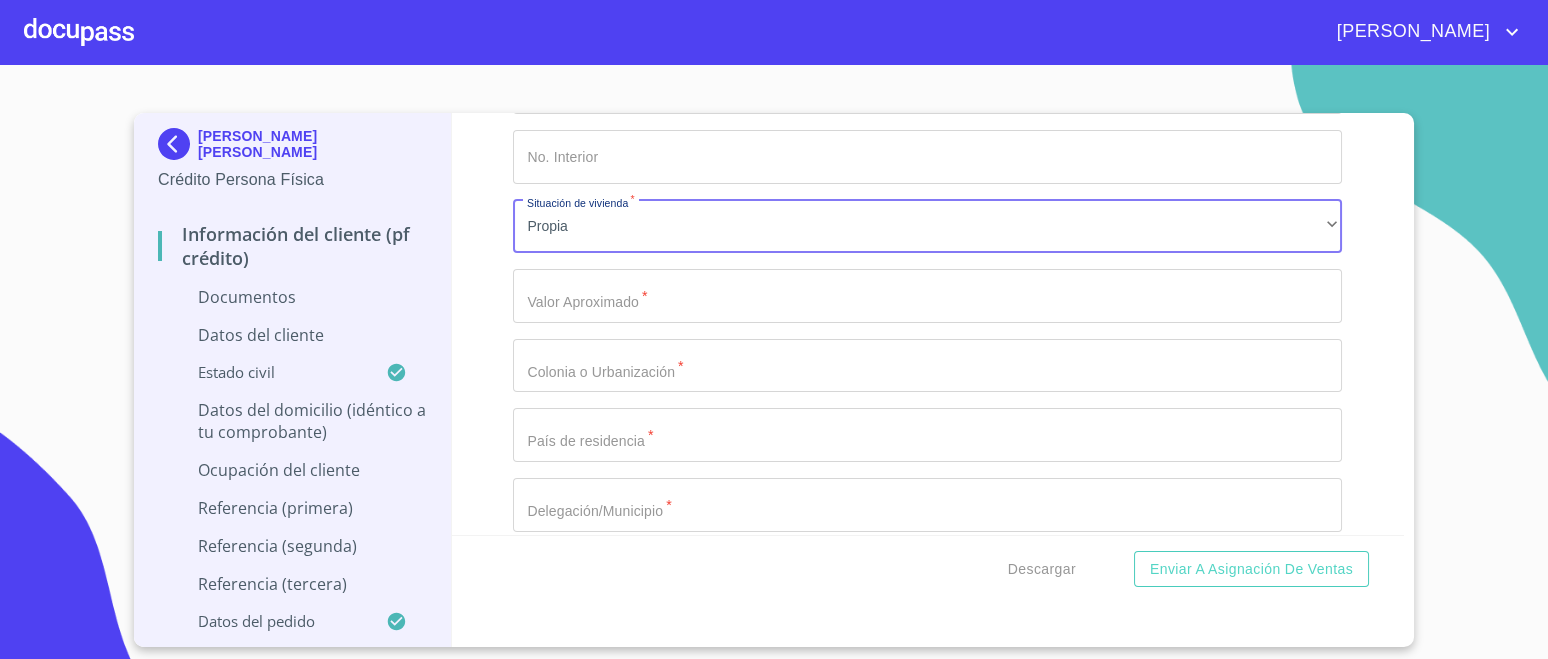 click on "Documento de identificación.   *" at bounding box center (904, -1674) 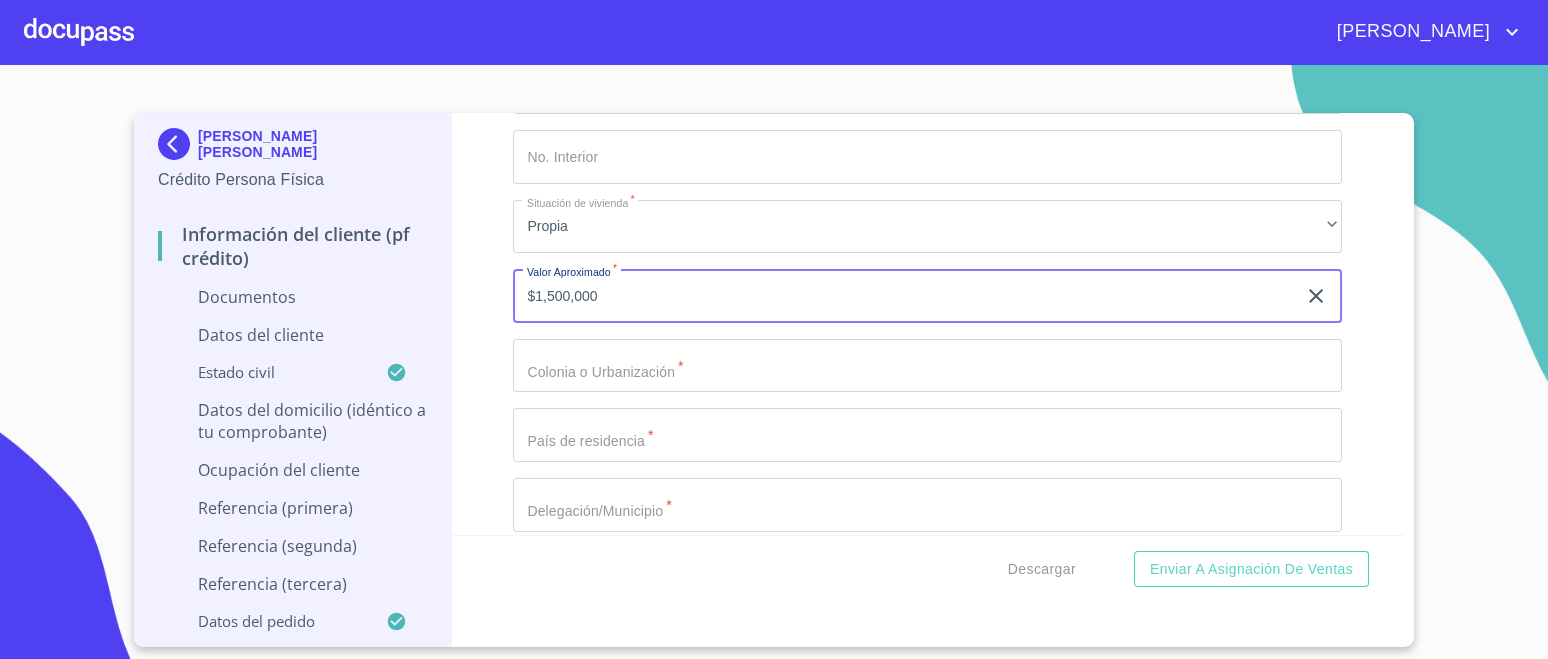type on "$1,500,000" 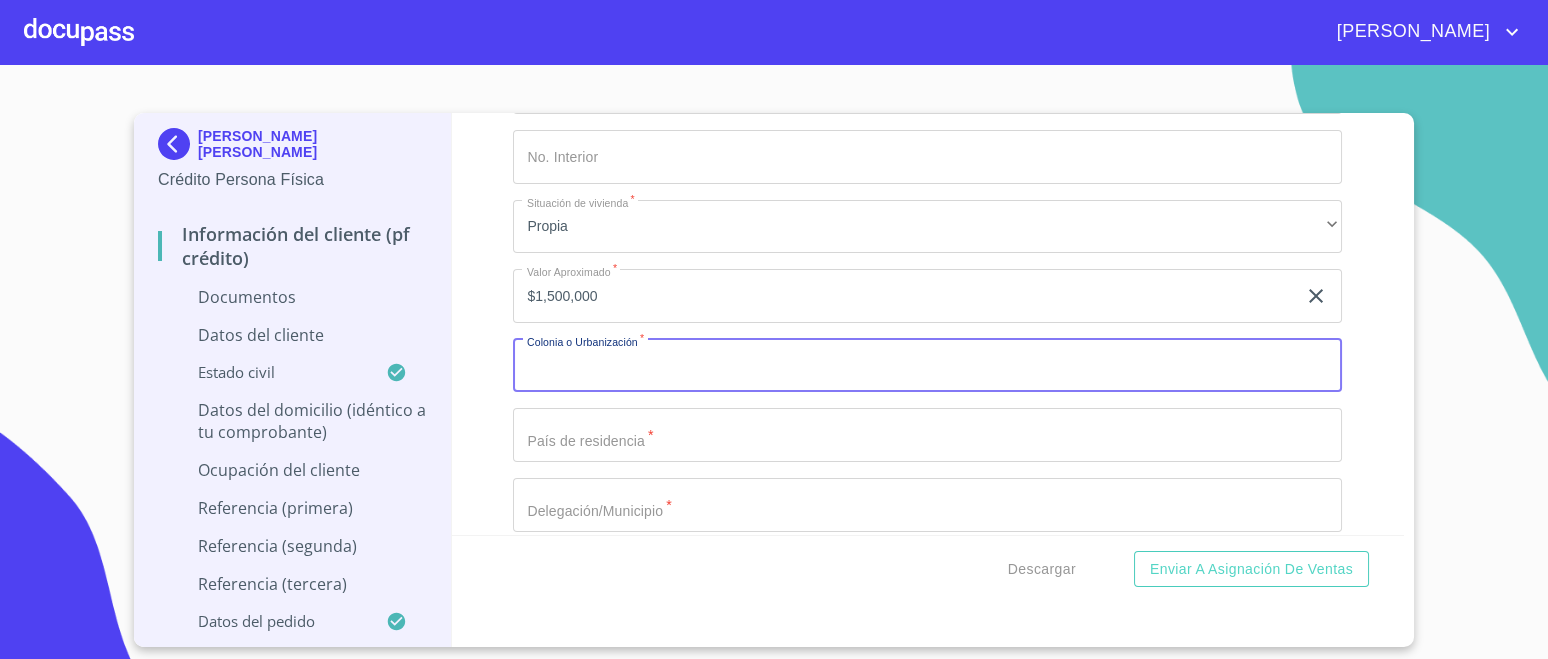 click on "Documento de identificación.   *" at bounding box center (927, 366) 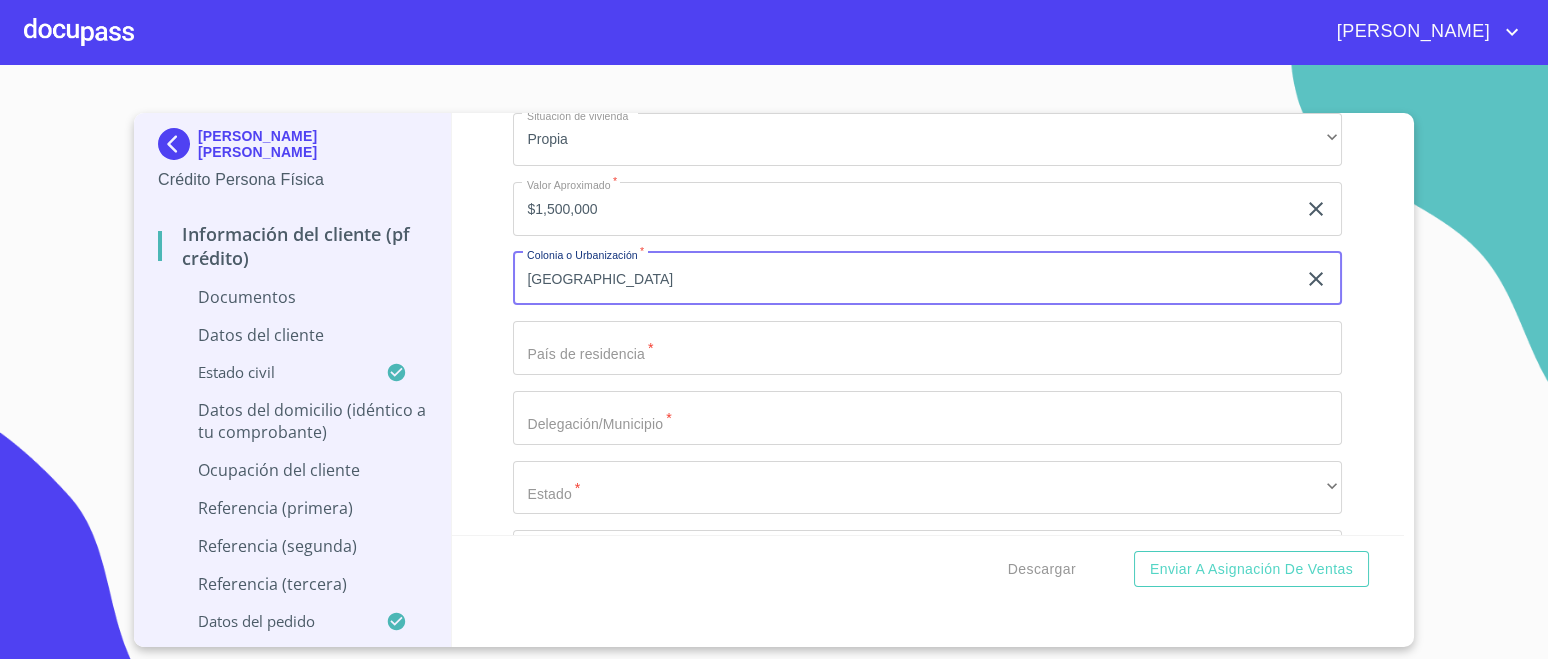 scroll, scrollTop: 4444, scrollLeft: 0, axis: vertical 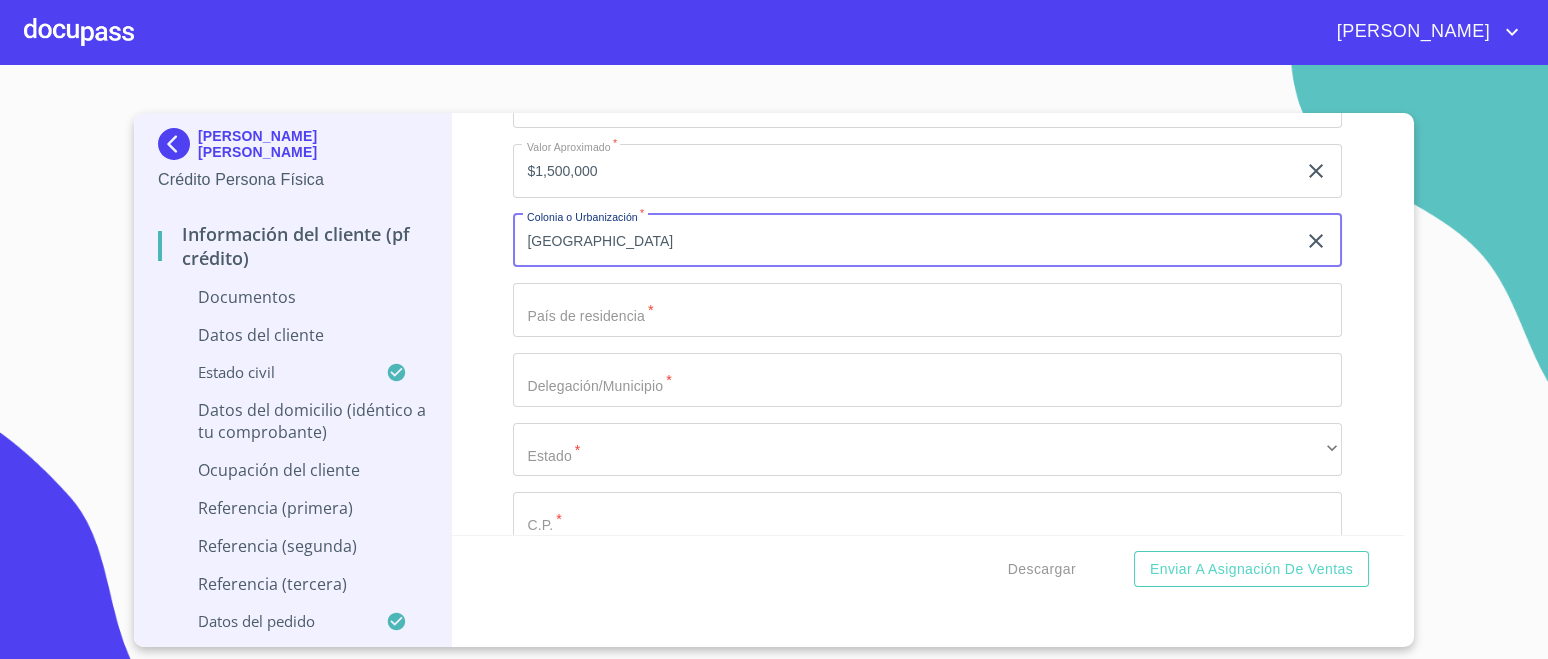 type on "VILLA FONTANA" 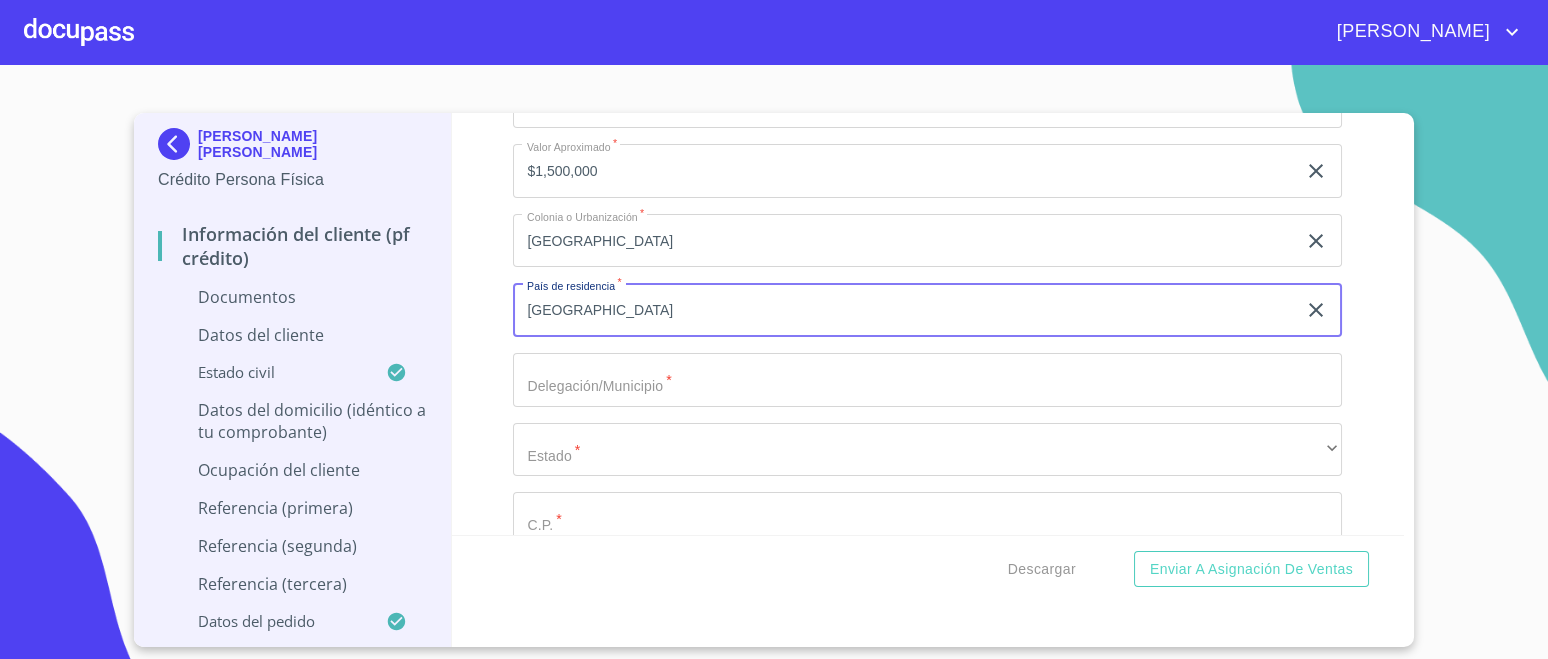 type on "[GEOGRAPHIC_DATA]" 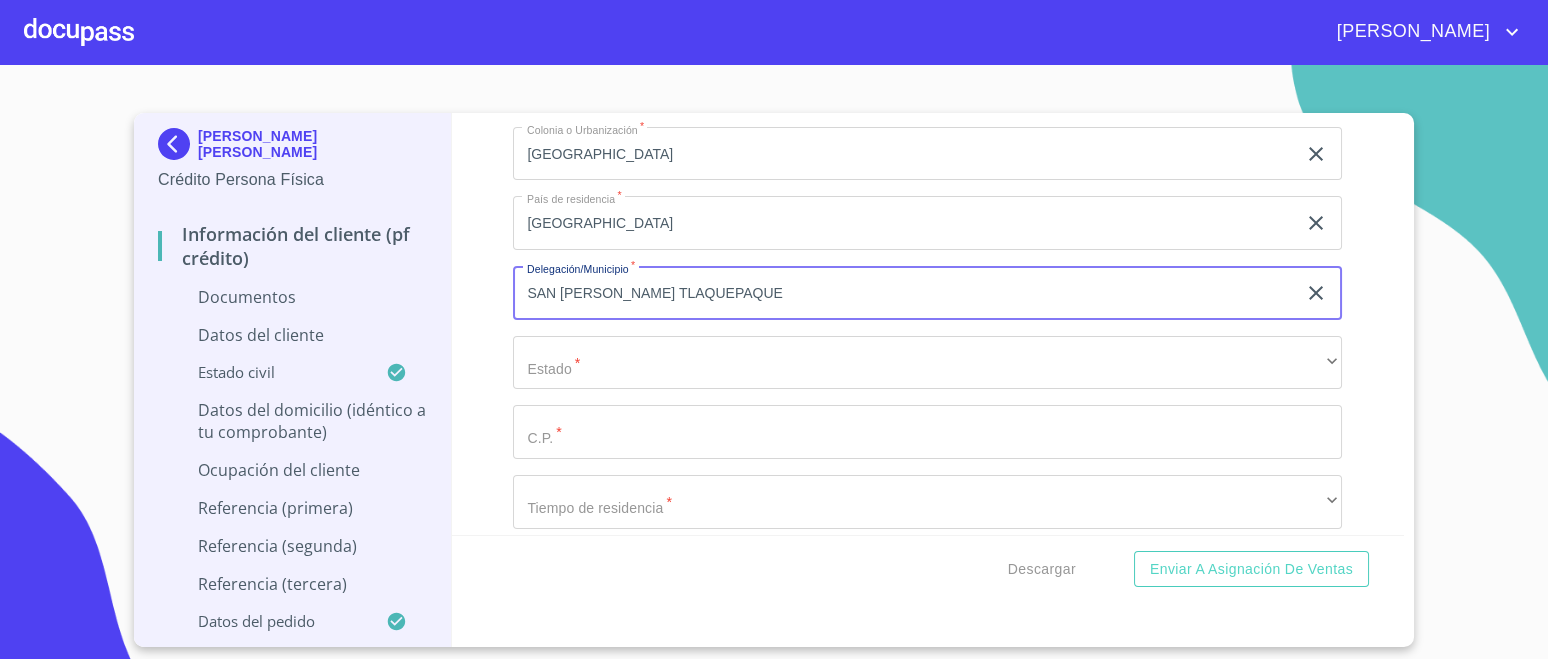 scroll, scrollTop: 4569, scrollLeft: 0, axis: vertical 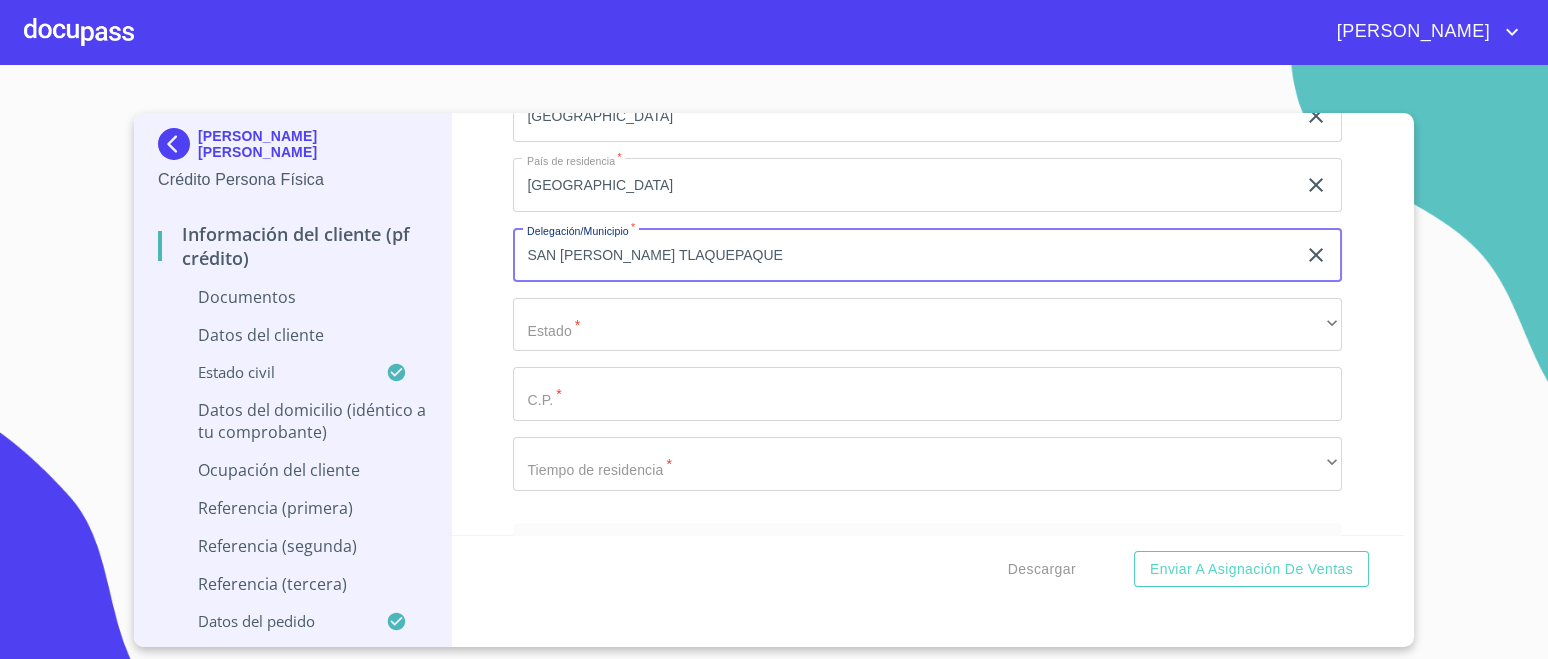 type on "SAN PEDRO TLAQUEPAQUE" 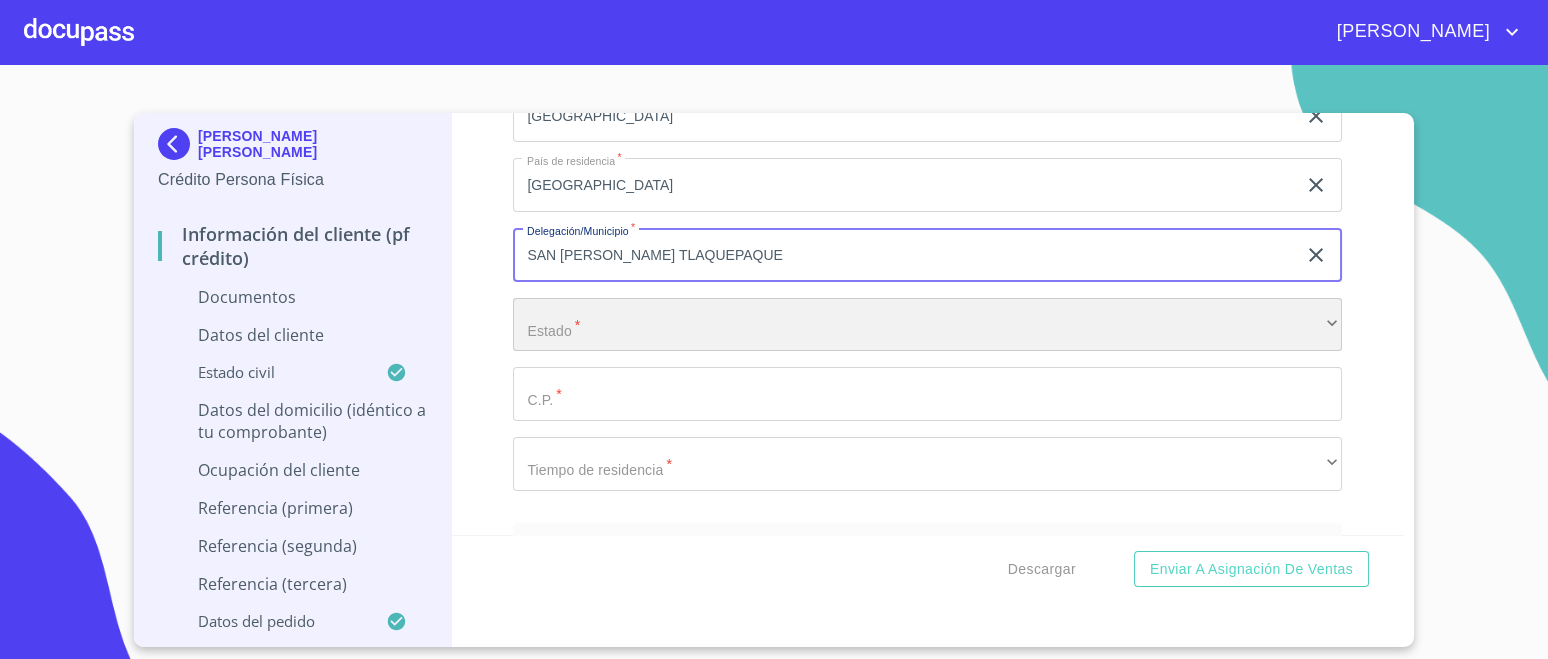 click on "​" at bounding box center (927, 325) 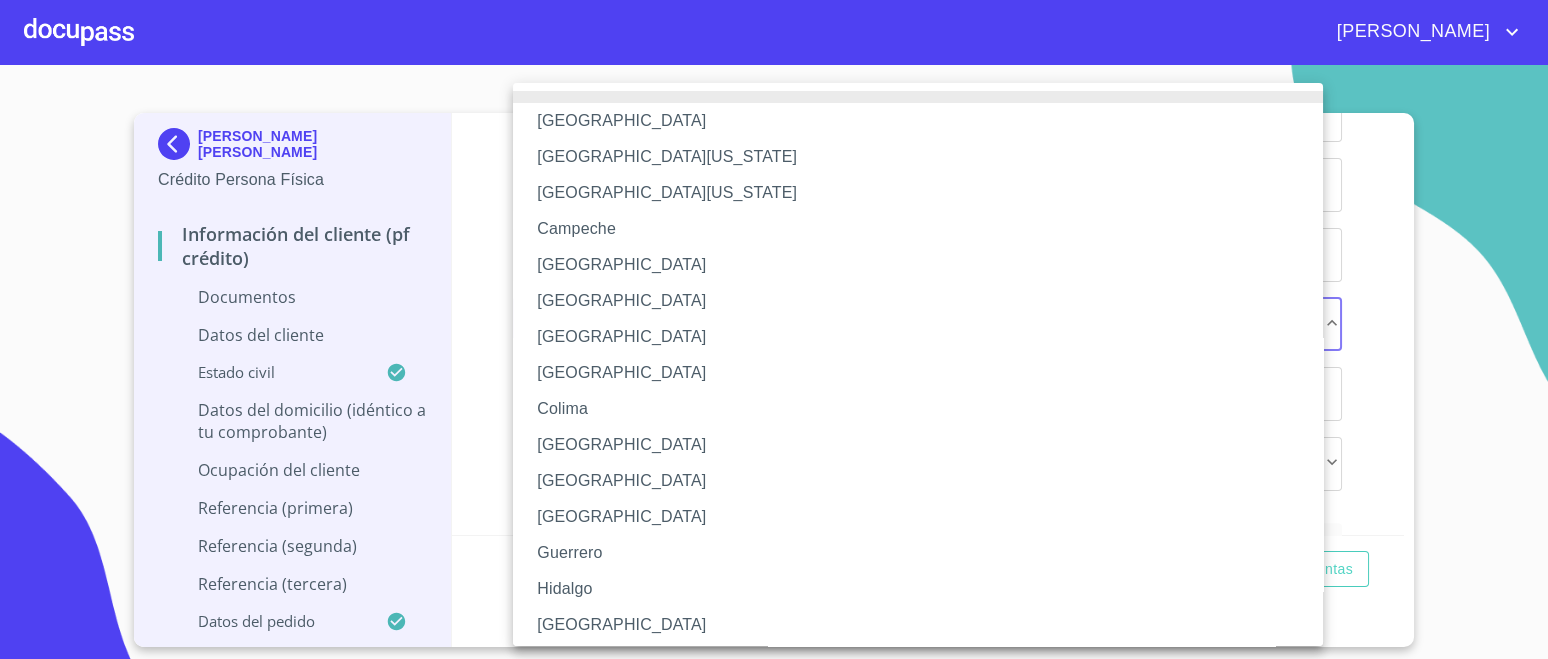 type 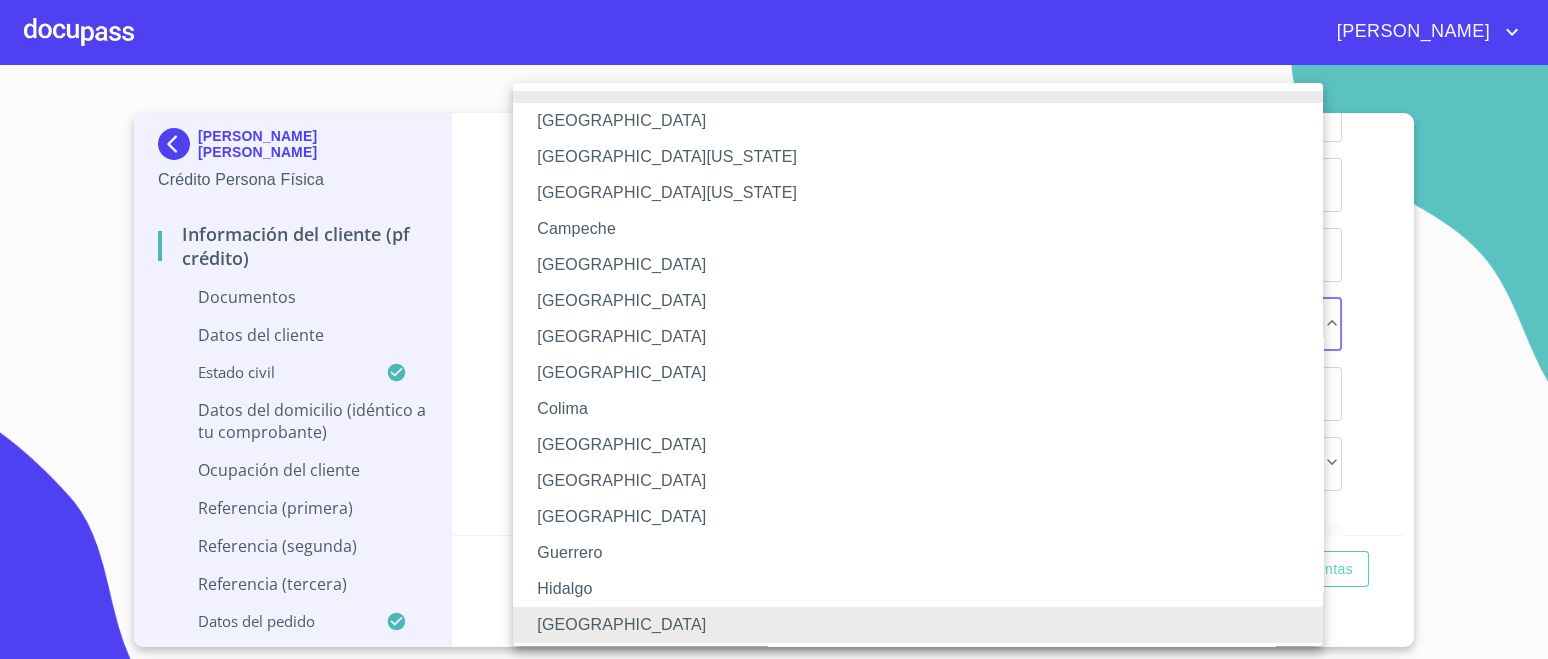 click on "[GEOGRAPHIC_DATA]" at bounding box center (927, 625) 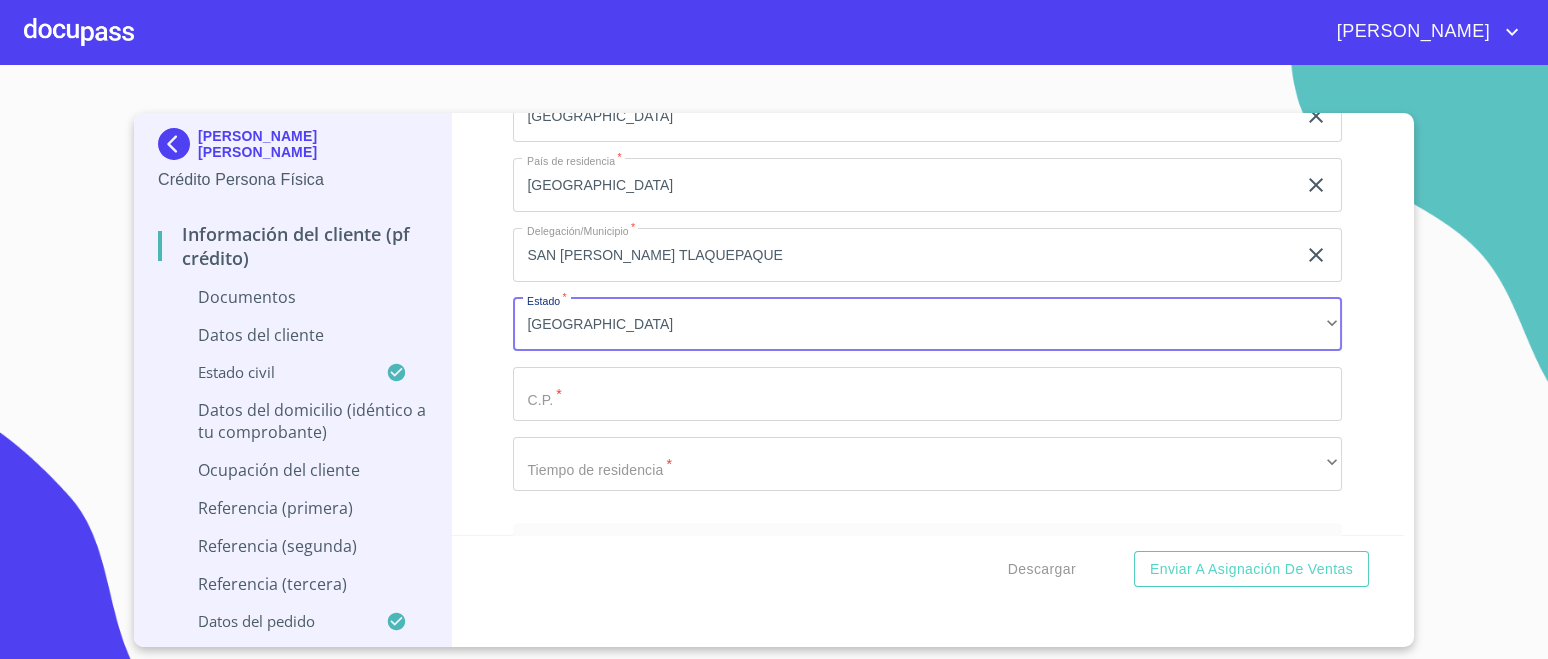 click on "Documento de identificación.   *" at bounding box center (904, -1924) 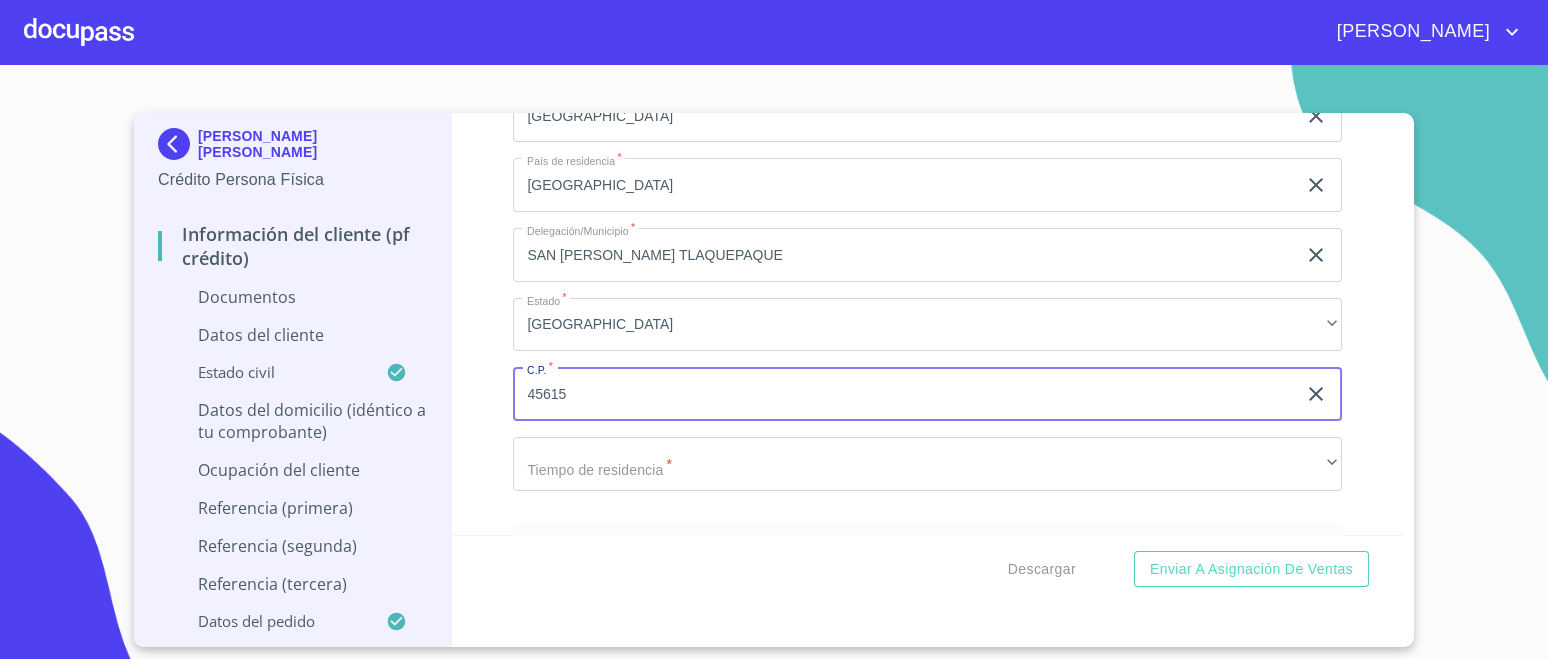 type on "45615" 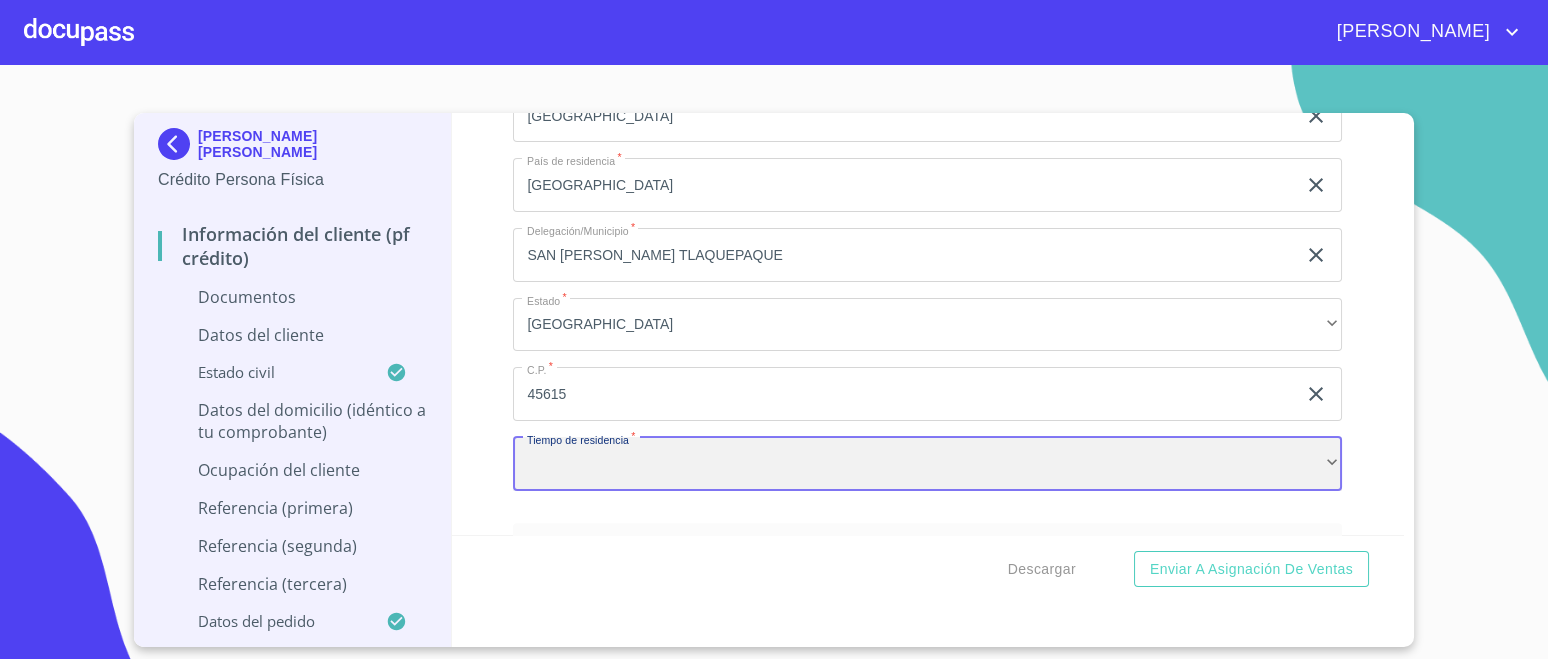 click on "​" at bounding box center [927, 464] 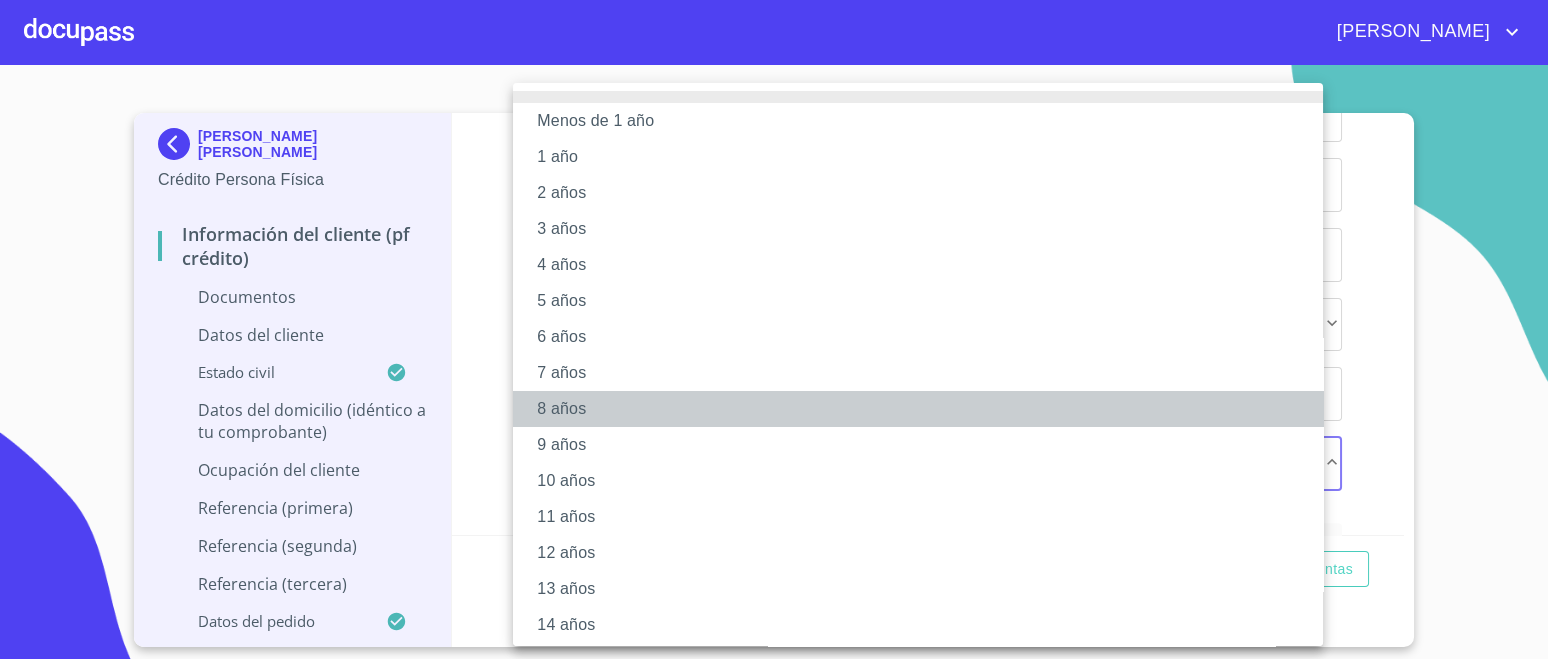 click on "8 años" at bounding box center (927, 409) 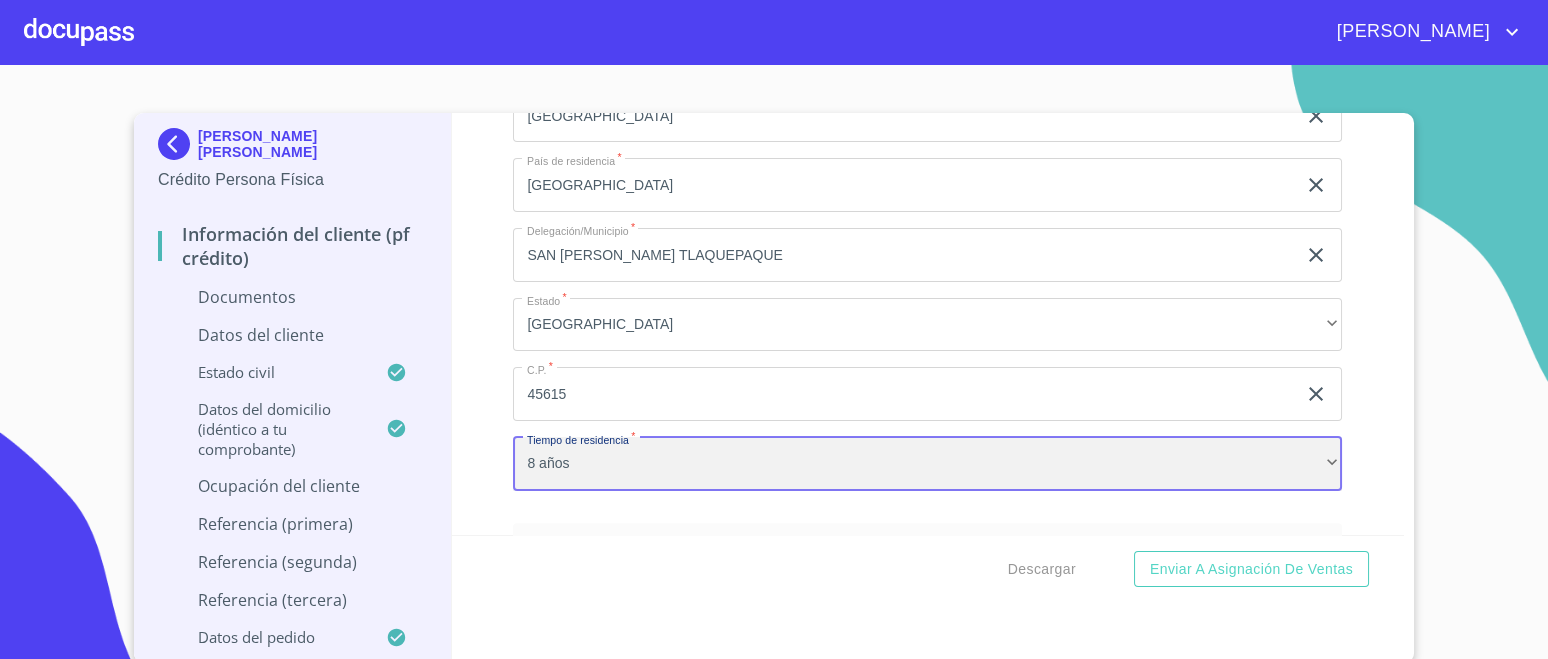 scroll, scrollTop: 4819, scrollLeft: 0, axis: vertical 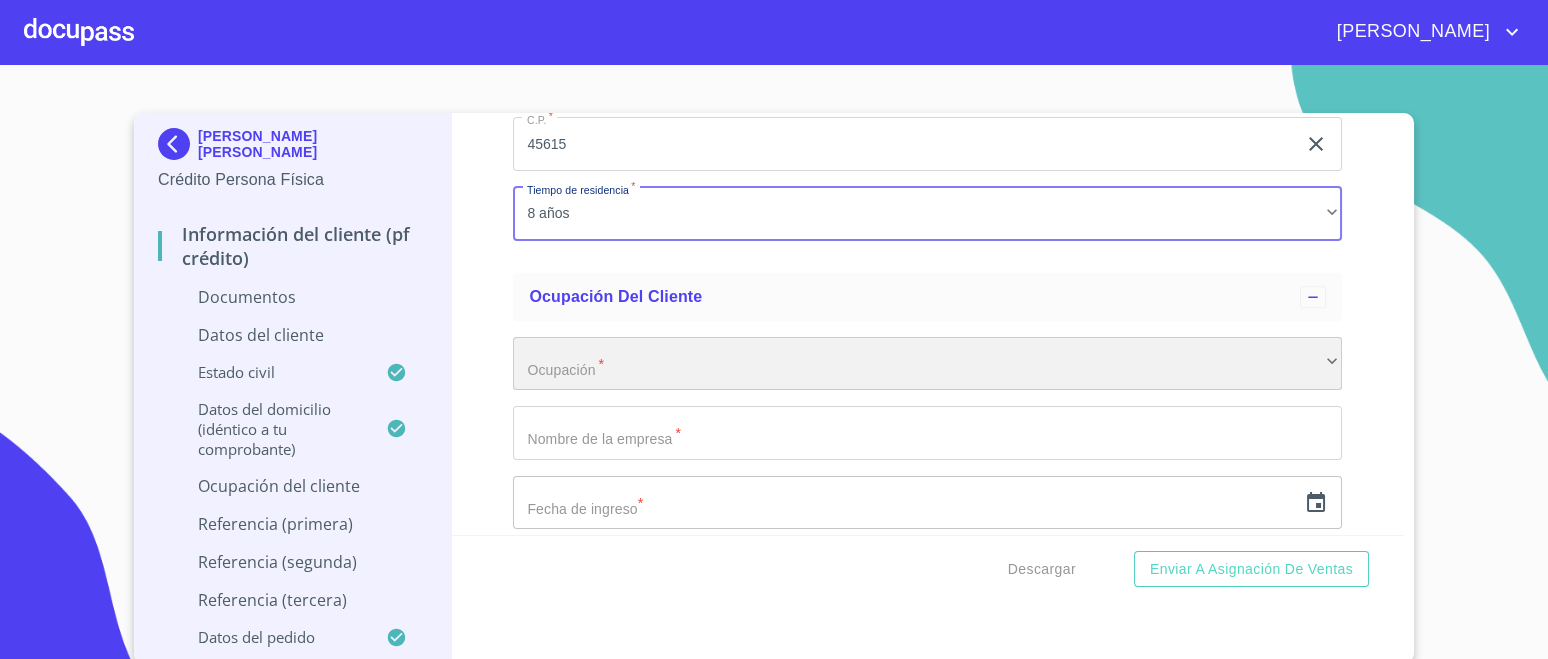 click on "​" at bounding box center [927, 364] 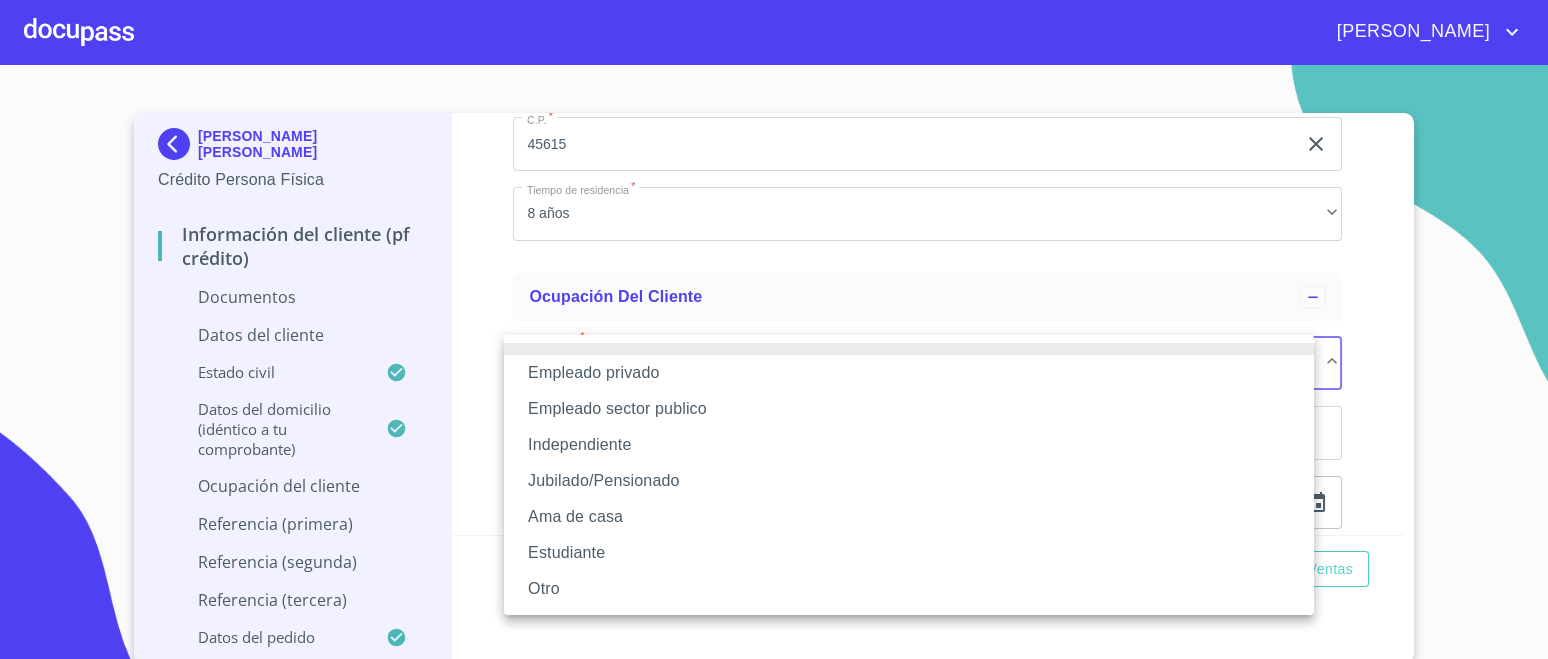 click on "Empleado privado" at bounding box center [909, 373] 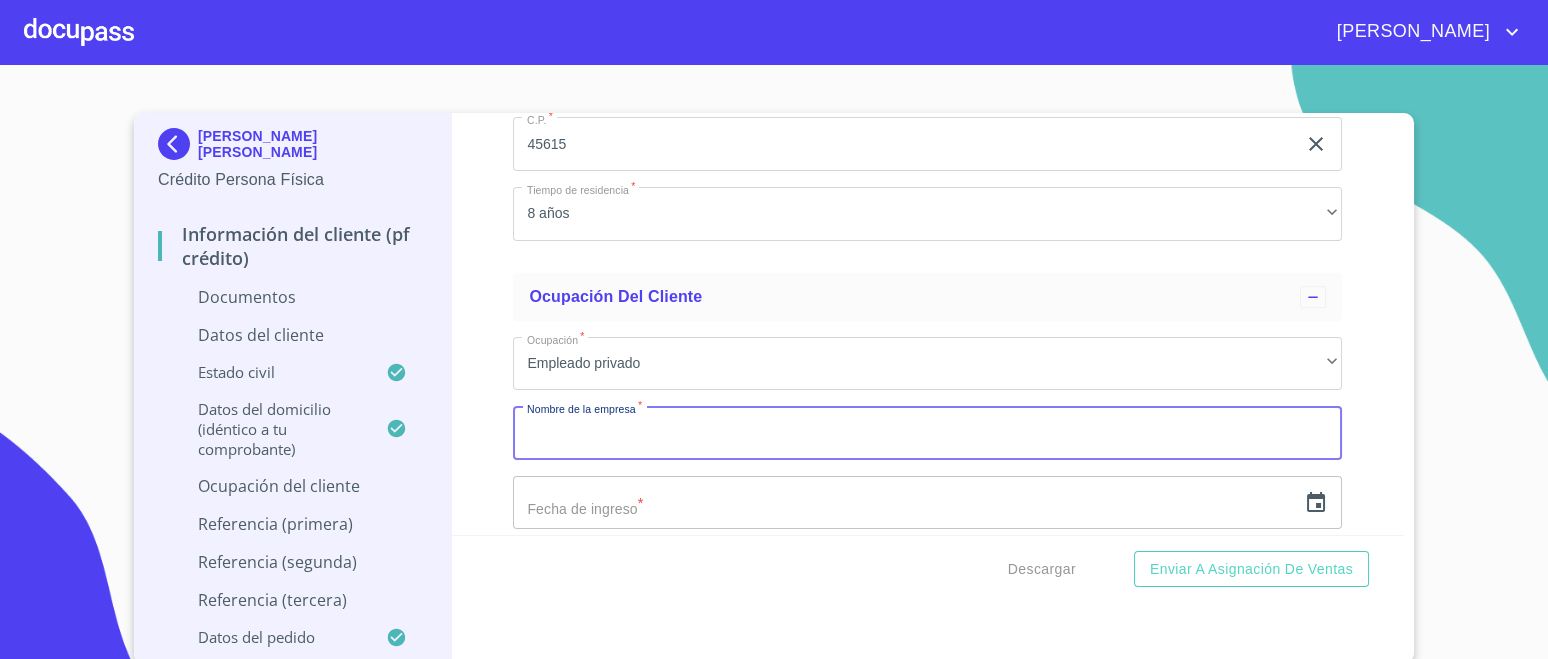 click on "Documento de identificación.   *" at bounding box center [927, 433] 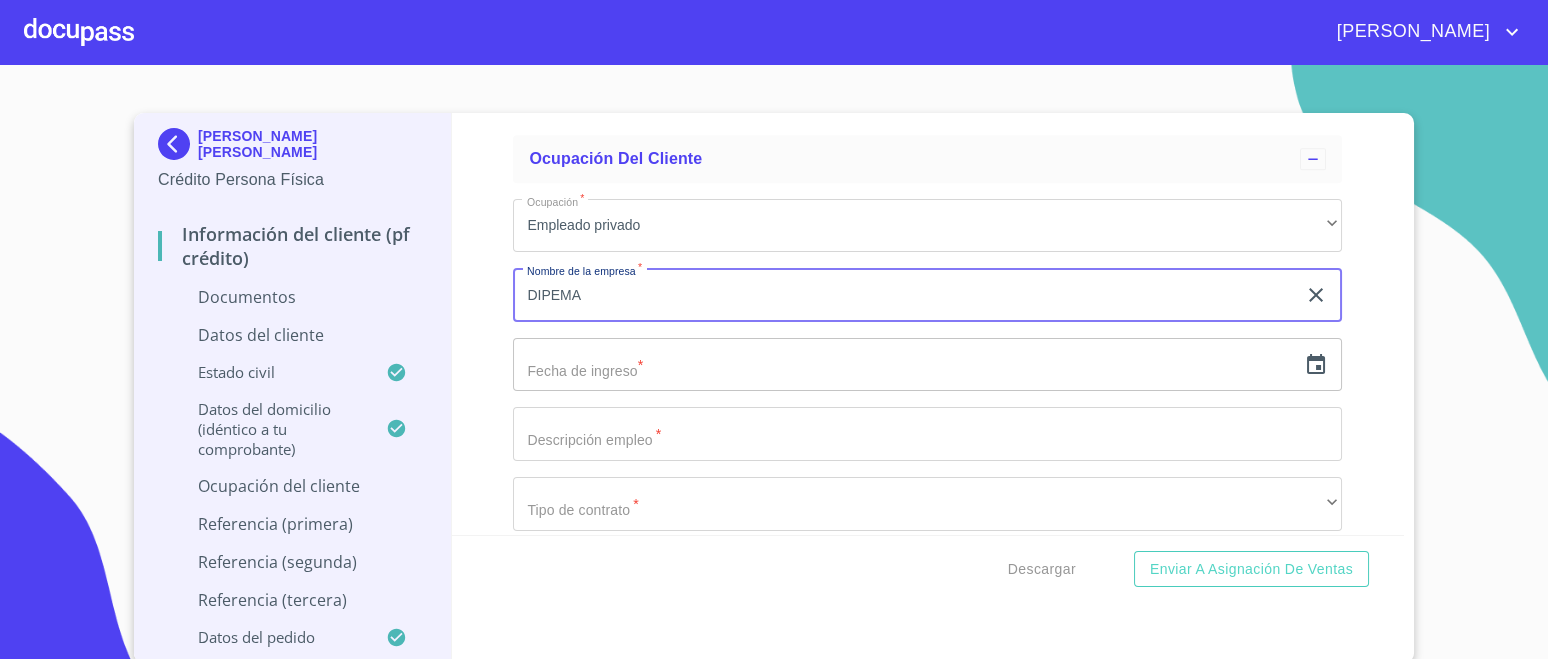 scroll, scrollTop: 5068, scrollLeft: 0, axis: vertical 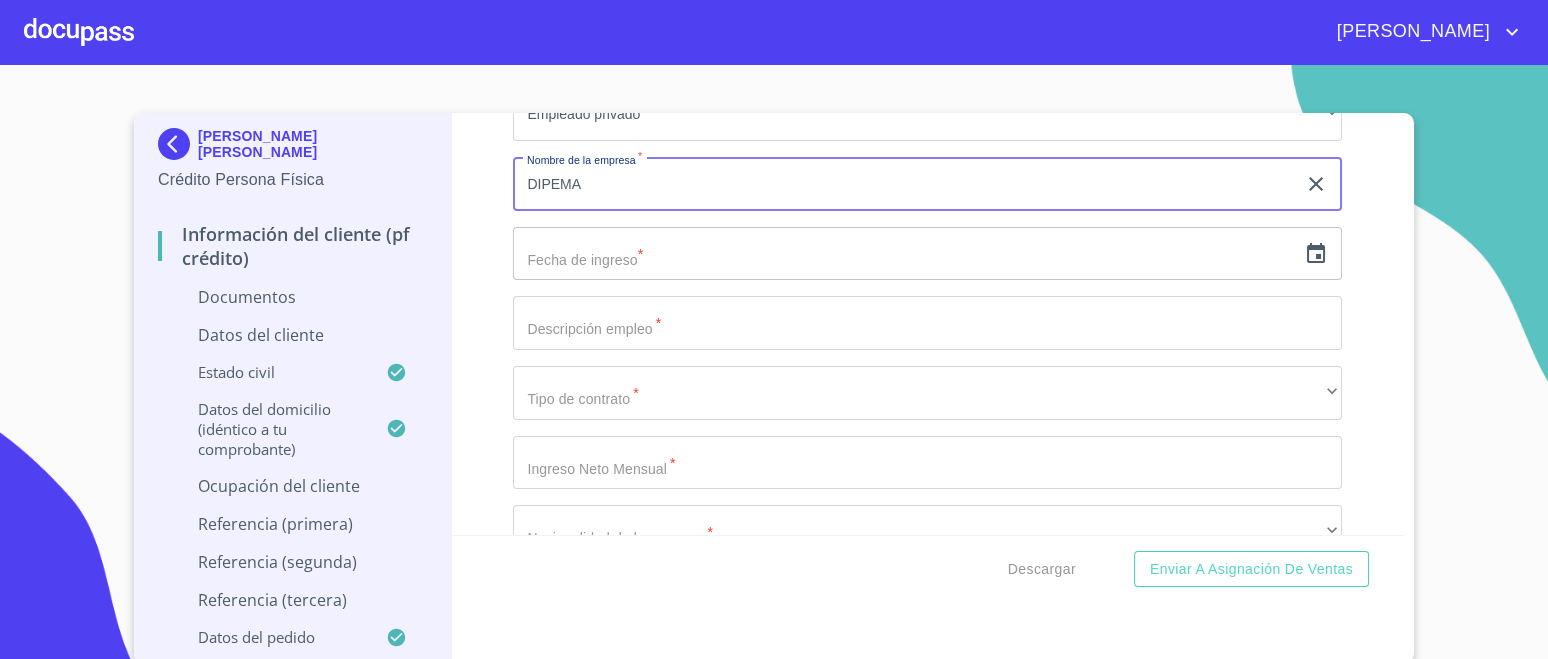 type on "DIPEMA" 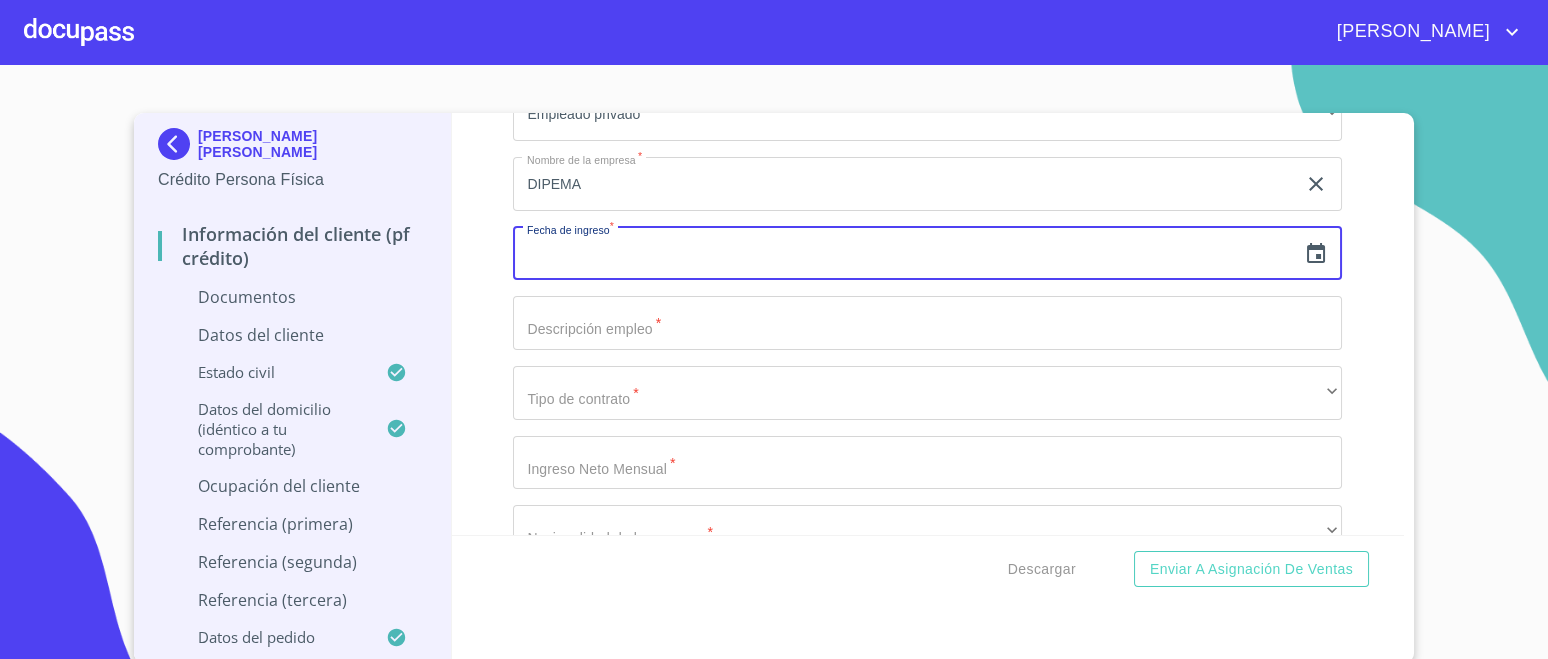 click at bounding box center (904, 254) 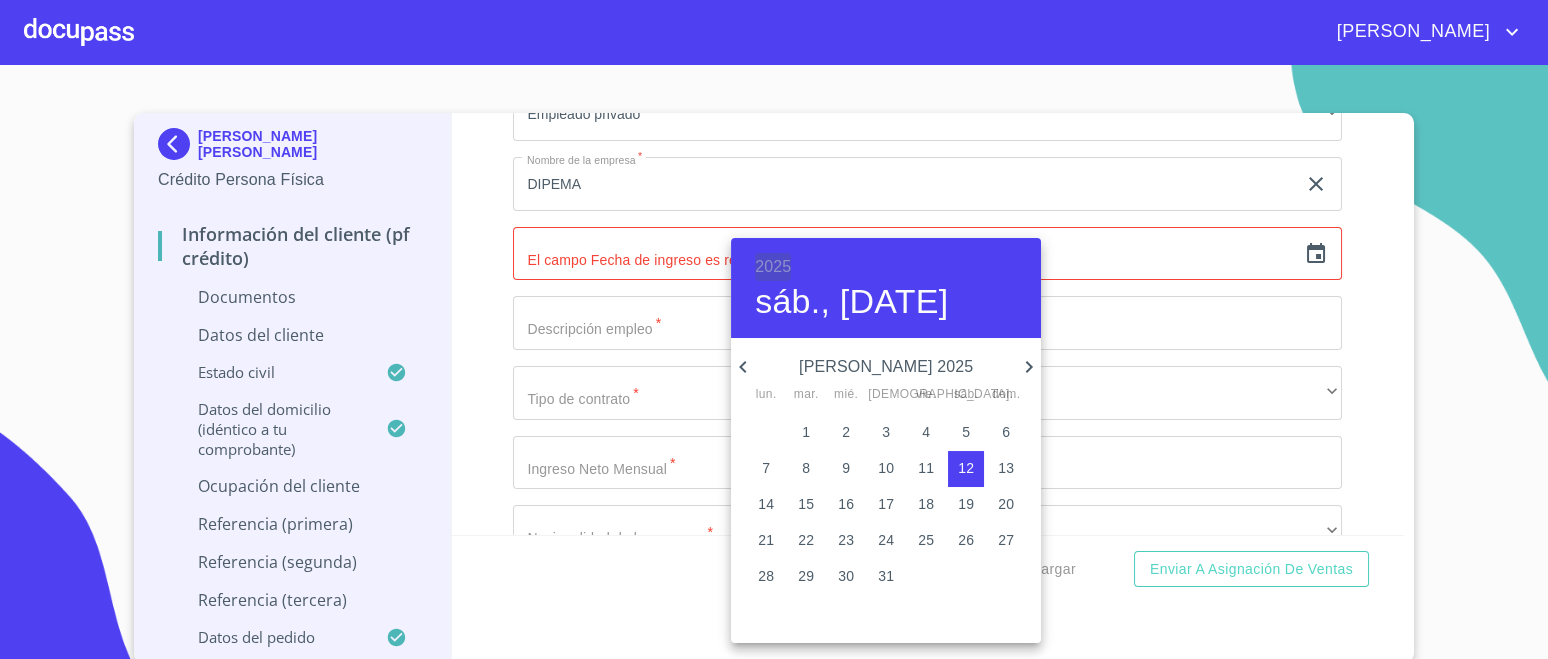 click on "2025" at bounding box center [773, 267] 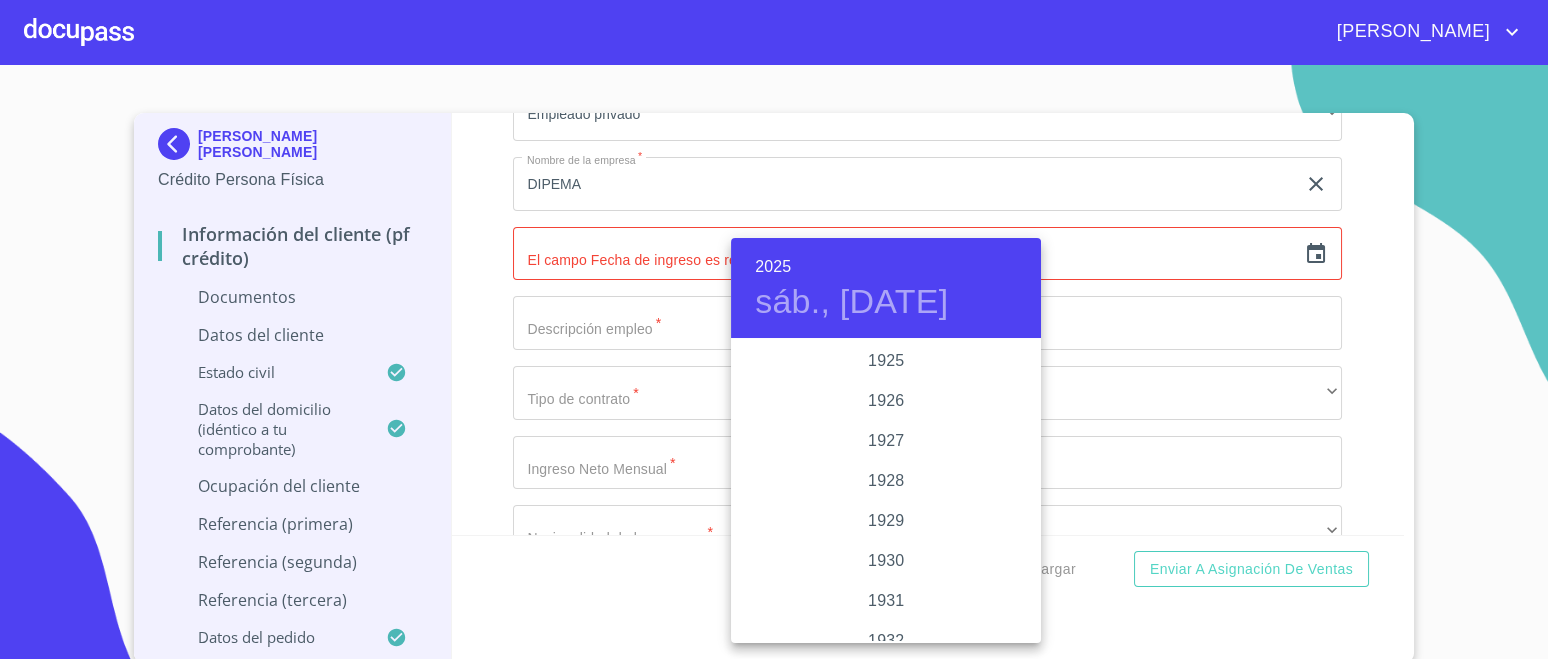 scroll, scrollTop: 3879, scrollLeft: 0, axis: vertical 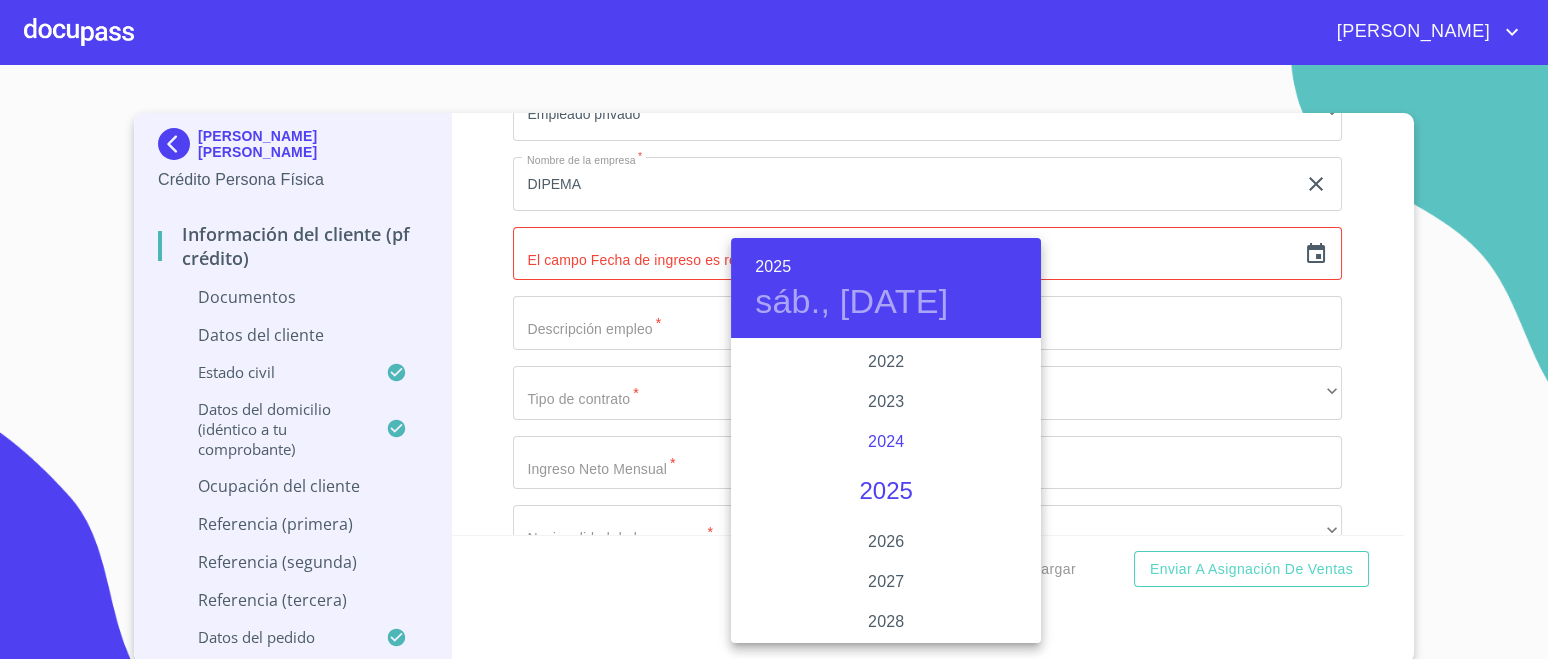 click on "2024" at bounding box center (886, 442) 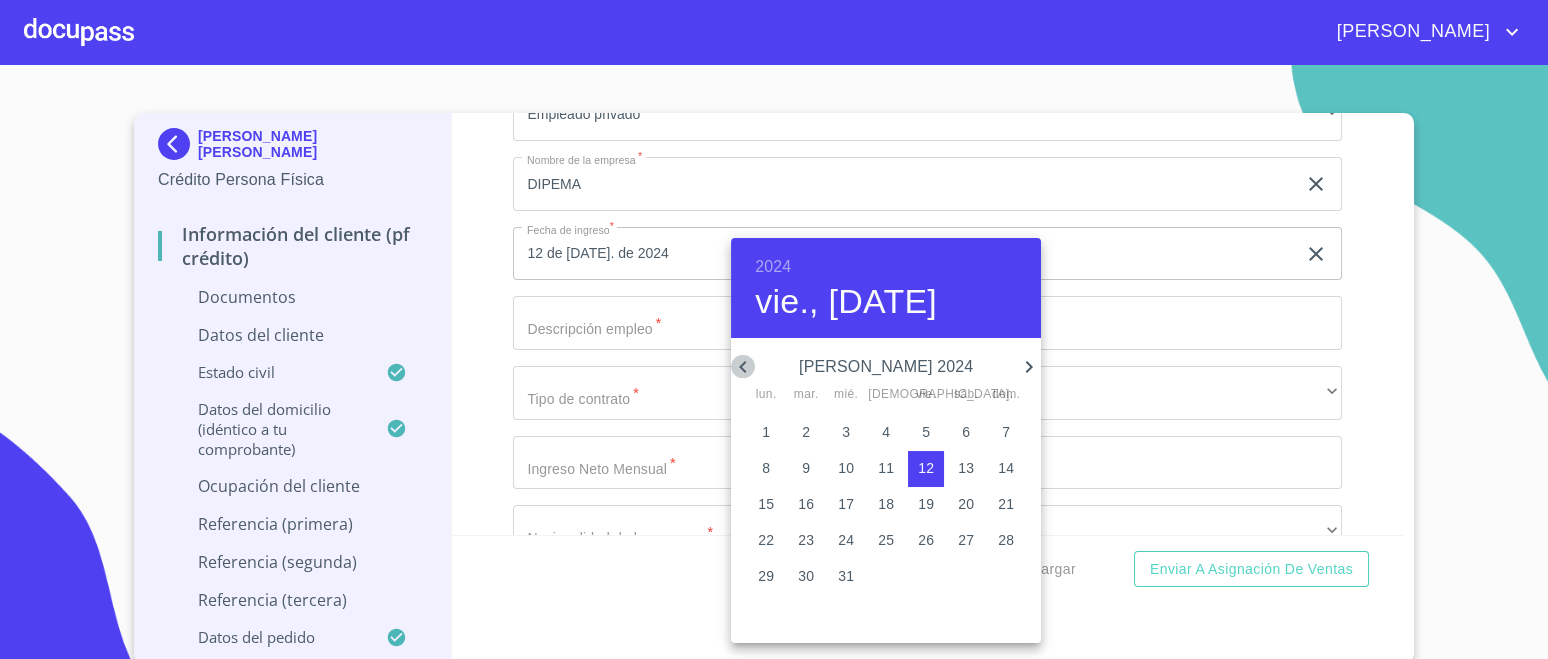 click 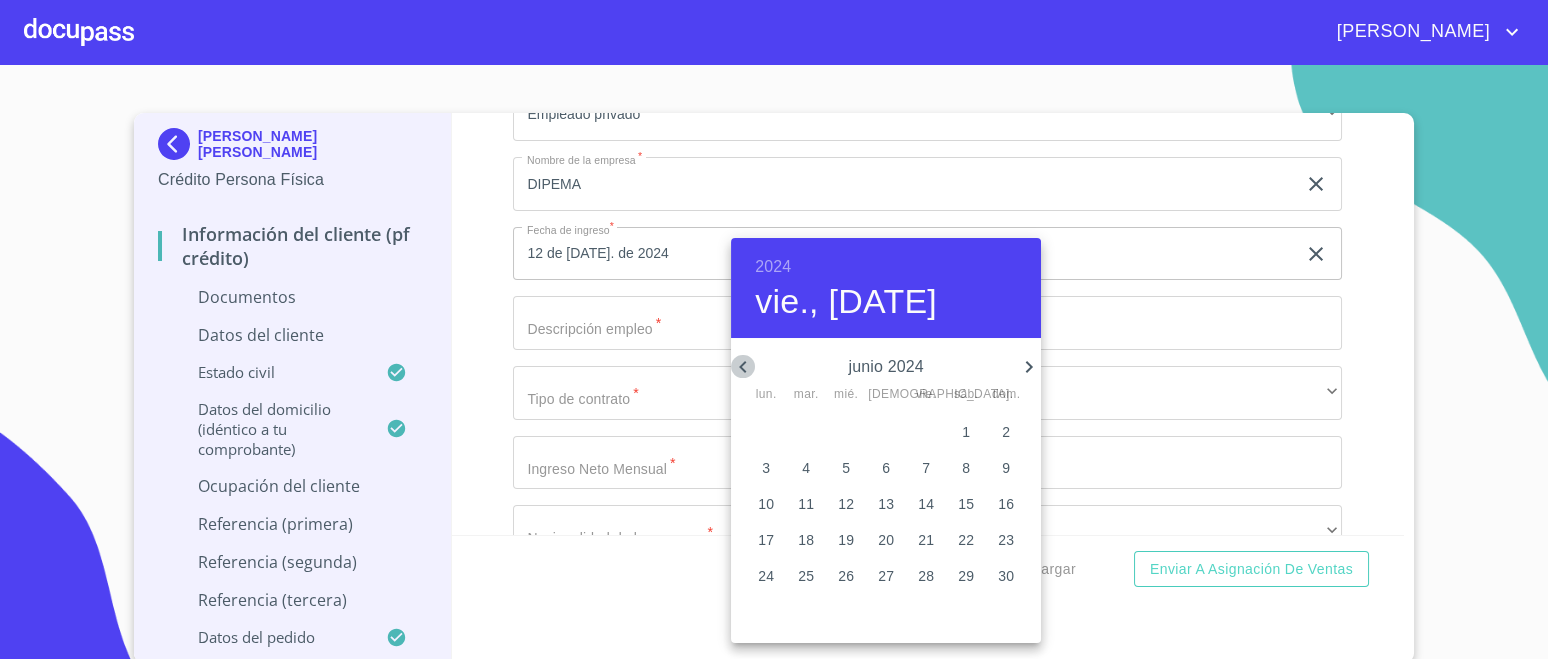 click 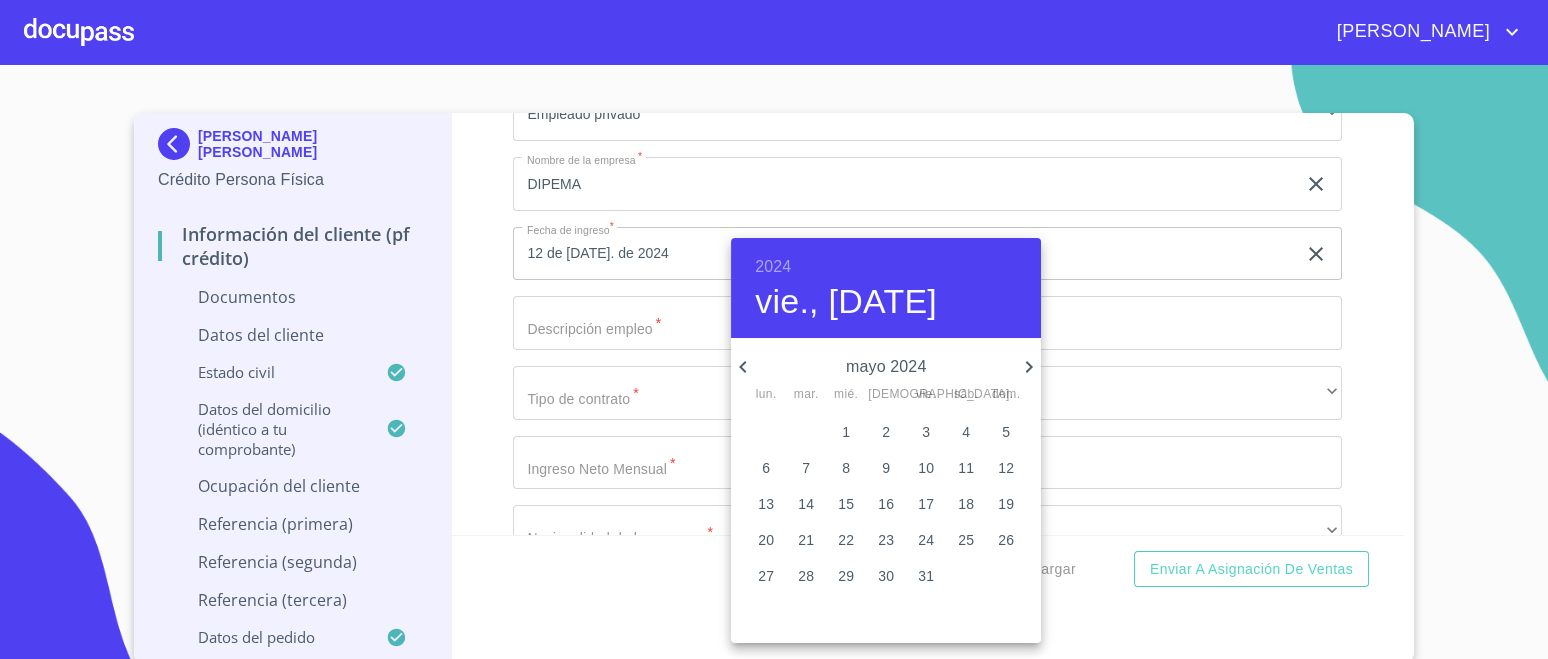 click 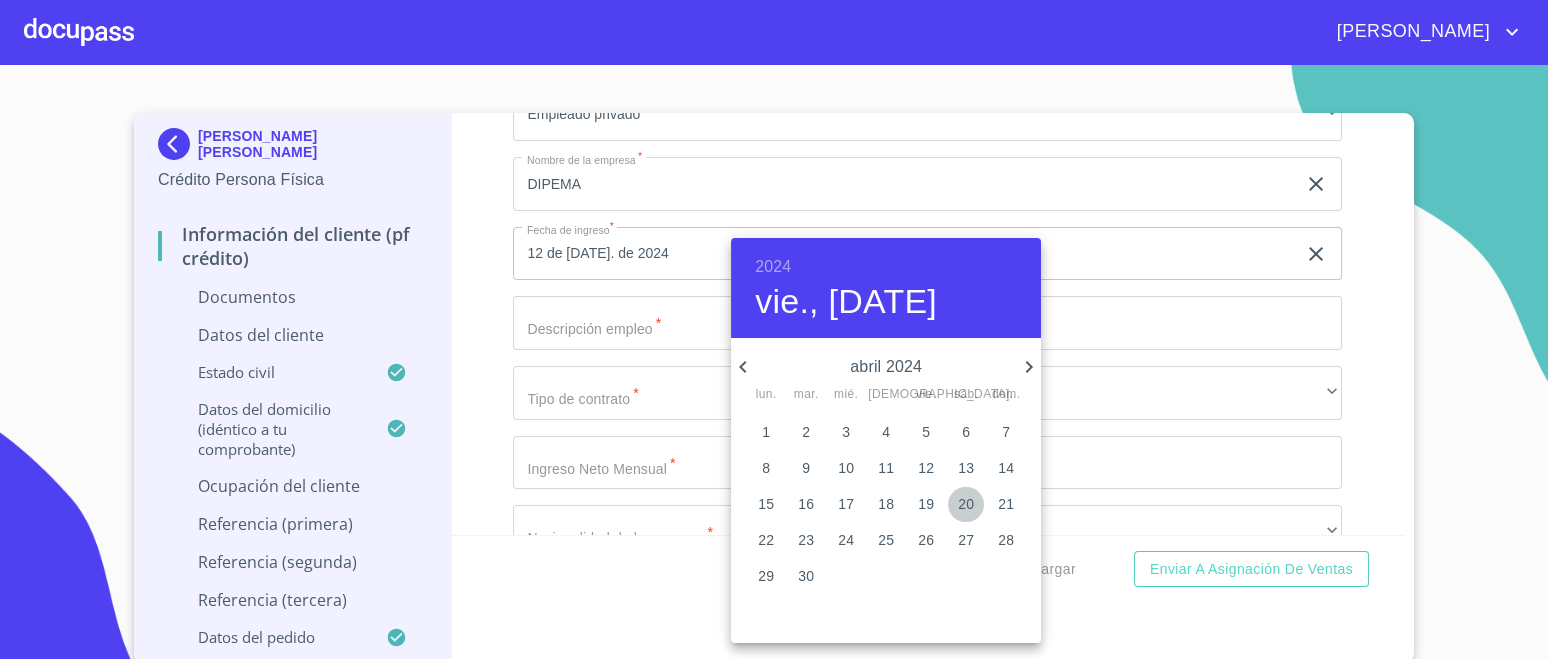 click on "20" at bounding box center (966, 504) 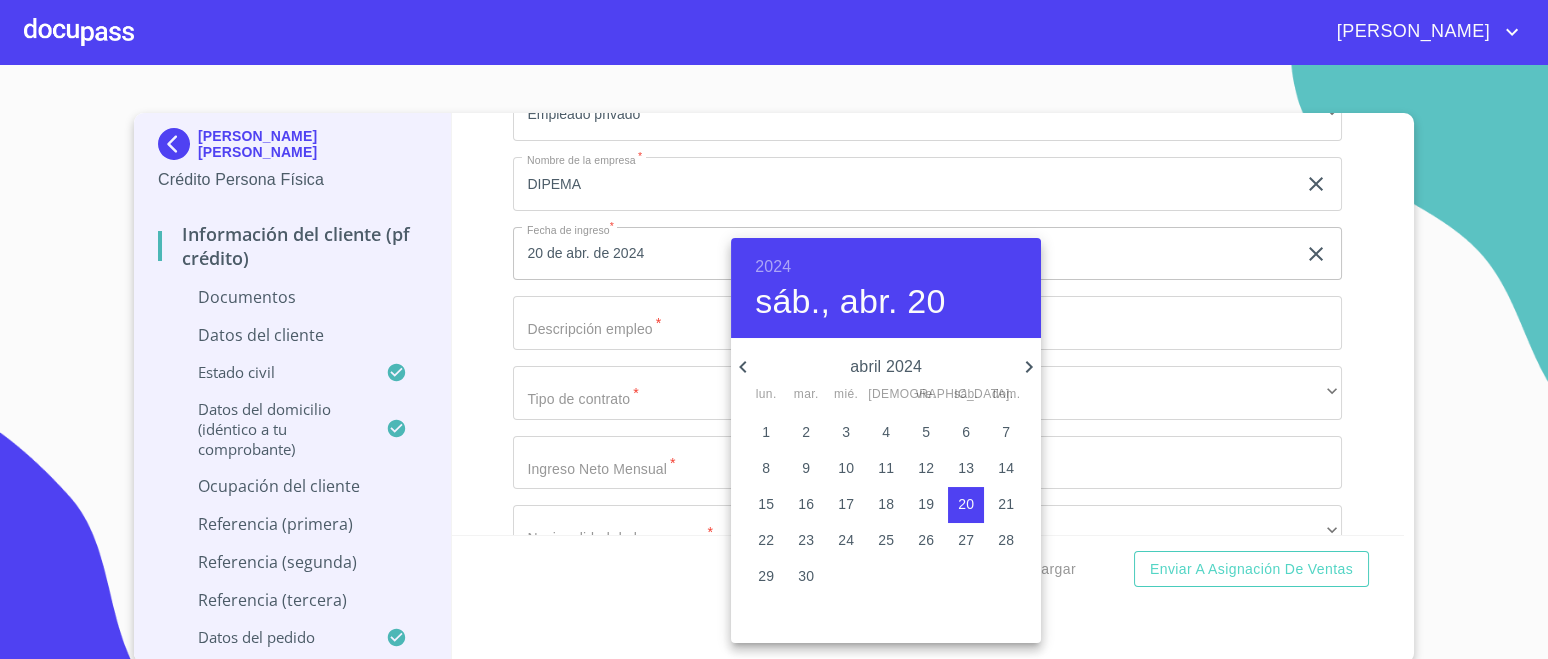 click at bounding box center [774, 329] 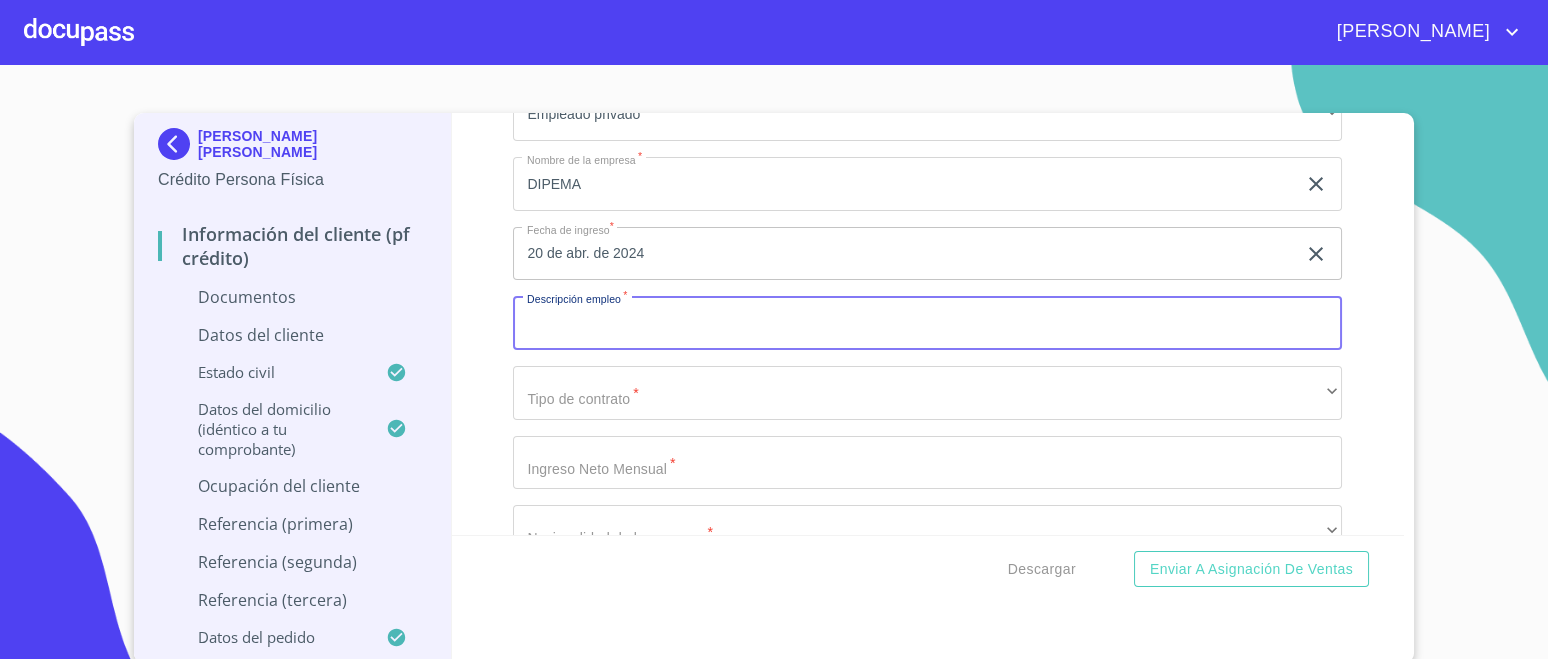 click on "Documento de identificación.   *" at bounding box center (927, 323) 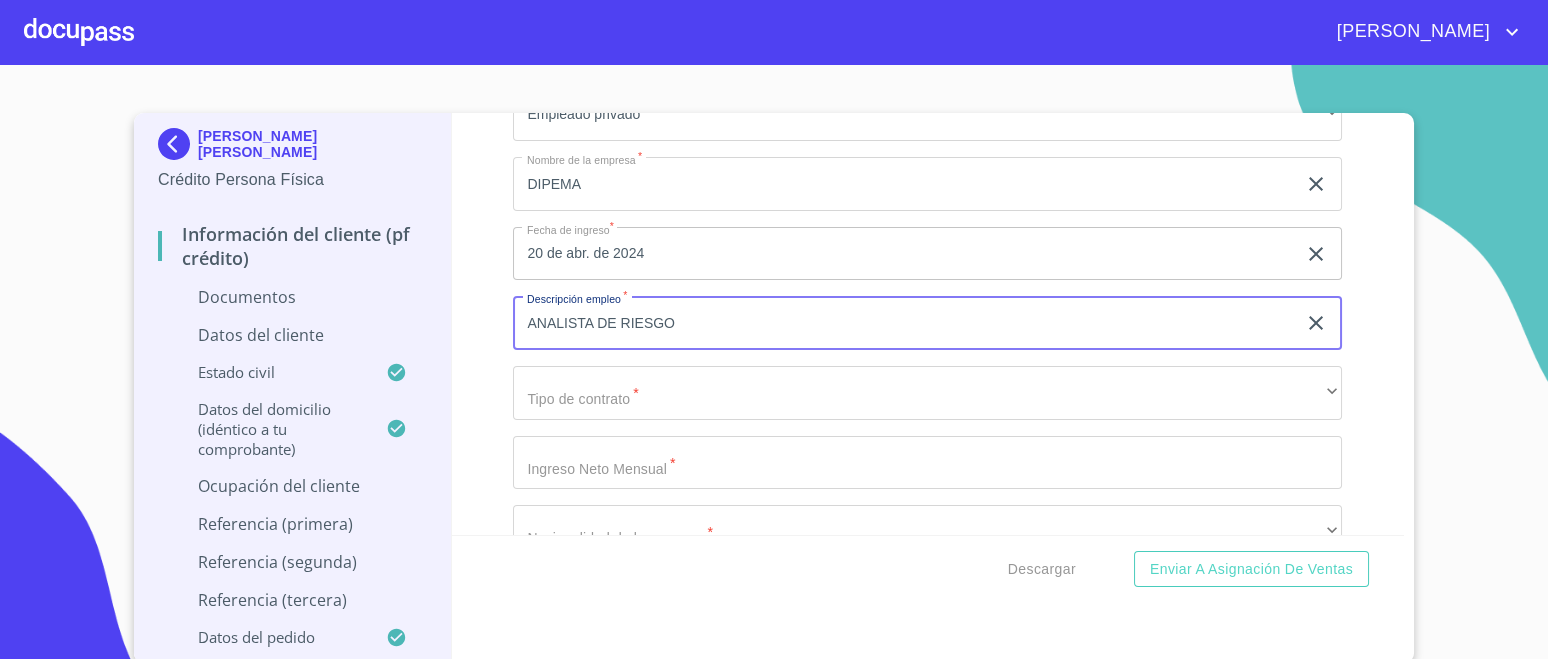 type on "ANALISTA DE RIESGO" 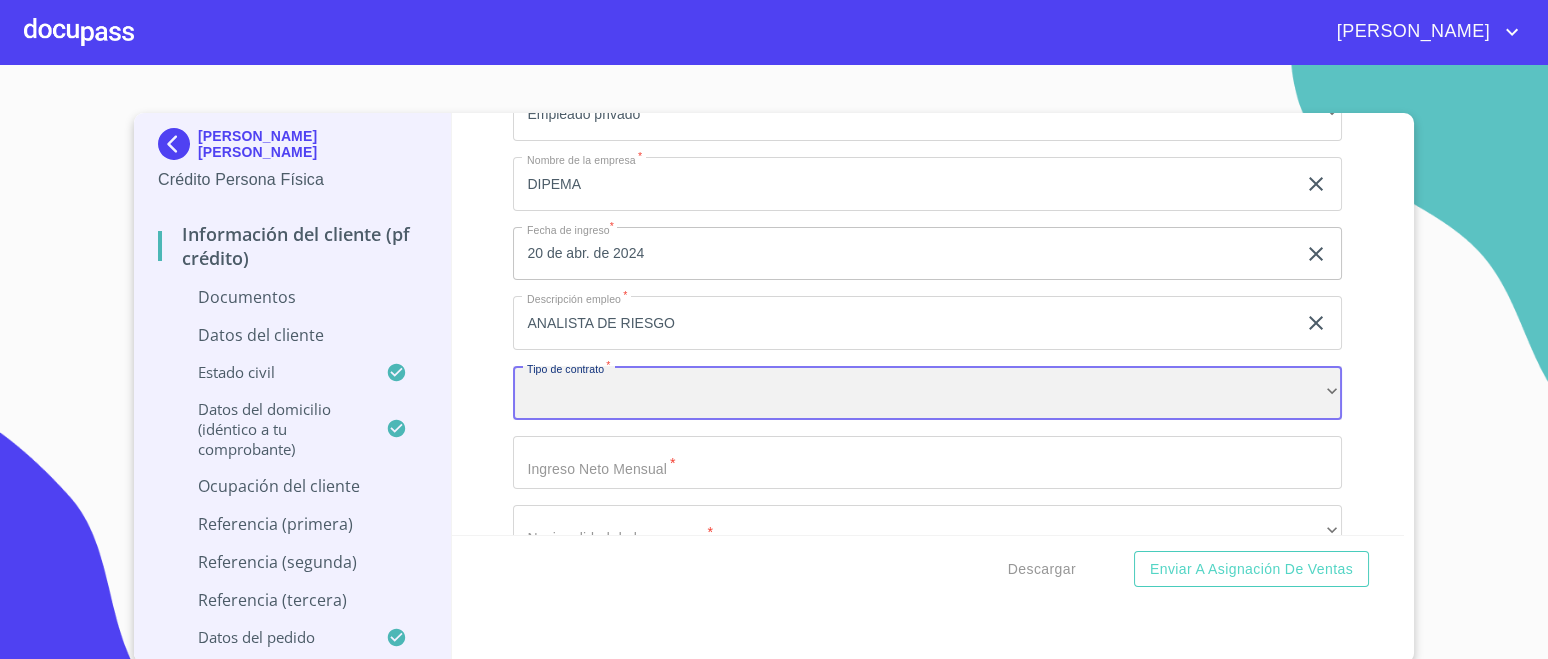 click on "​" at bounding box center [927, 393] 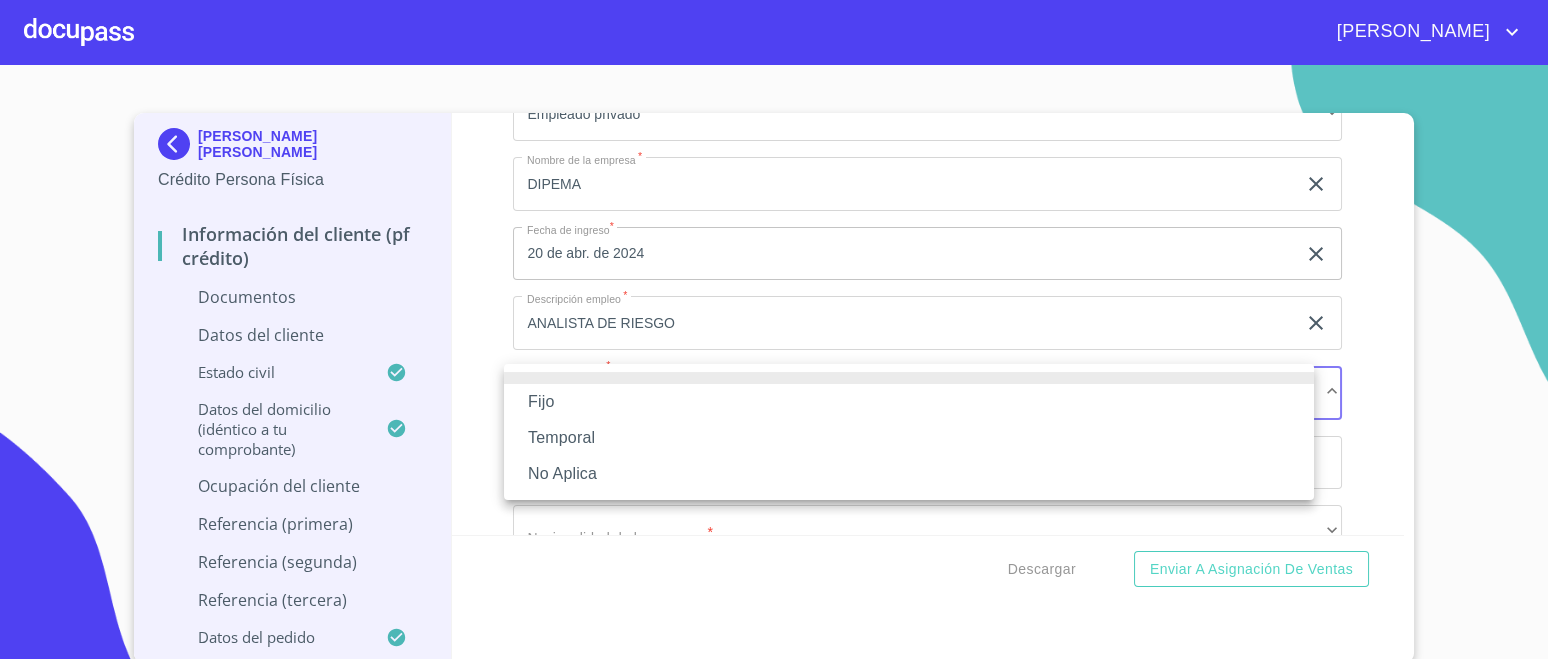 click on "Fijo" at bounding box center (909, 402) 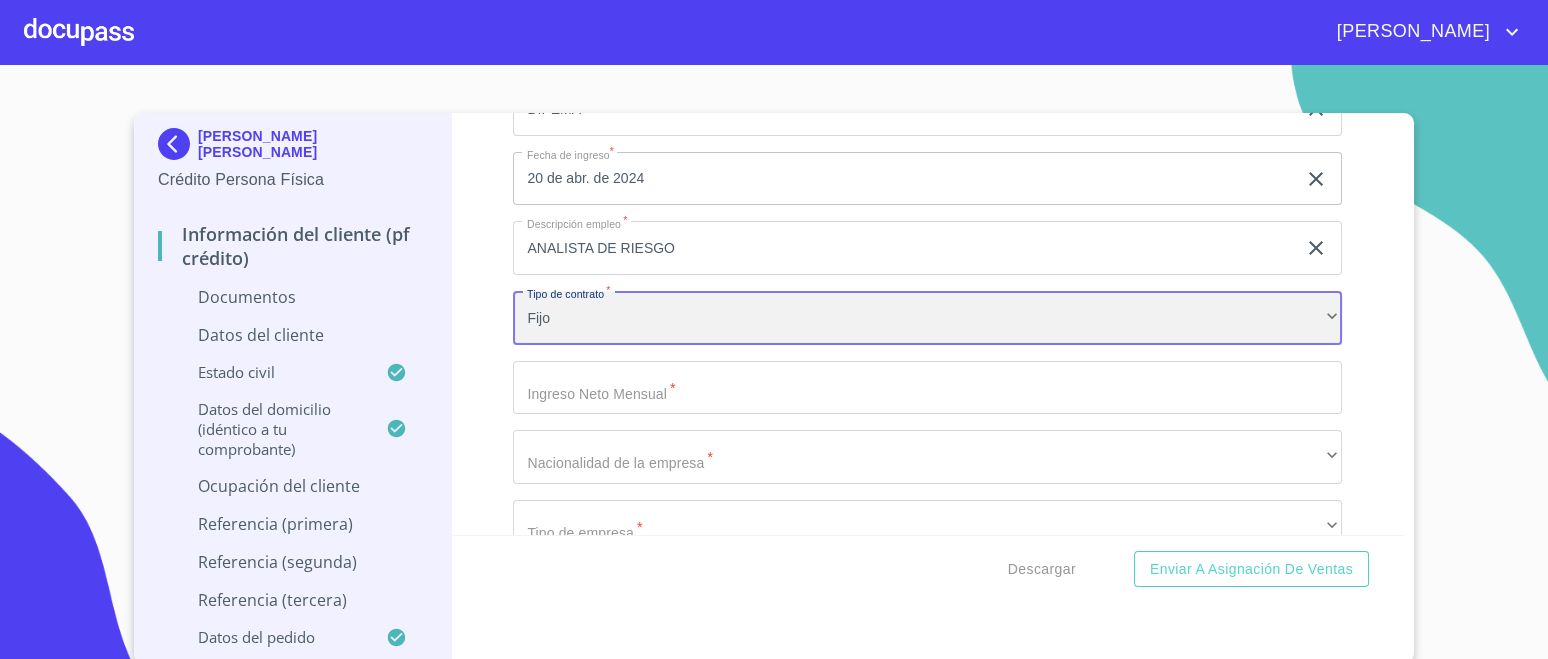 scroll, scrollTop: 5194, scrollLeft: 0, axis: vertical 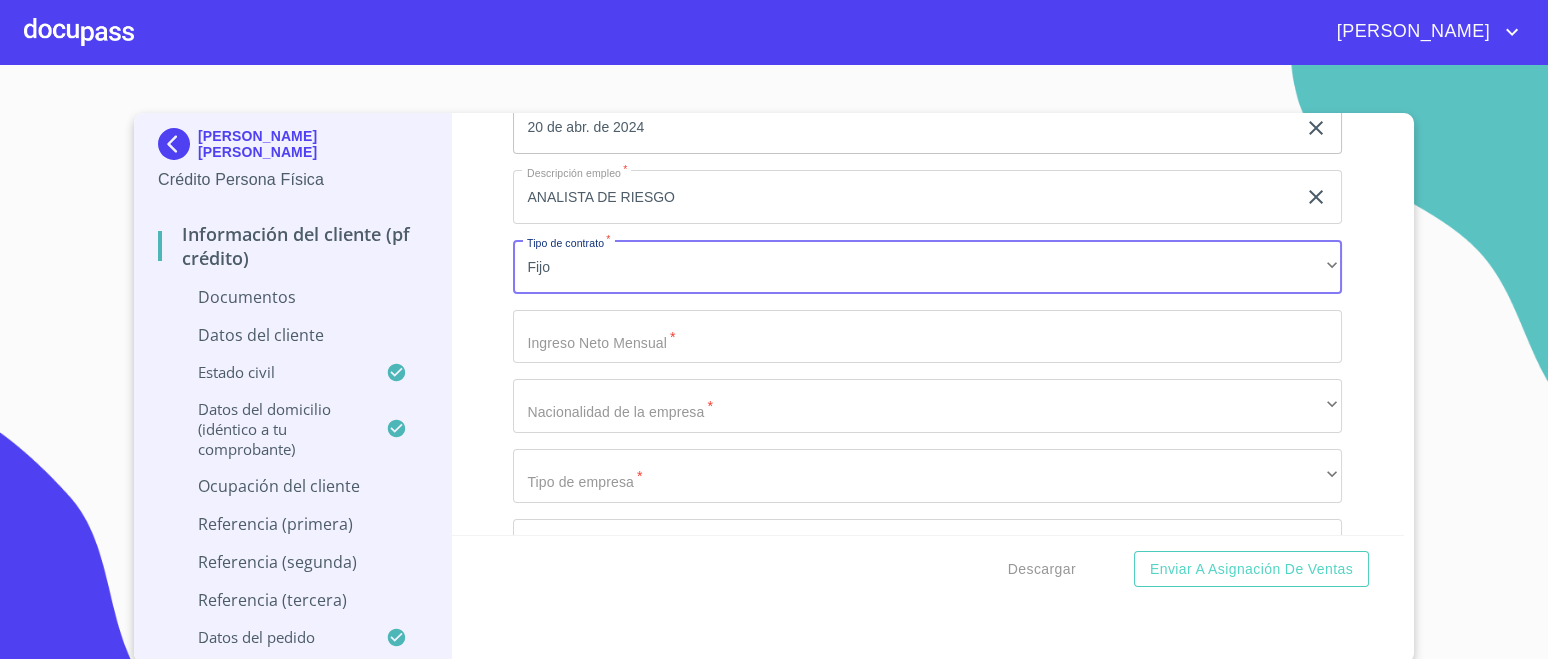 click on "Documento de identificación.   *" at bounding box center (904, -2549) 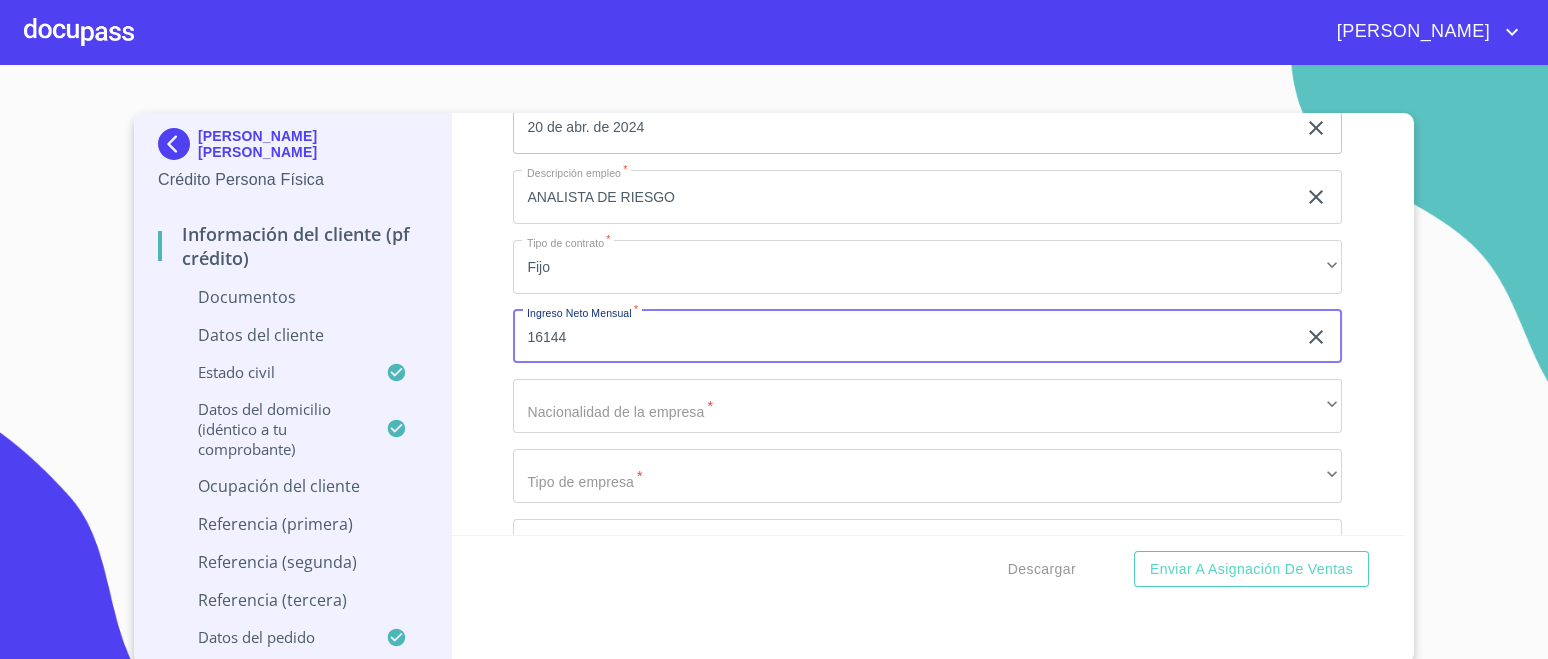 type on "16144" 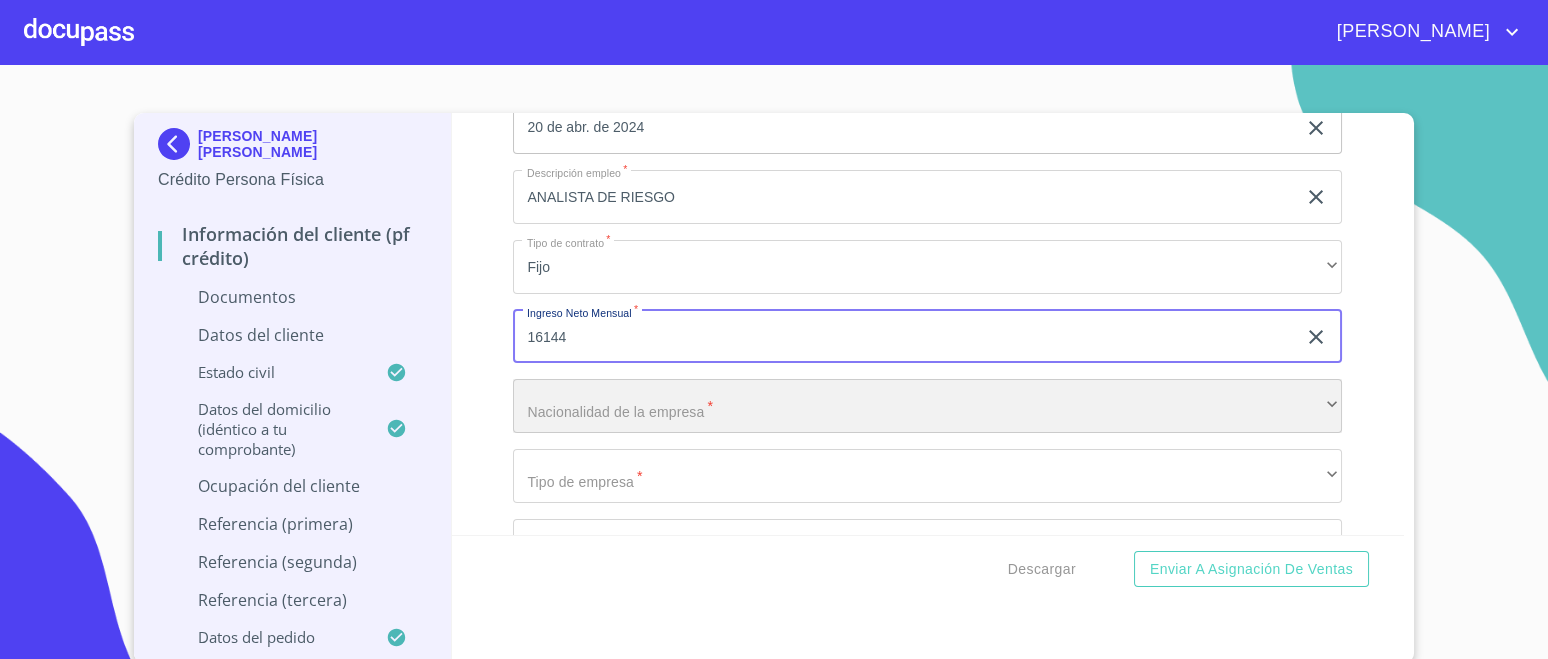 click on "​" at bounding box center [927, 406] 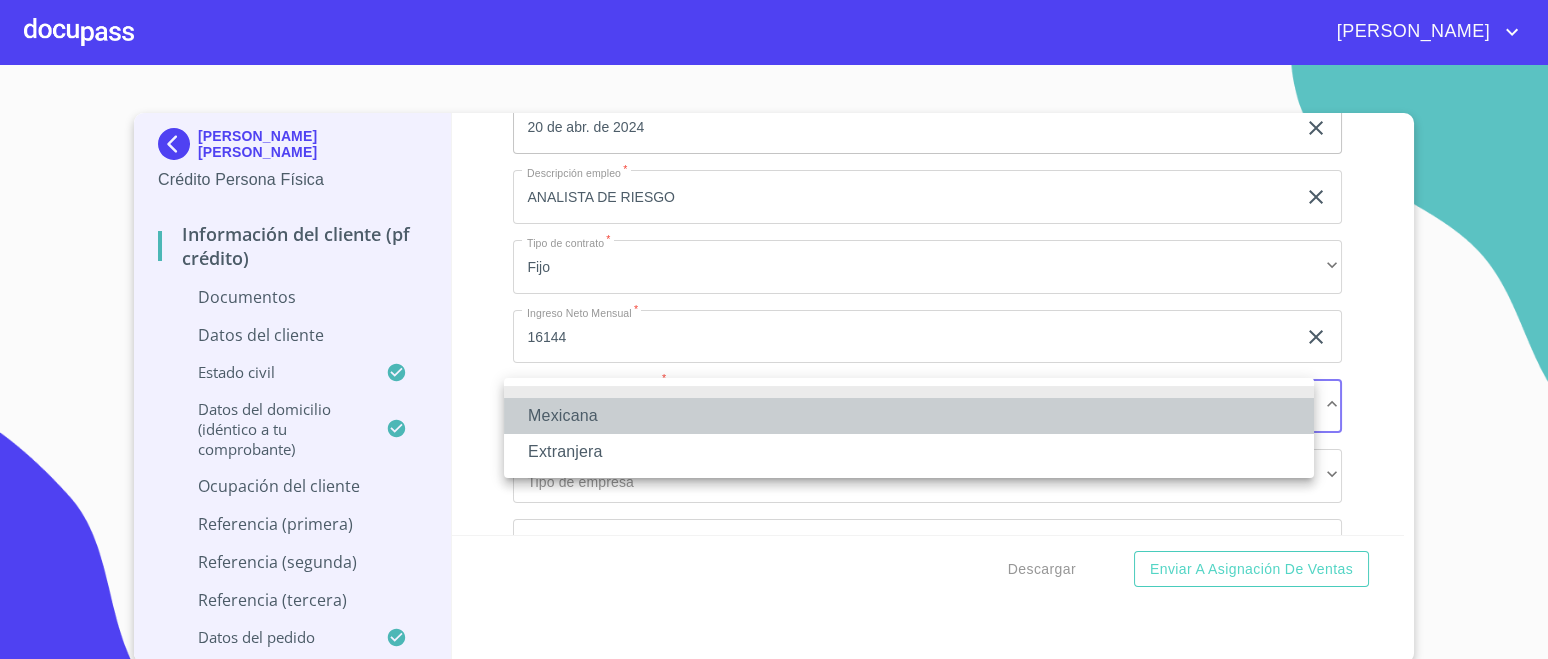 click on "Mexicana" at bounding box center [909, 416] 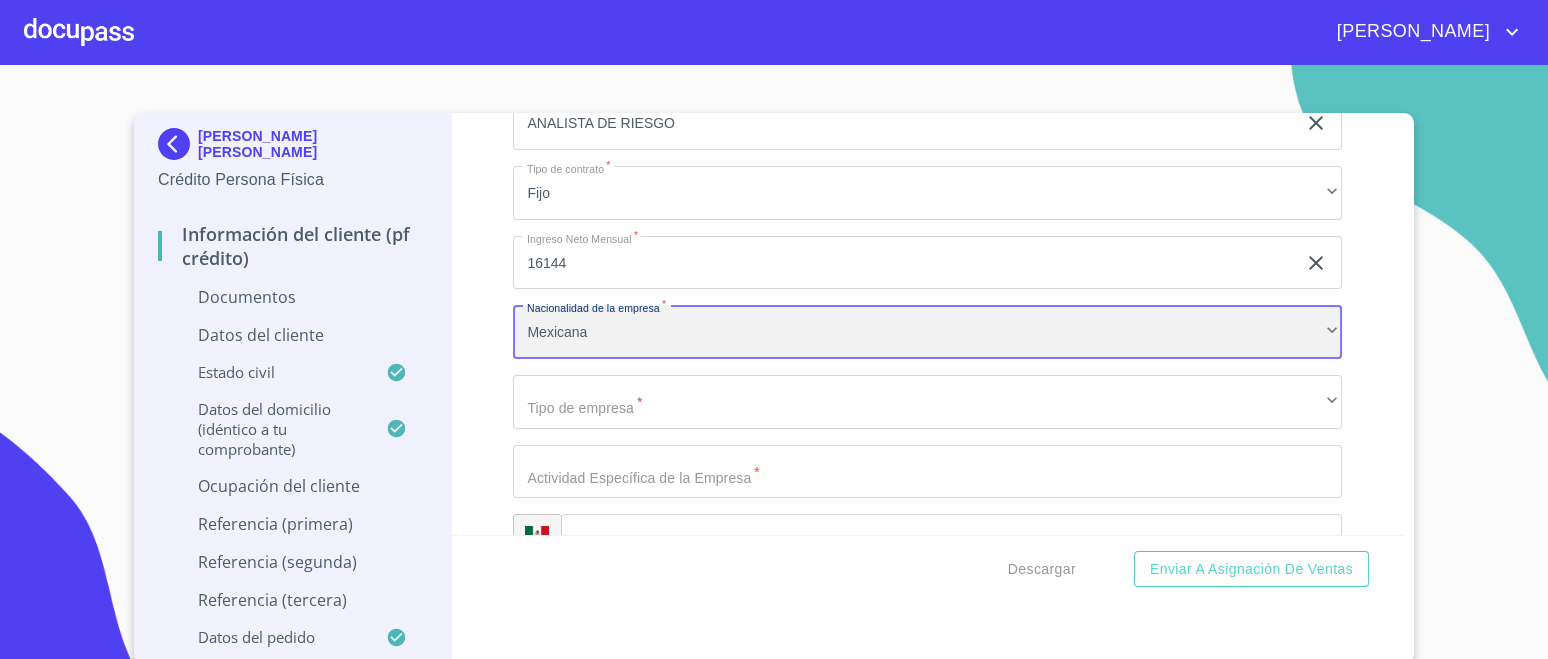 scroll, scrollTop: 5319, scrollLeft: 0, axis: vertical 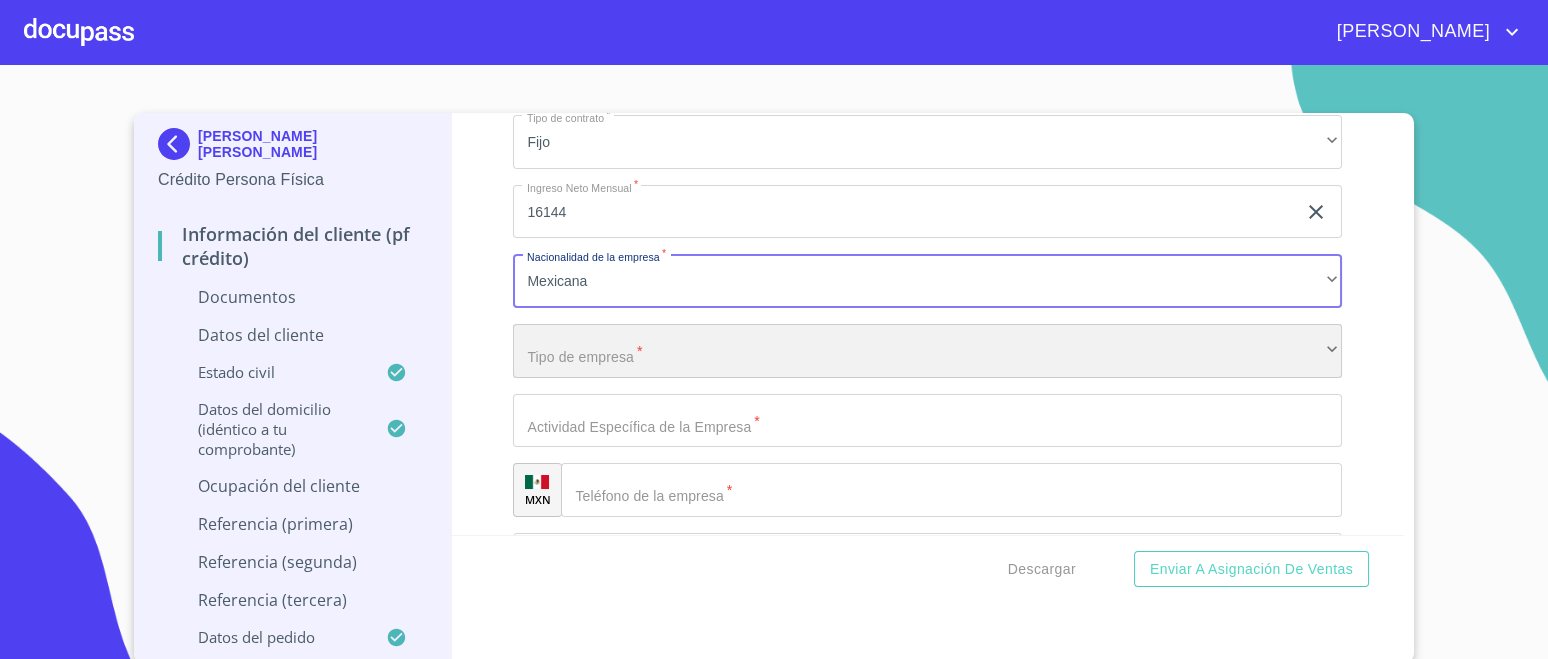 click on "​" at bounding box center (927, 351) 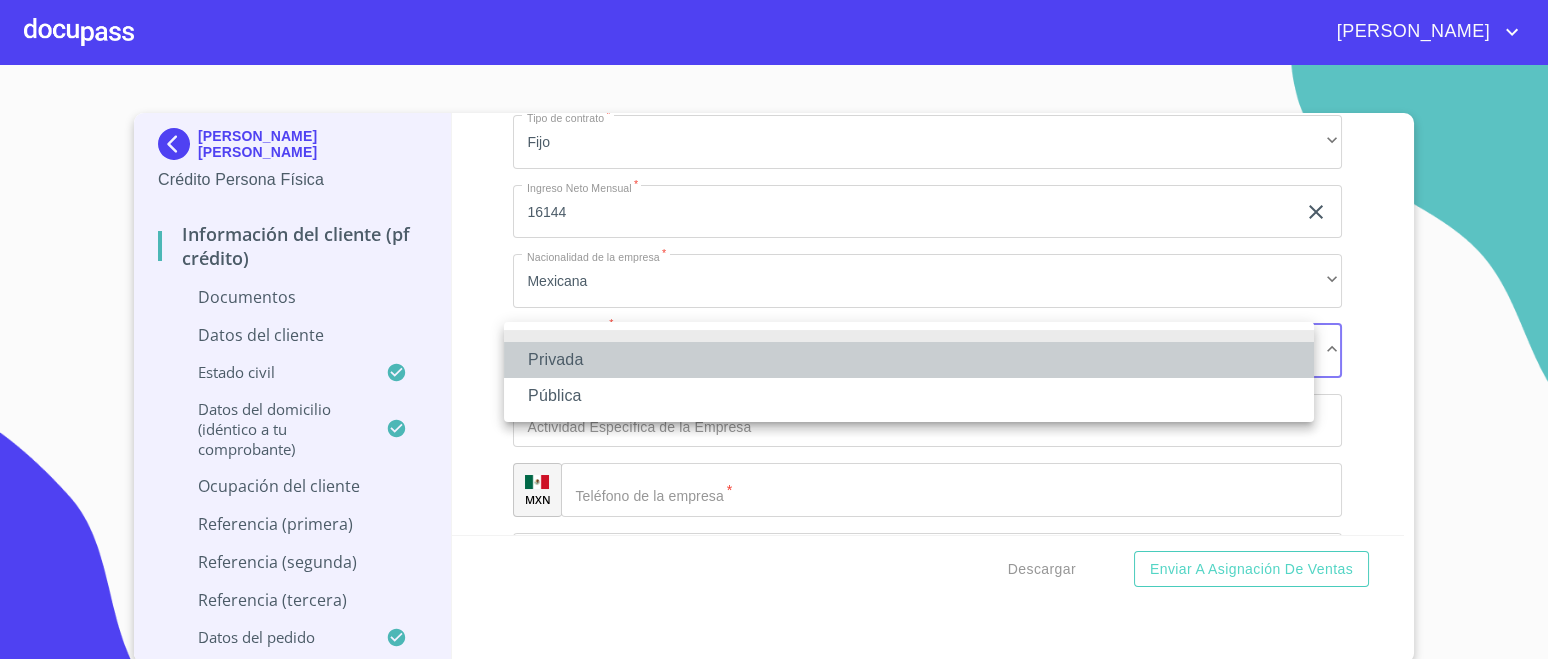 click on "Privada" at bounding box center [909, 360] 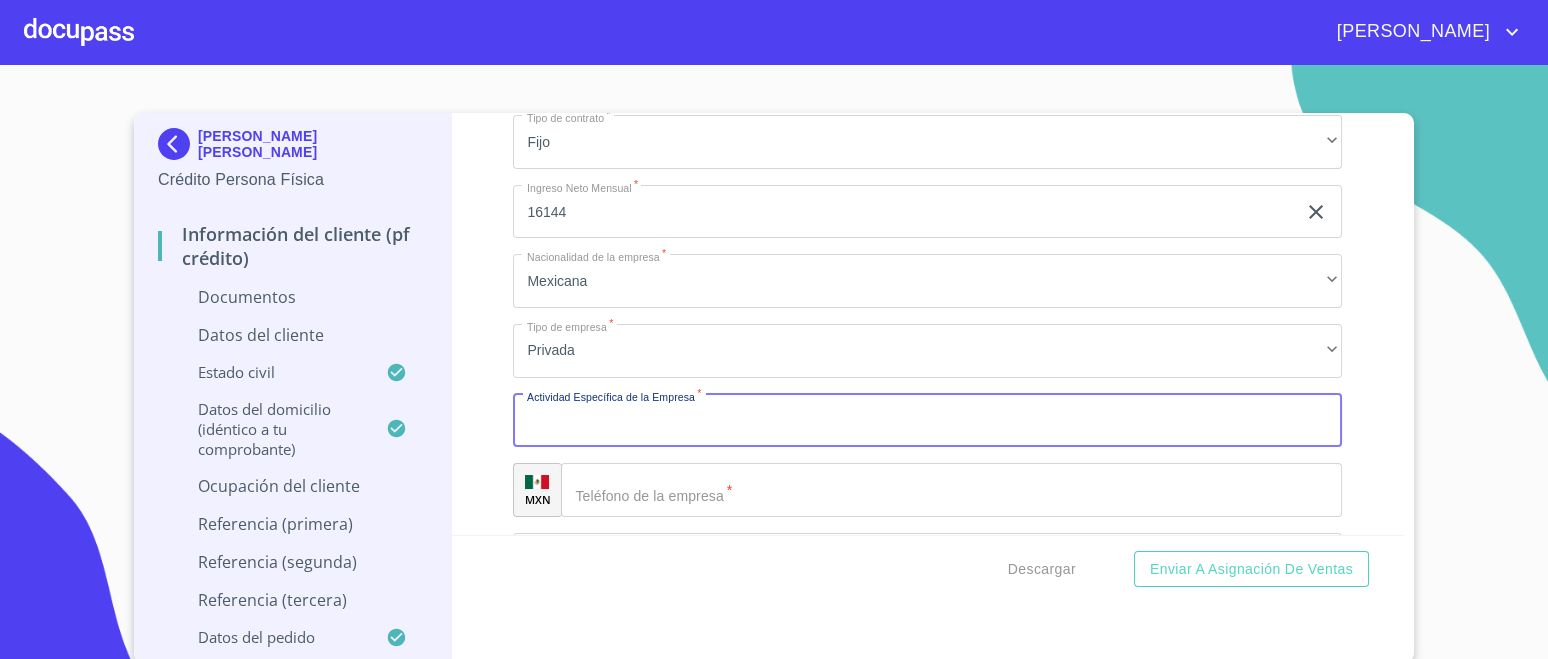 click on "Documento de identificación.   *" at bounding box center [927, 421] 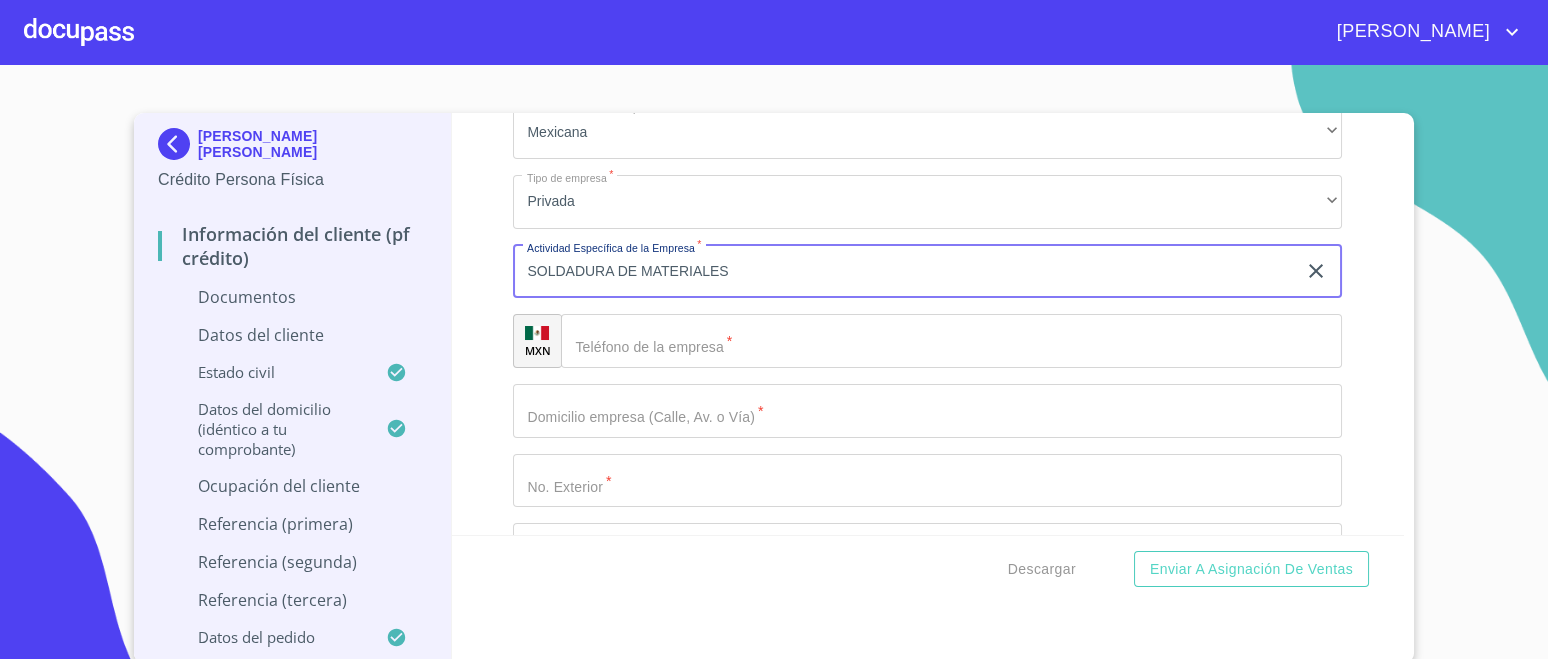scroll, scrollTop: 5569, scrollLeft: 0, axis: vertical 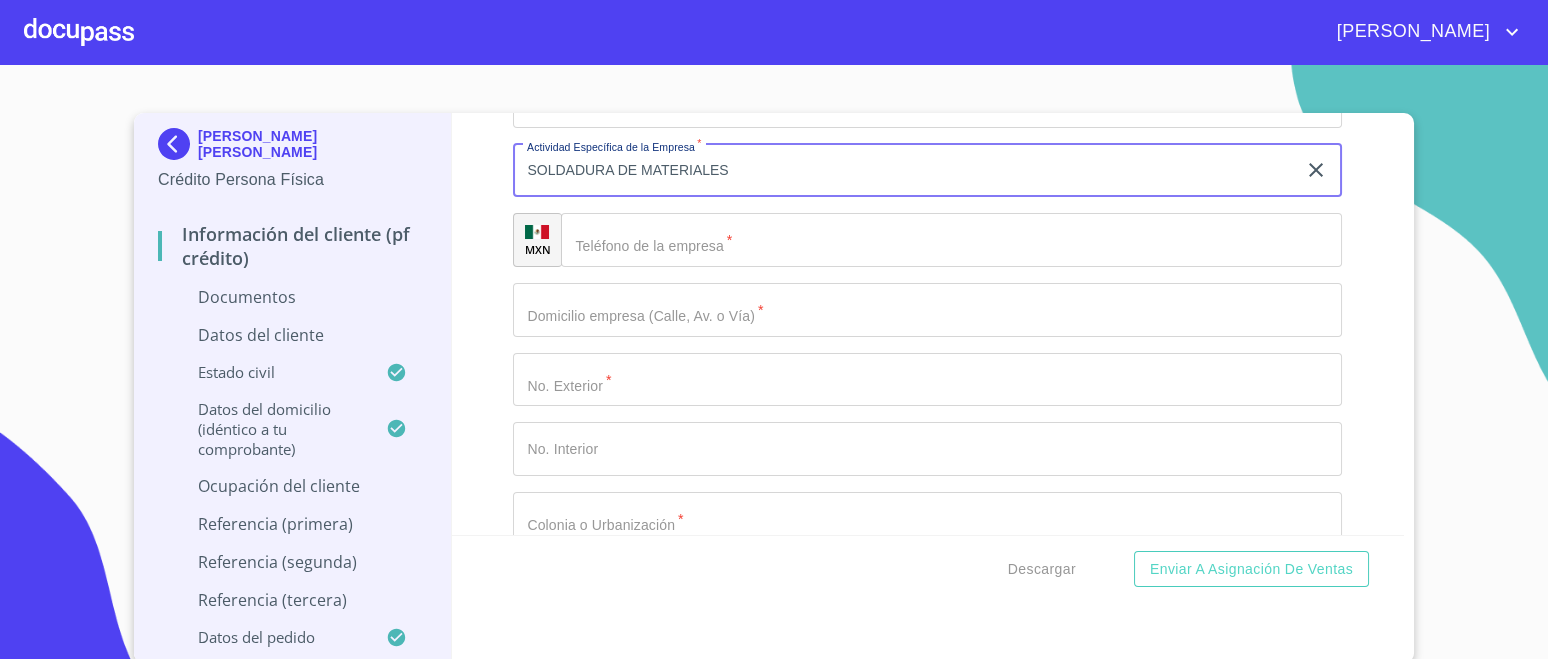 type on "SOLDADURA DE MATERIALES" 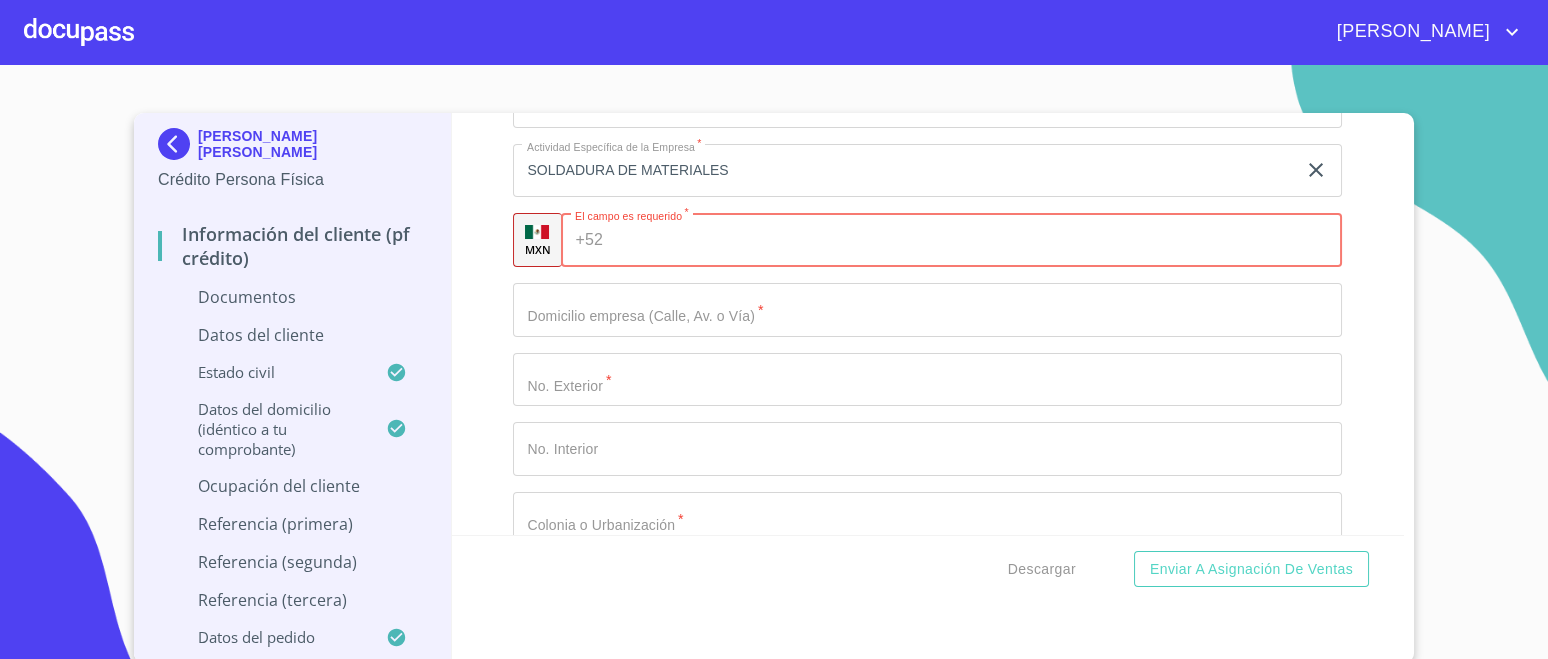 click on "Documento de identificación.   *" at bounding box center [976, 240] 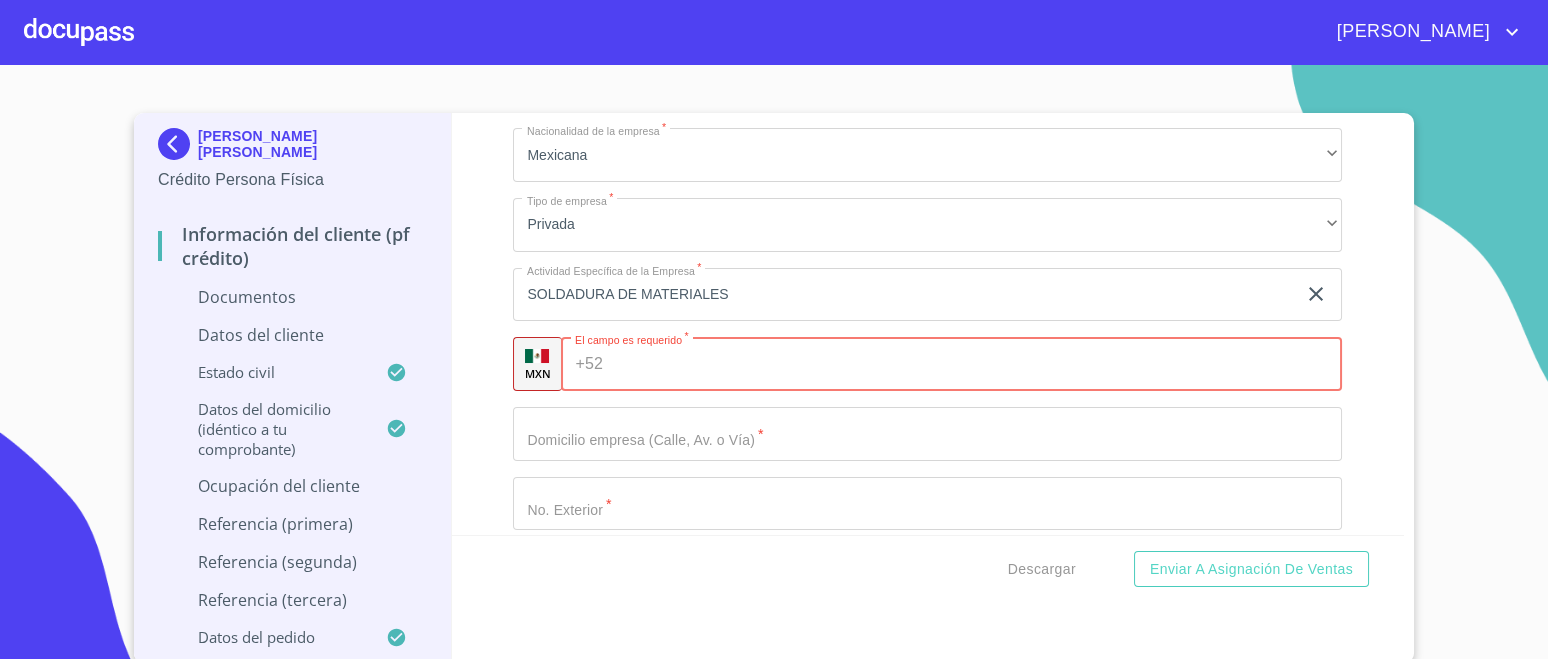 scroll, scrollTop: 5444, scrollLeft: 0, axis: vertical 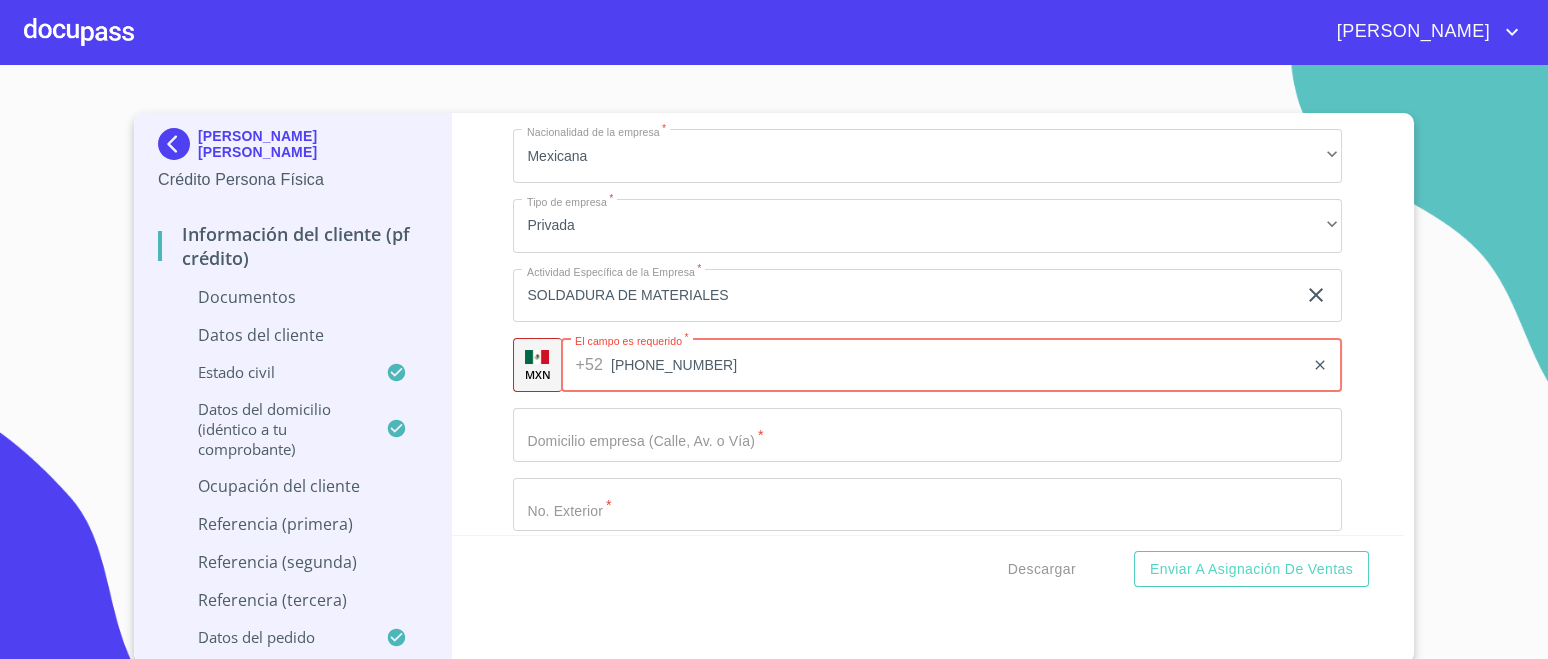type on "(33)16237354" 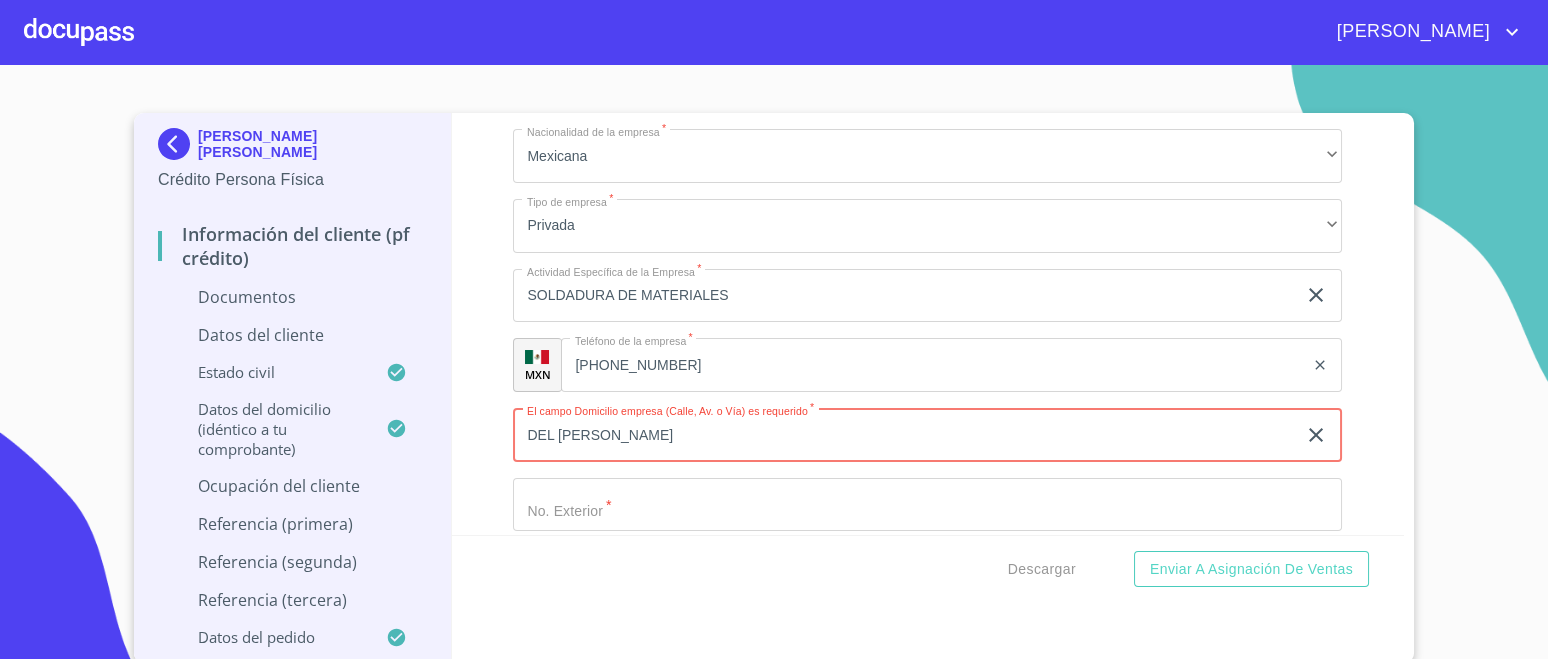type on "DEL PLATERO" 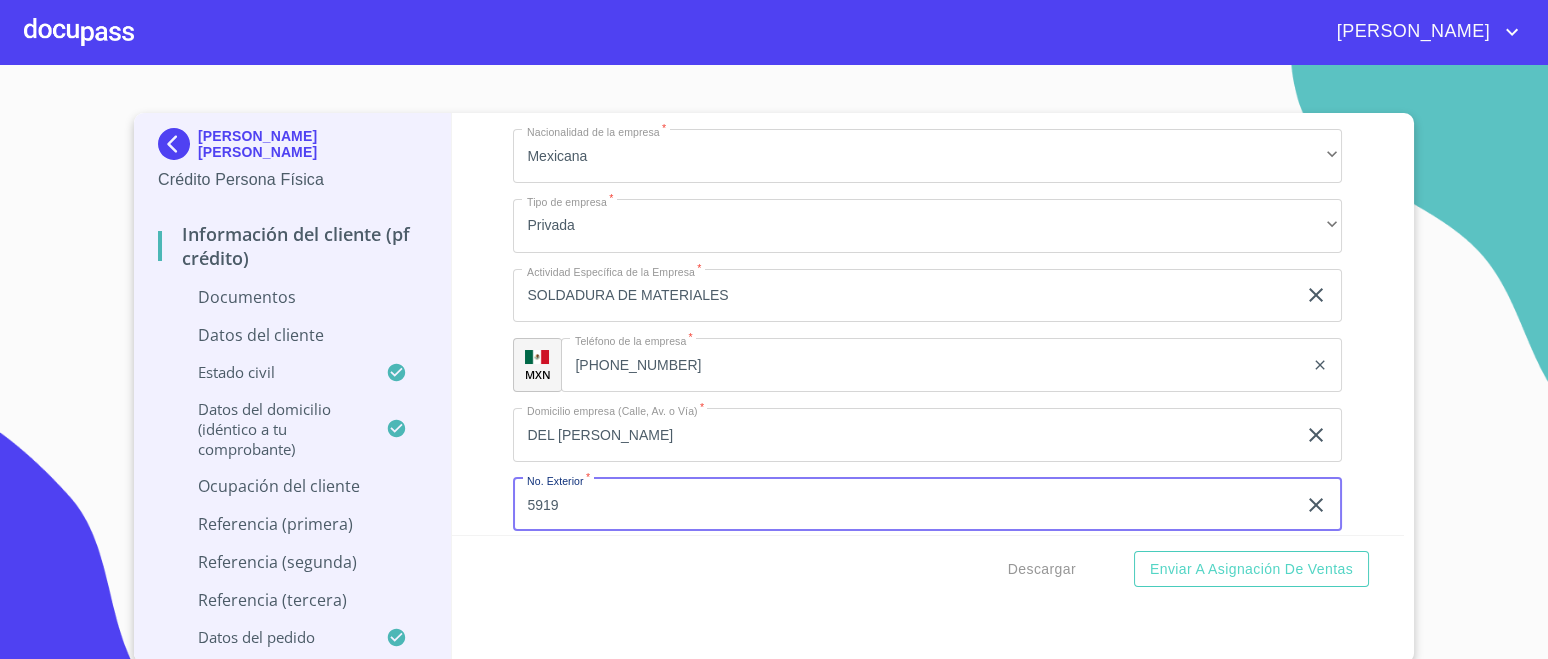 type on "5919" 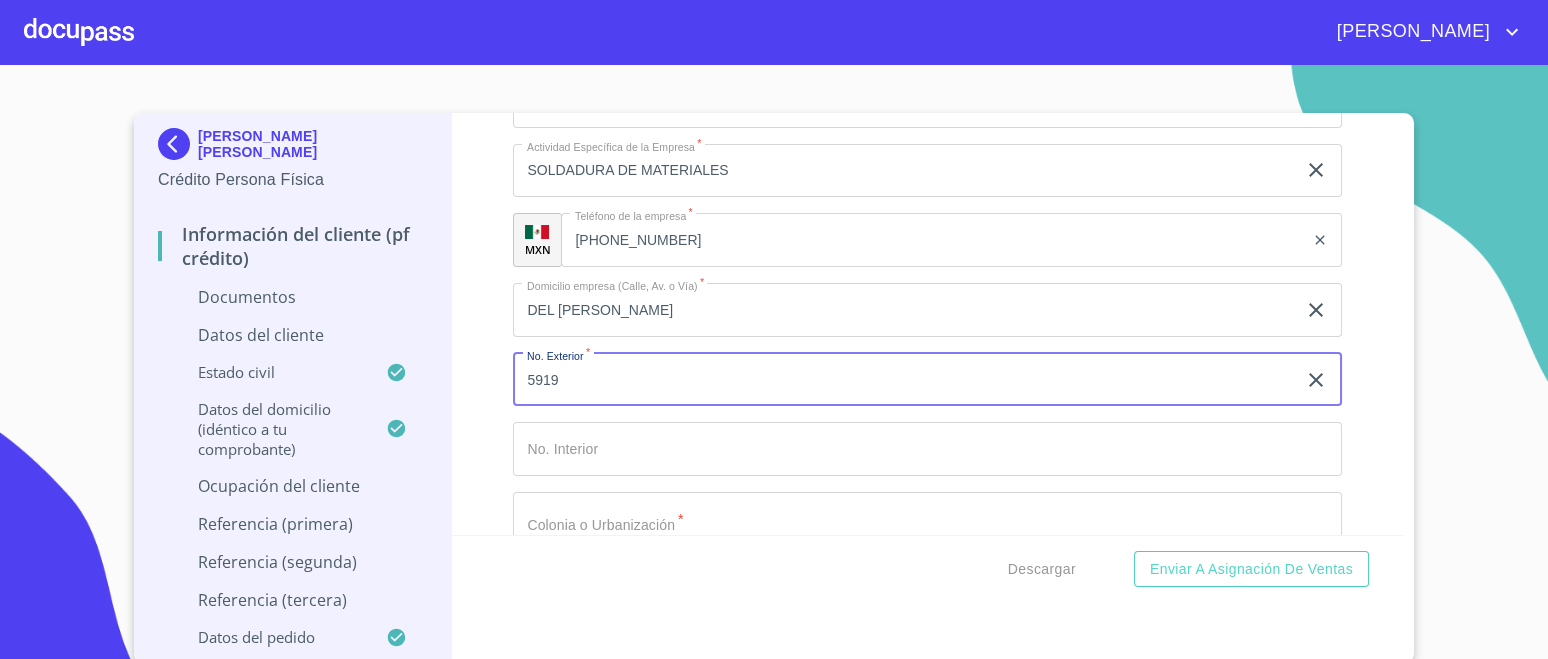 scroll, scrollTop: 5693, scrollLeft: 0, axis: vertical 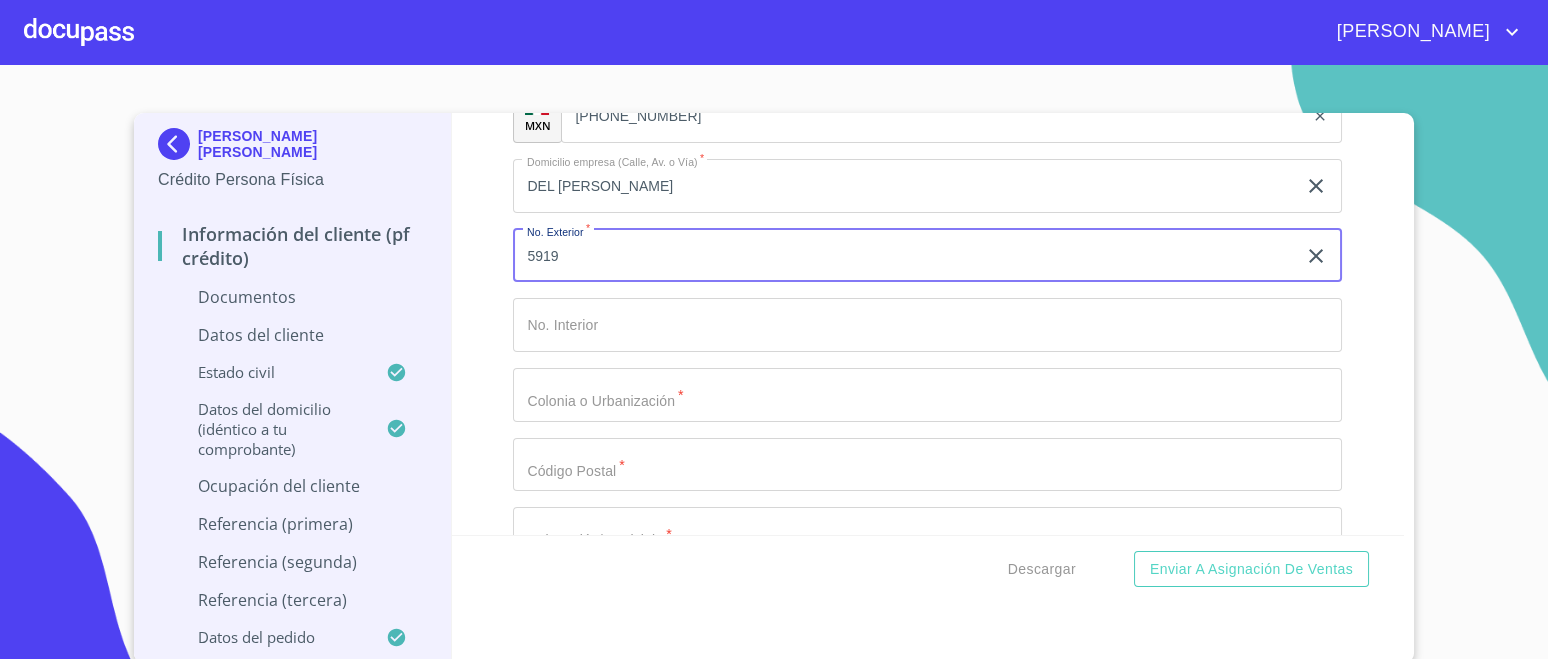 click on "Documento de identificación.   *" at bounding box center [904, -3048] 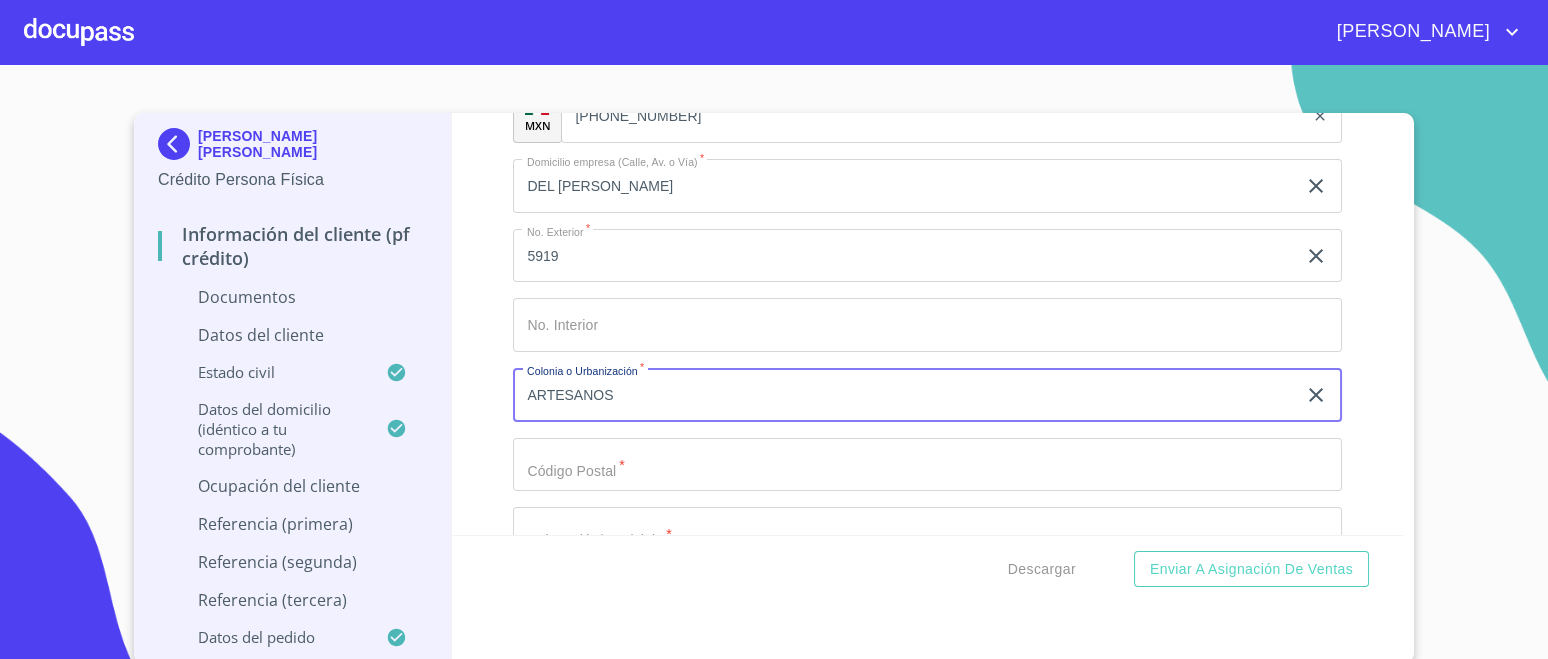 type on "ARTESANOS" 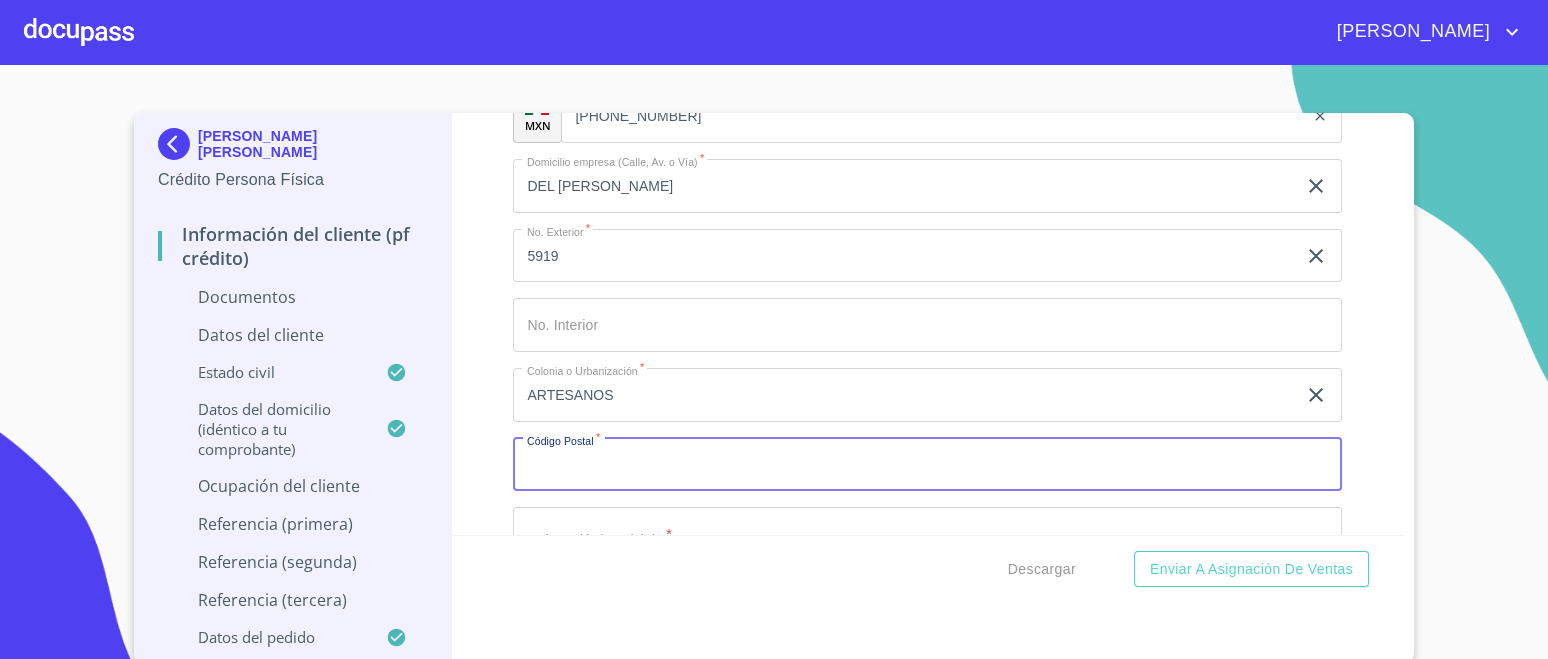 click on "Documento de identificación.   *" at bounding box center [927, 465] 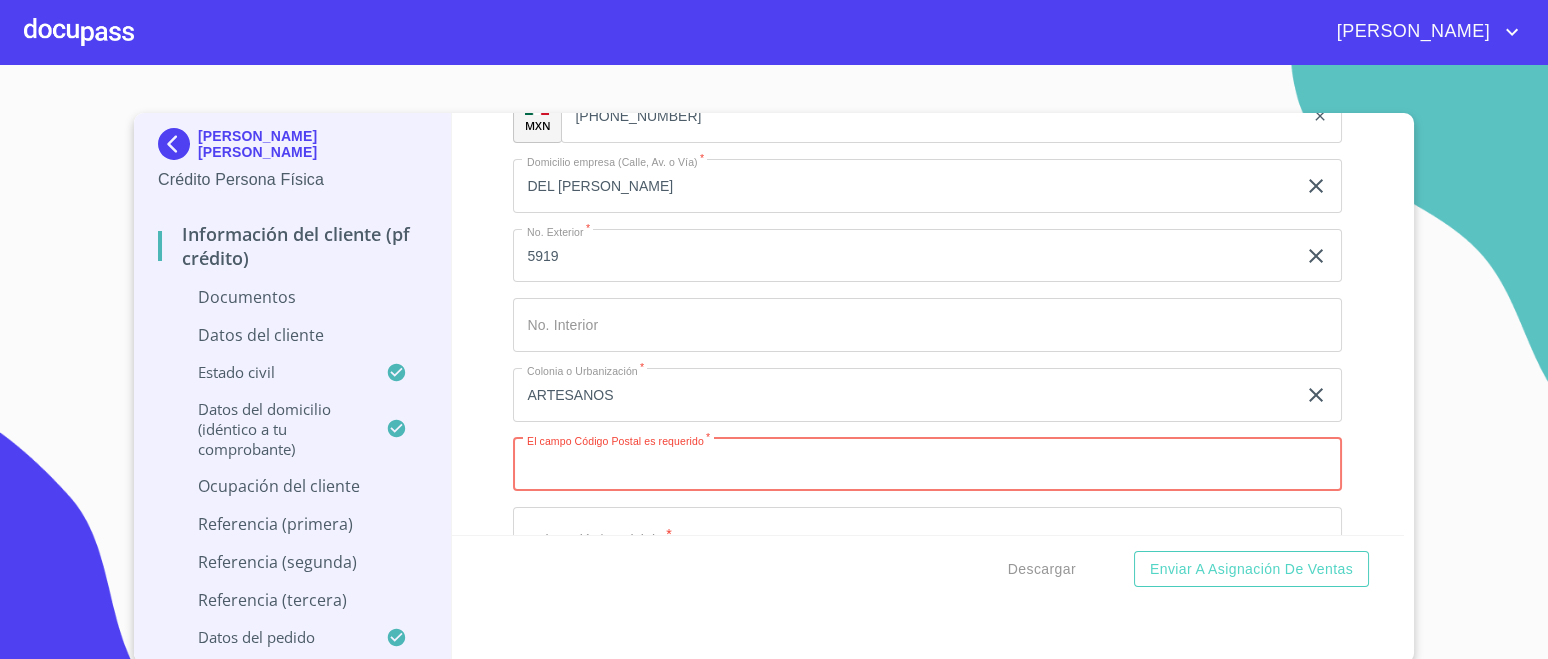 click on "Documento de identificación.   *" at bounding box center [927, 465] 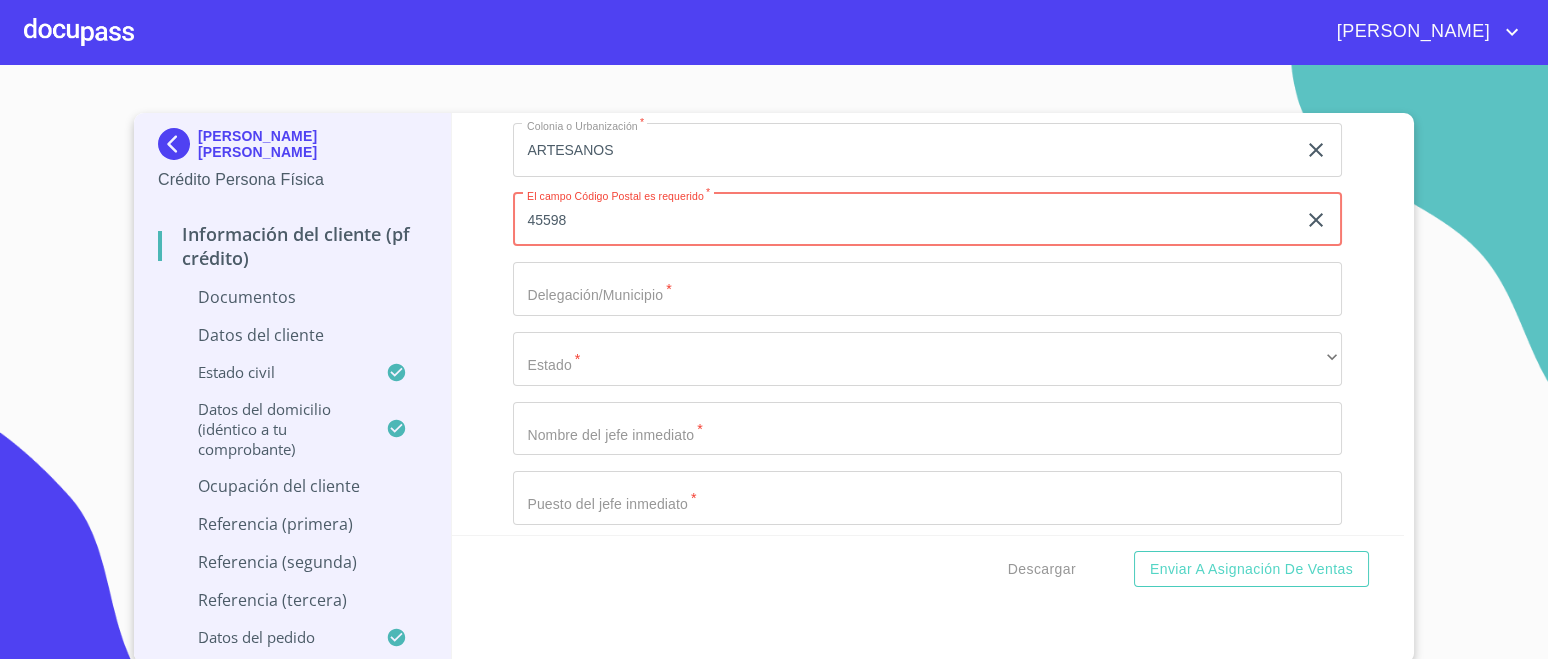 scroll, scrollTop: 5944, scrollLeft: 0, axis: vertical 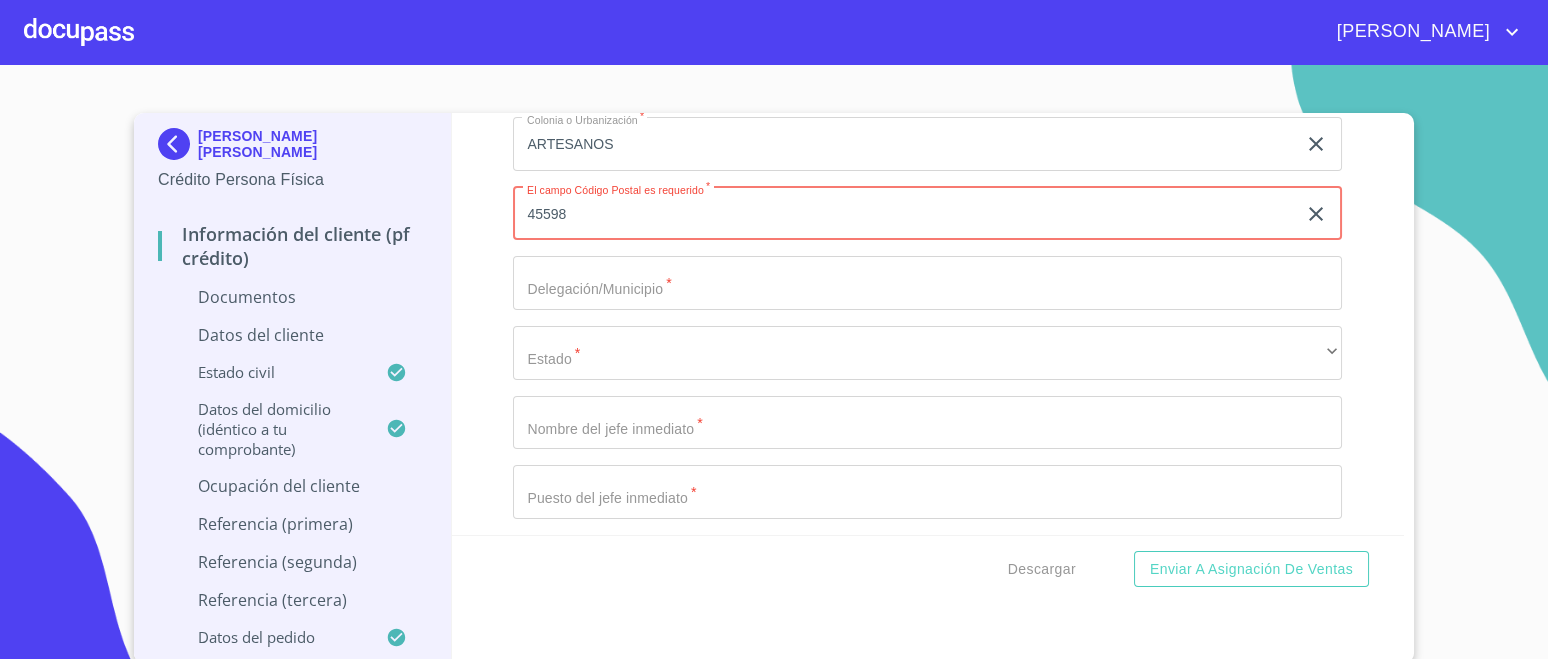 type on "45598" 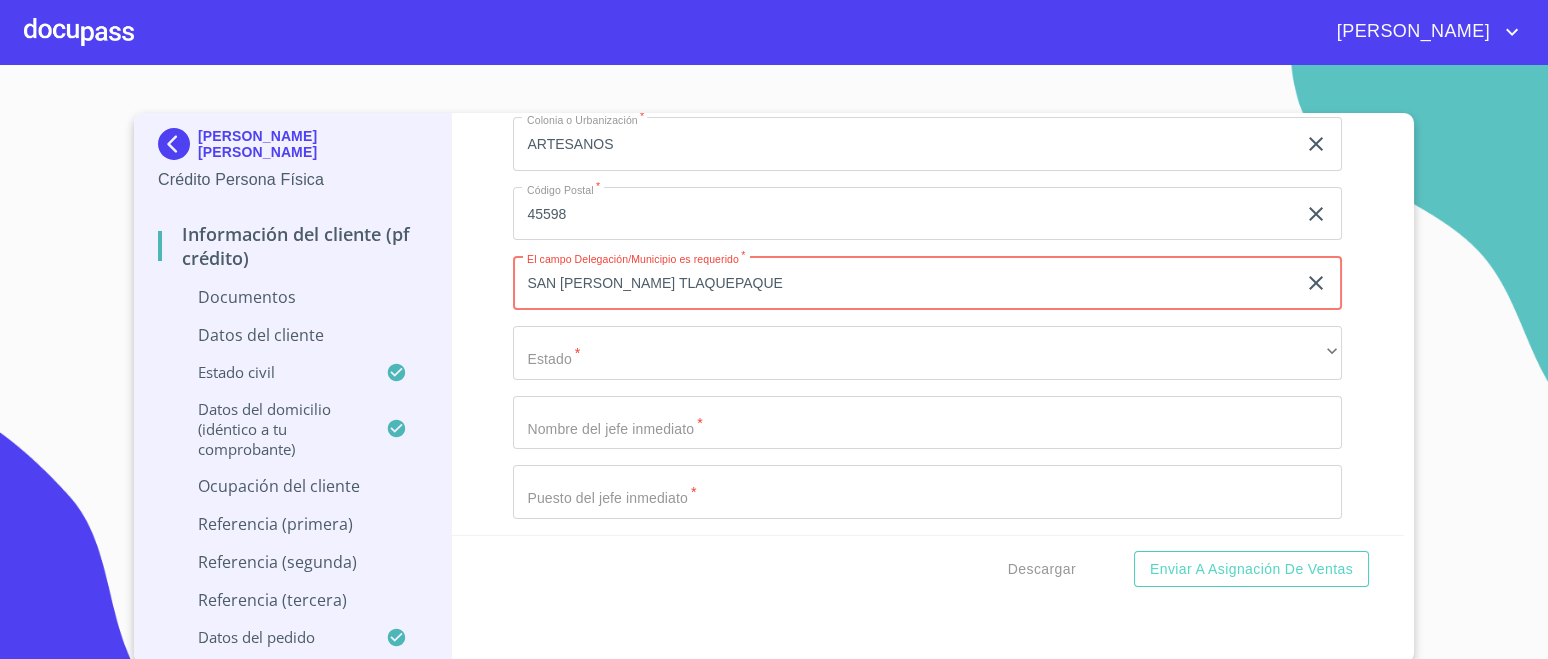 type on "SAN PEDRO TLAQUEPAQUE" 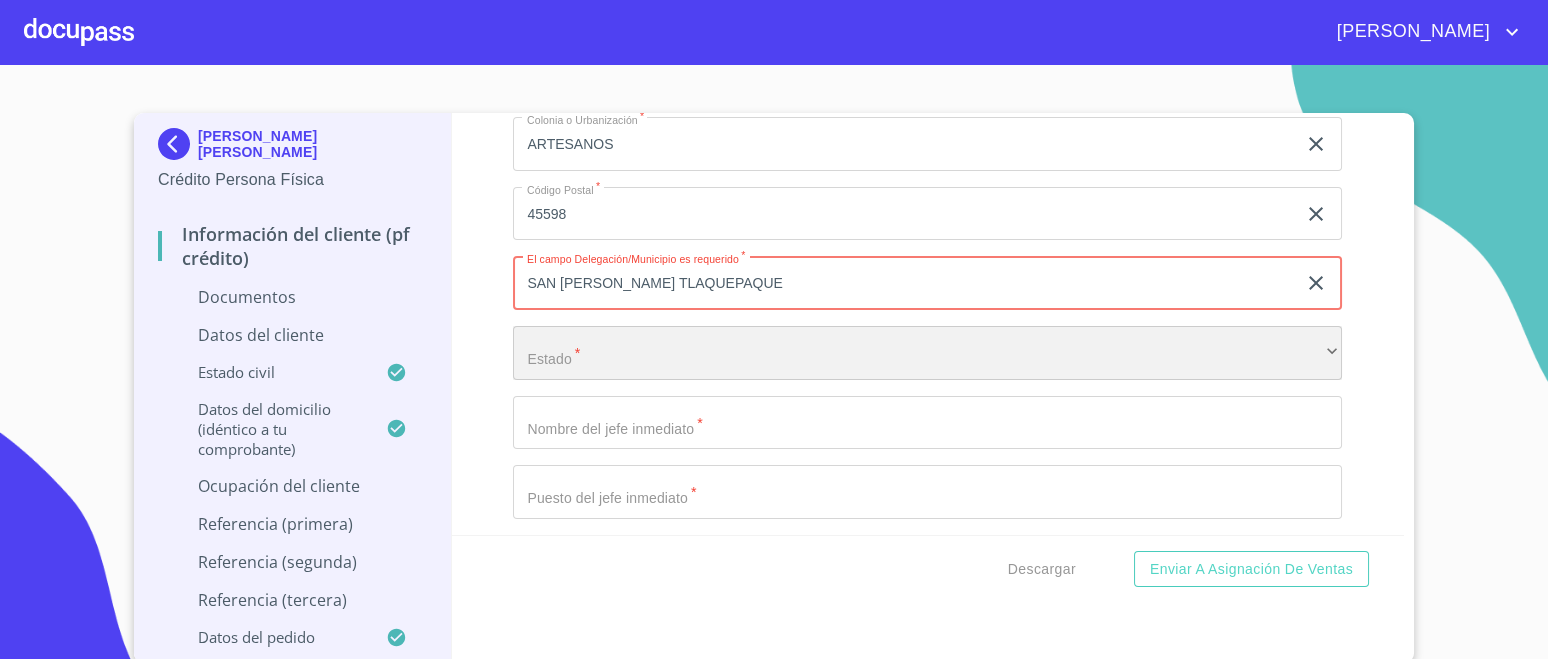 click on "​" at bounding box center [927, 353] 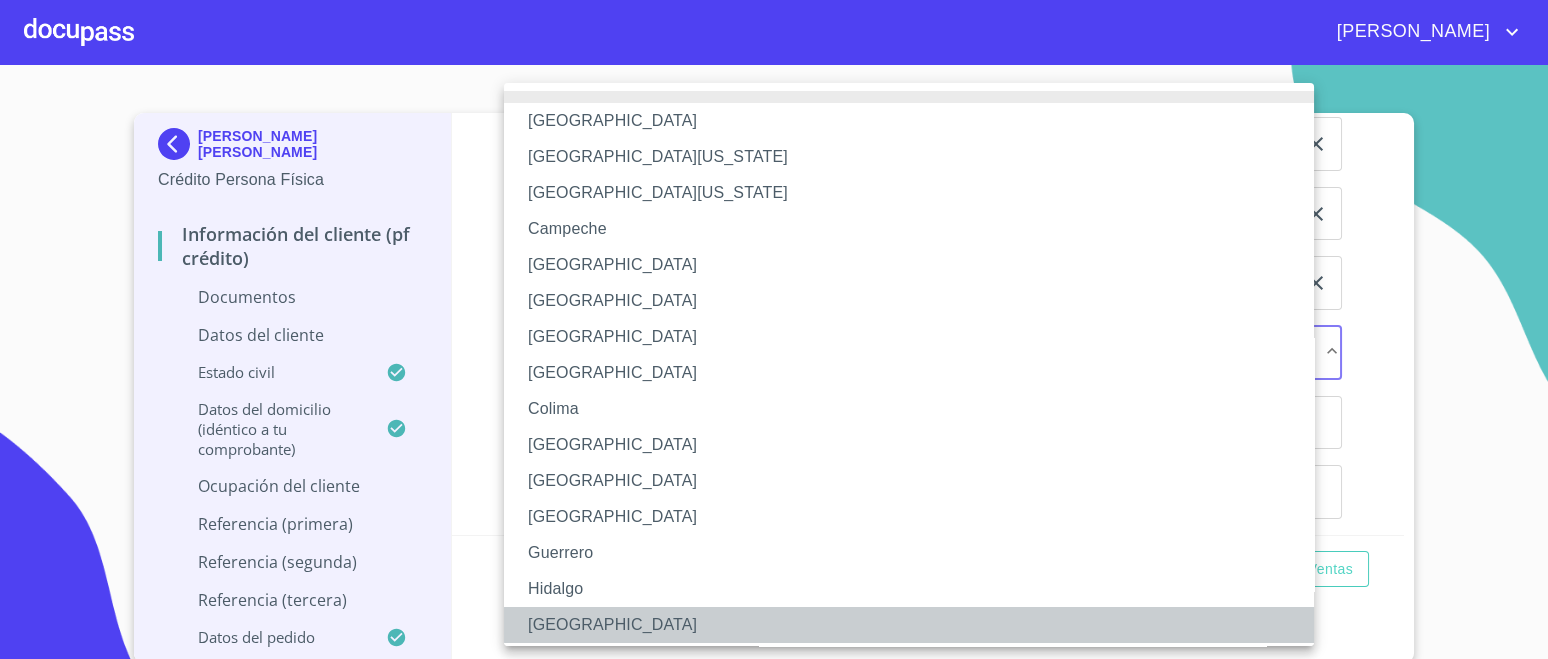 click on "[GEOGRAPHIC_DATA]" at bounding box center [918, 625] 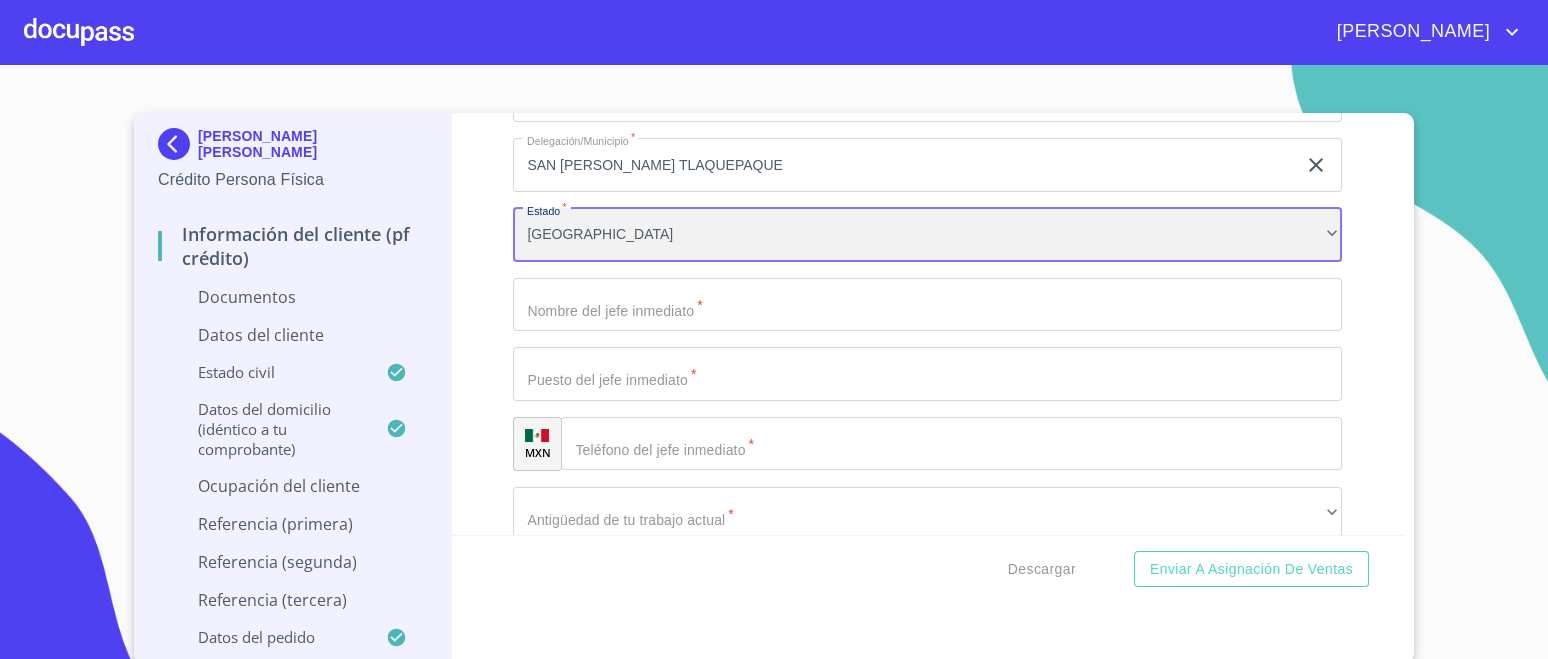 scroll, scrollTop: 6194, scrollLeft: 0, axis: vertical 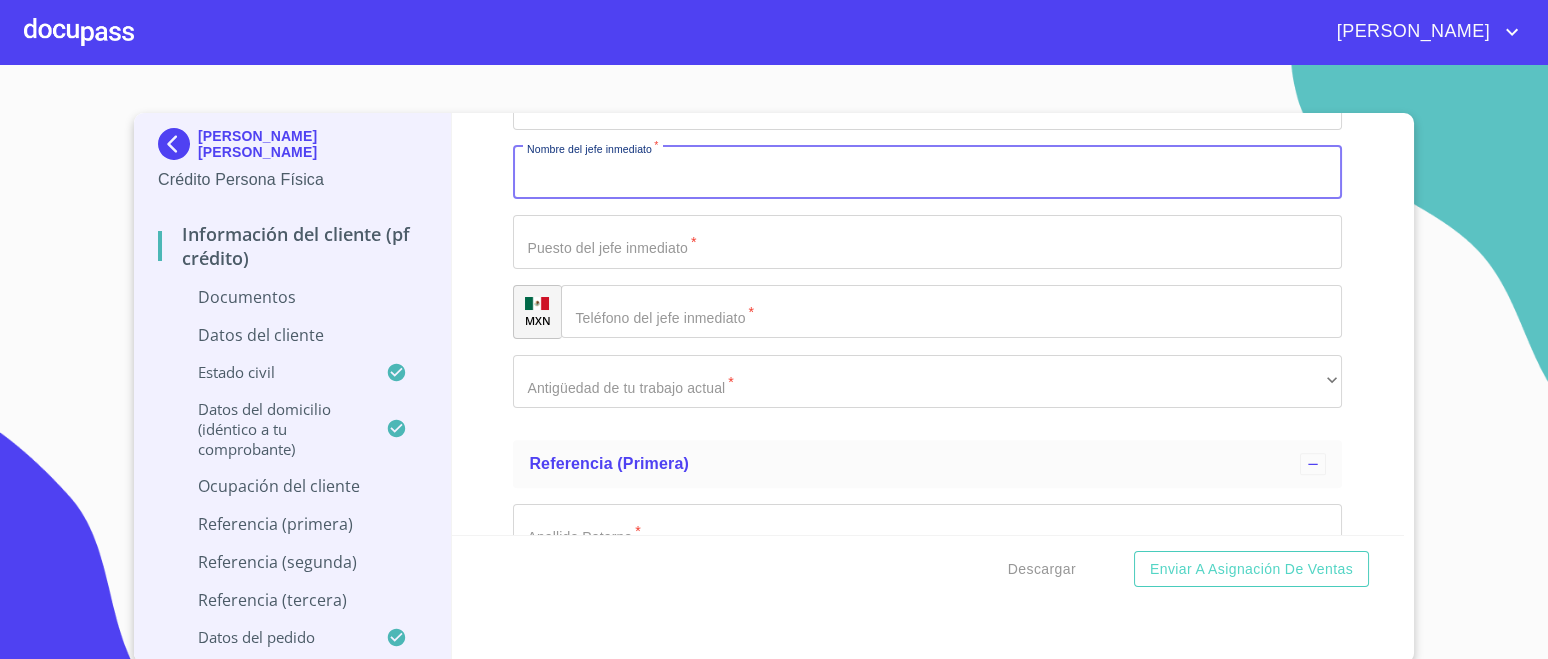 click on "Documento de identificación.   *" at bounding box center [927, 173] 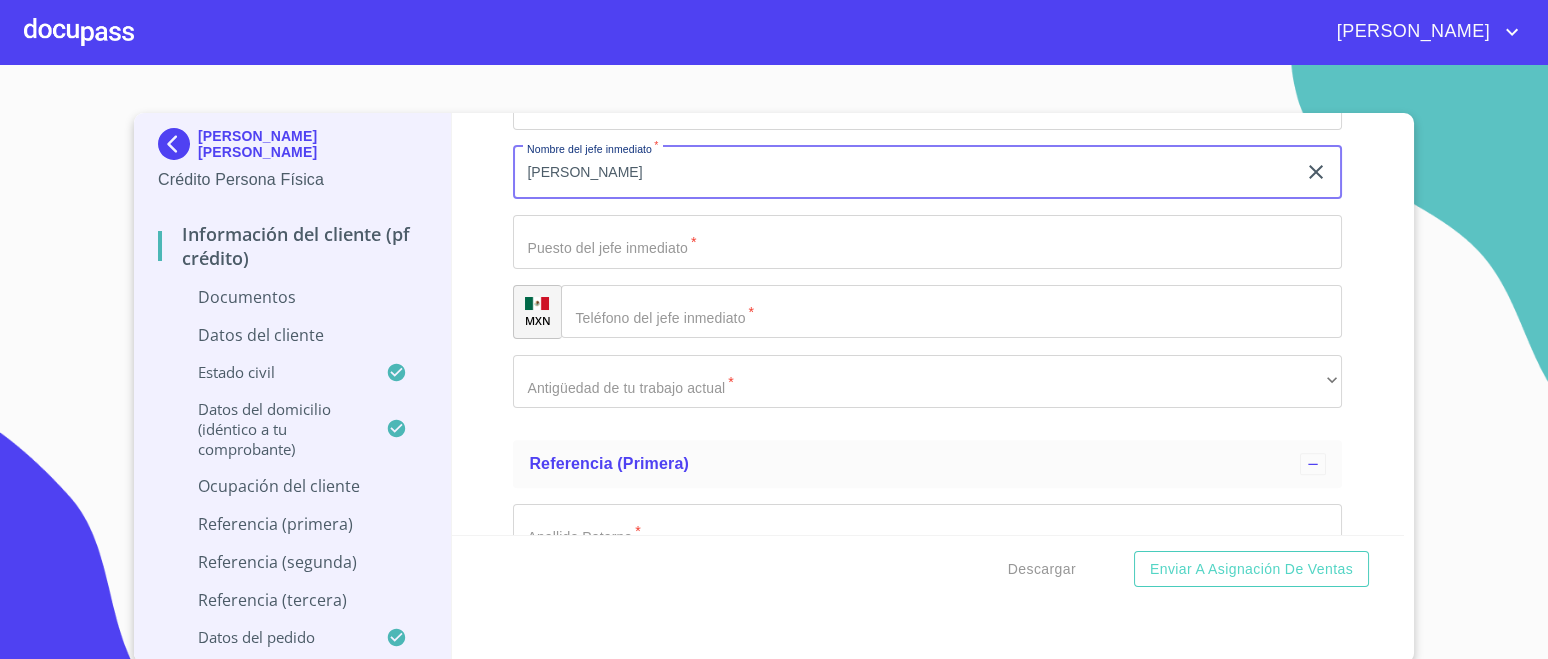 type on "FERNADO CERVANTES" 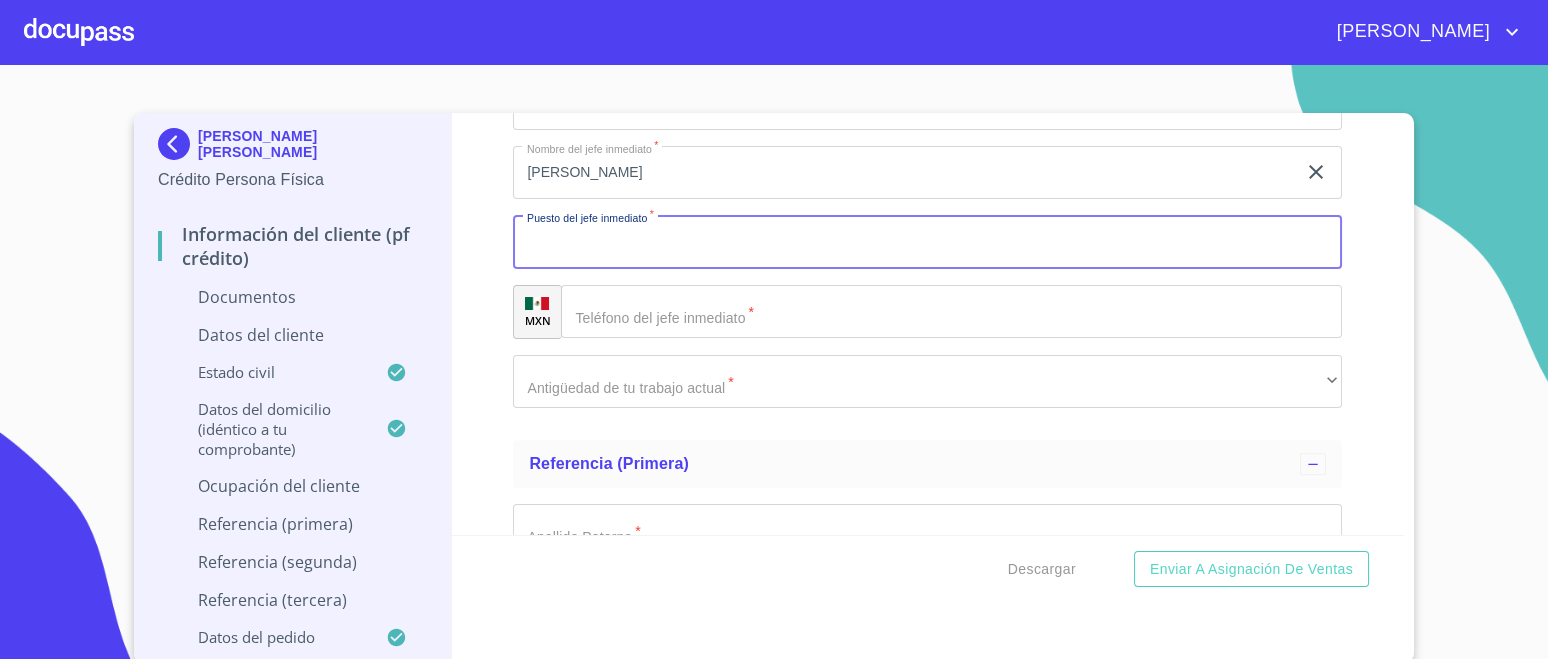 click on "Documento de identificación.   *" at bounding box center [927, 242] 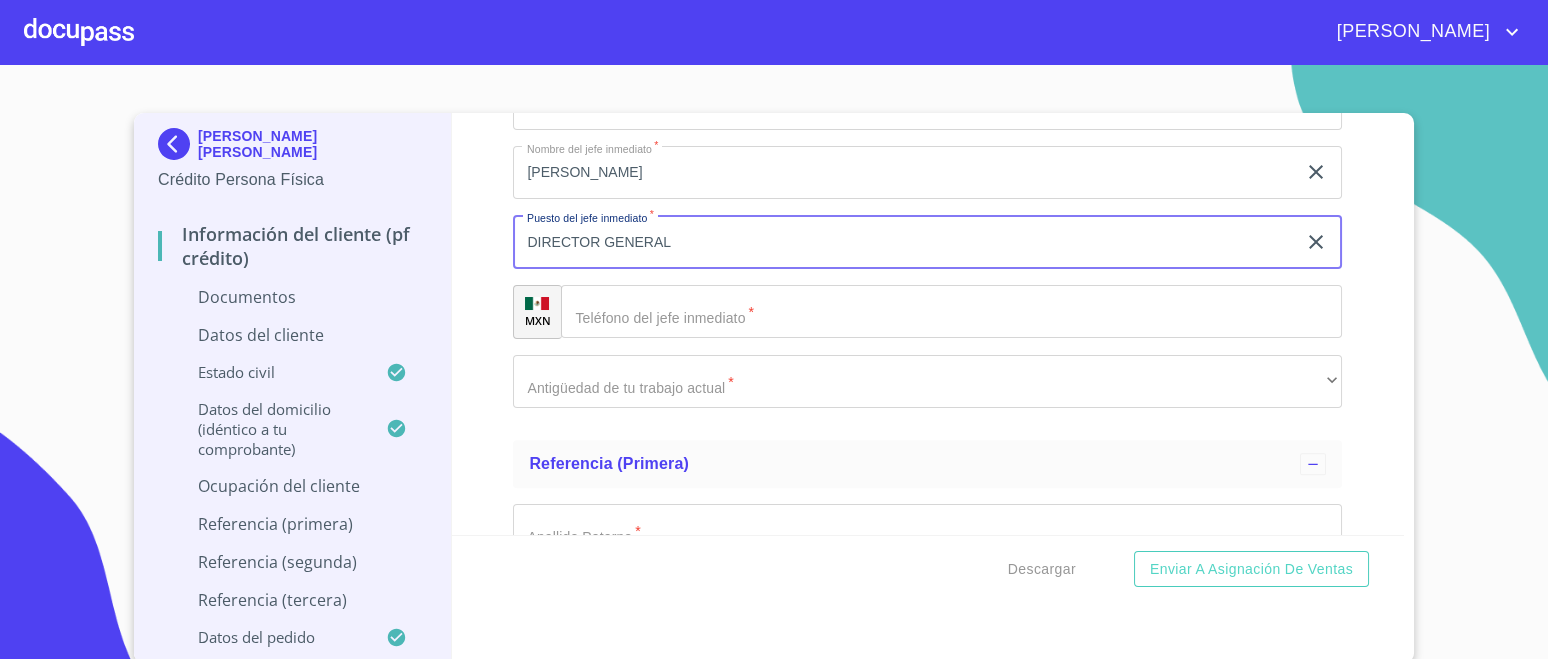 type on "DIRECTOR GENERAL" 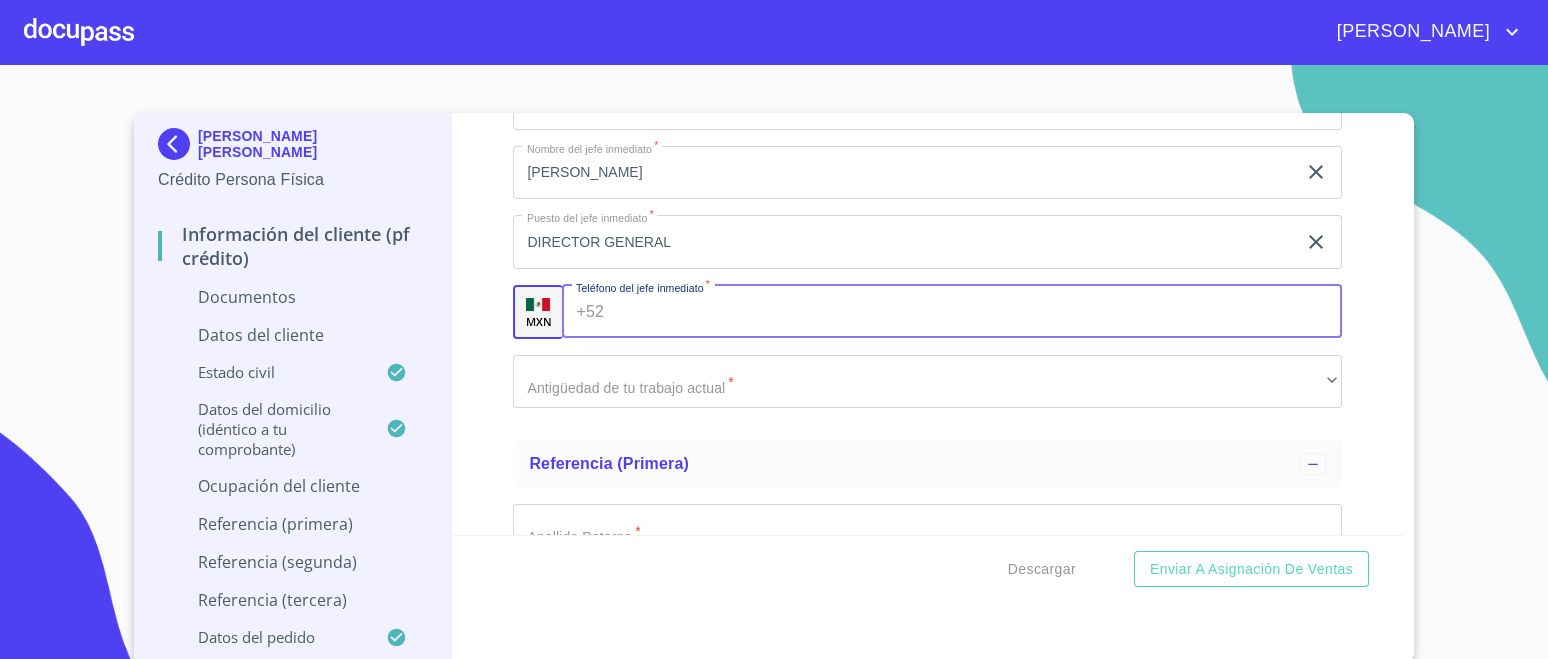 click on "+52 ​" at bounding box center (952, 312) 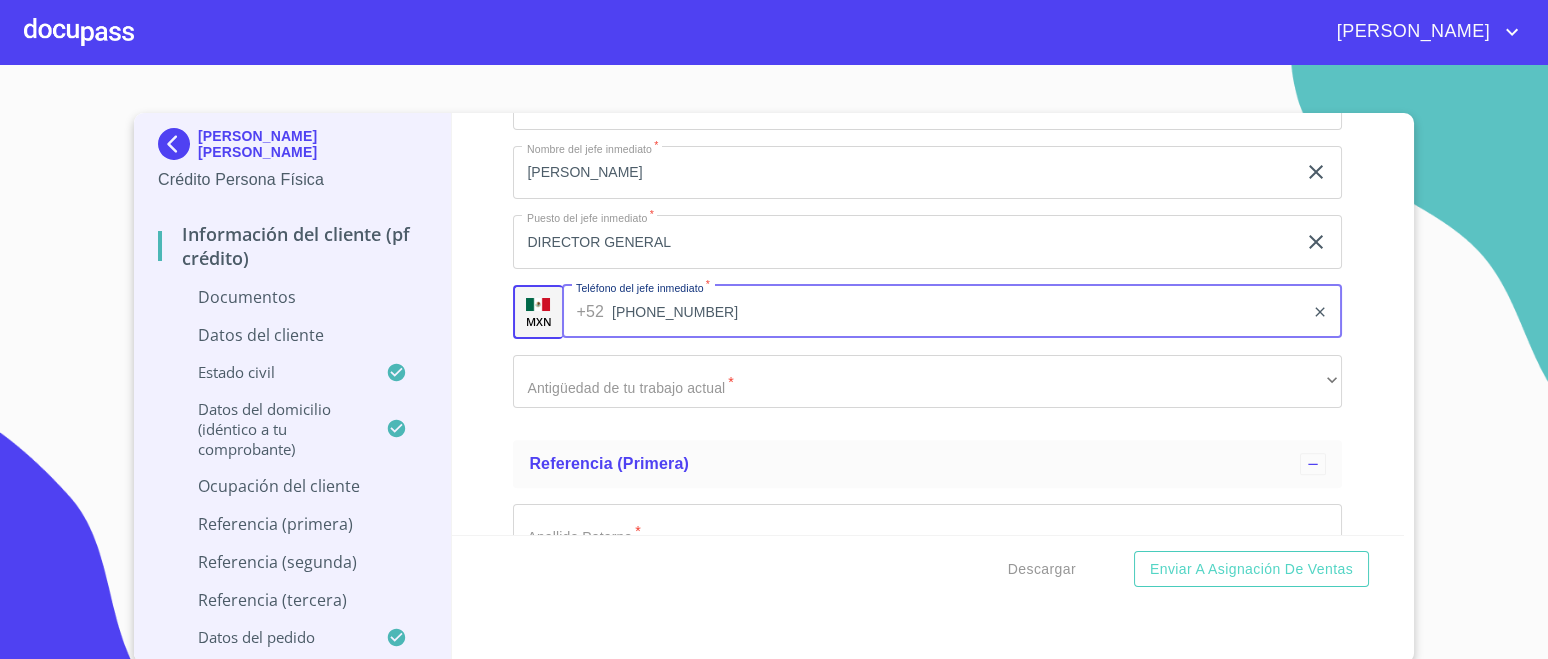 type on "(33)10260851" 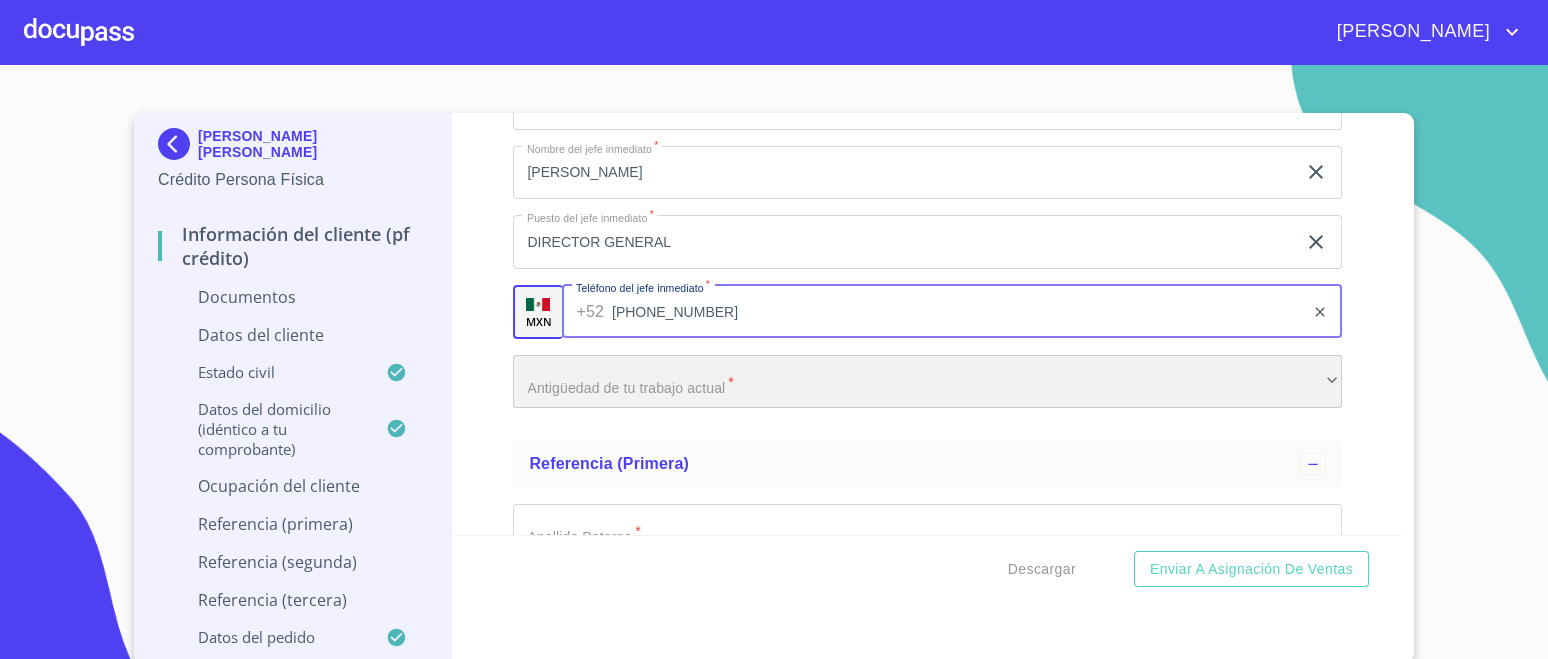 click on "​" at bounding box center [927, 382] 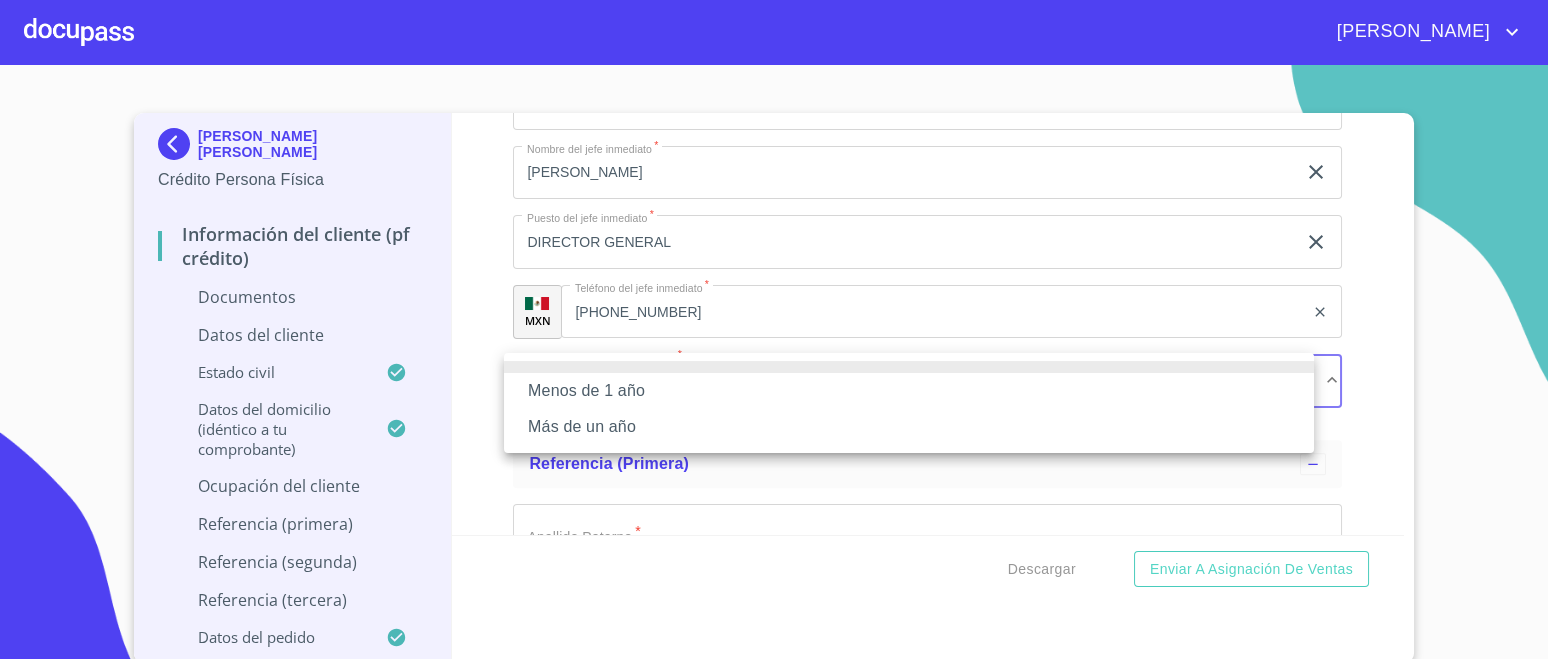 click on "Menos de 1 año" at bounding box center (909, 391) 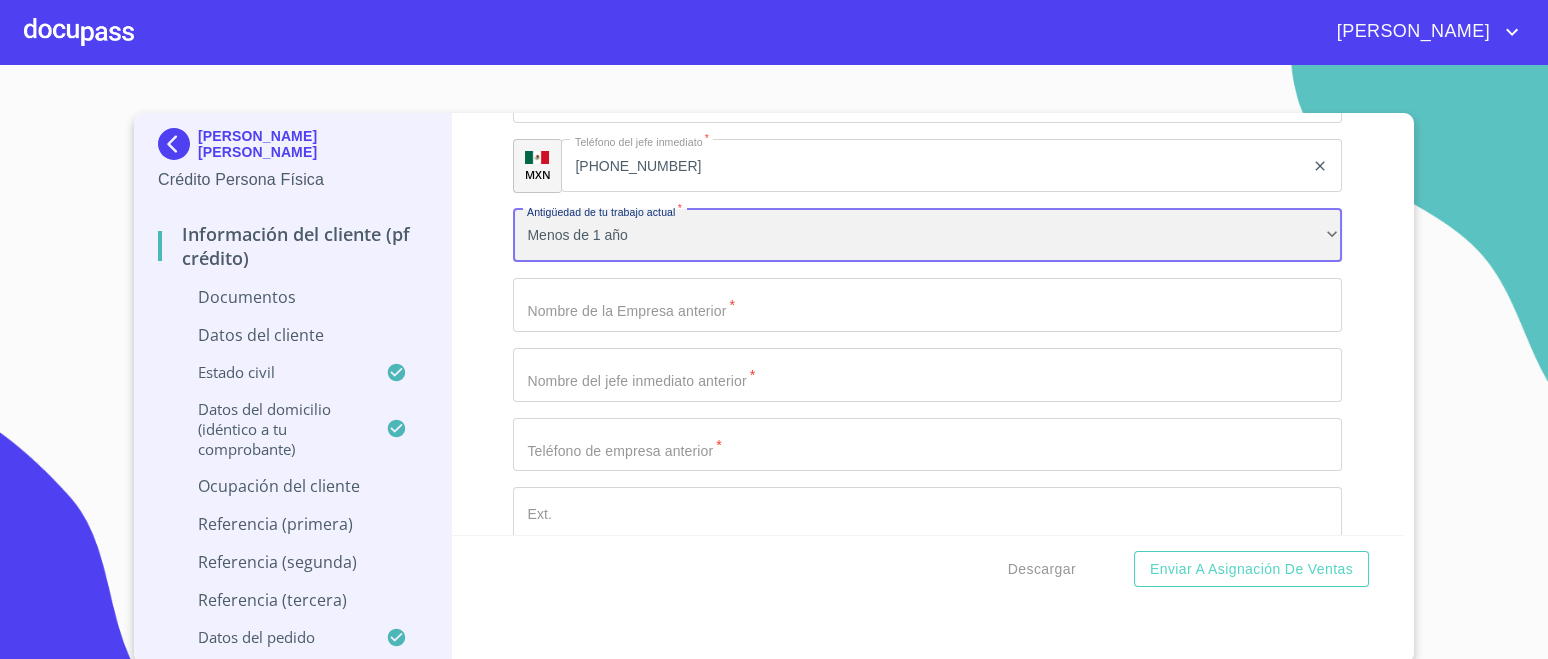 scroll, scrollTop: 6318, scrollLeft: 0, axis: vertical 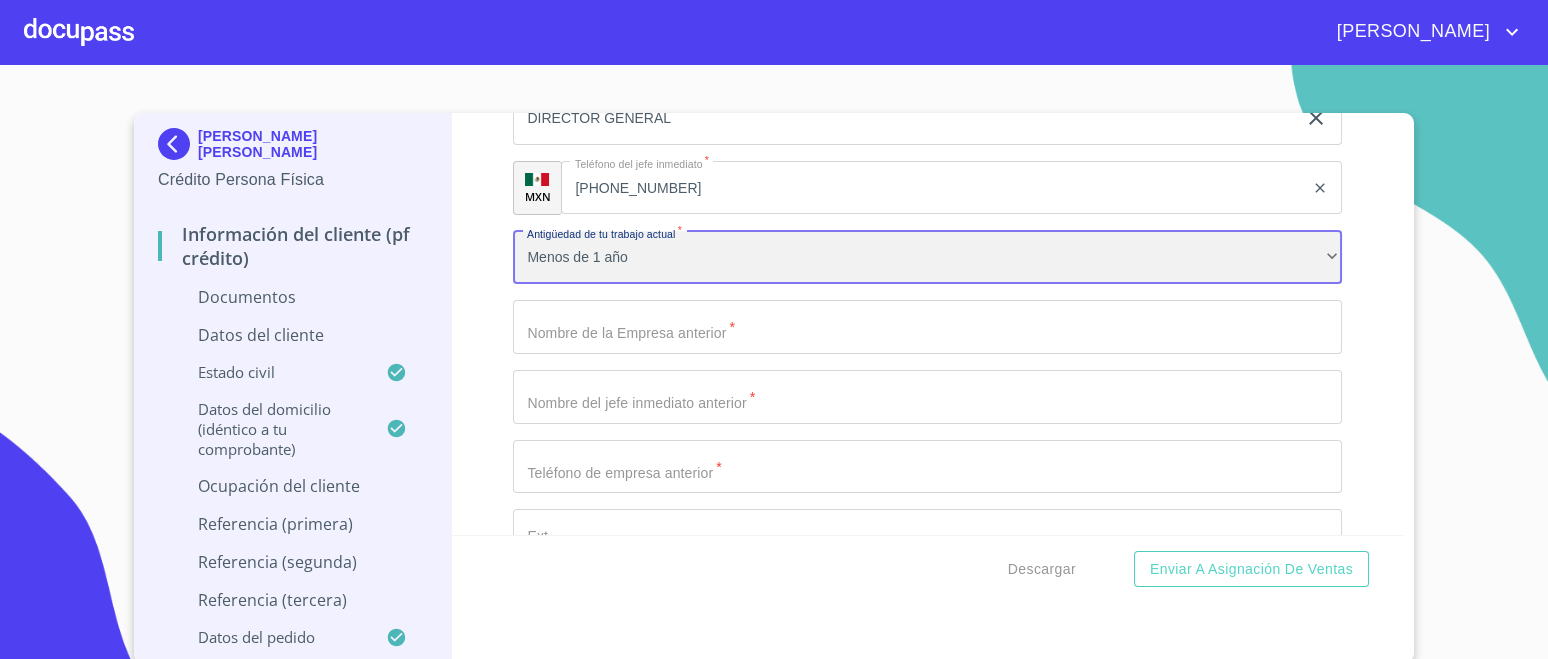 click on "Menos de 1 año" at bounding box center [927, 258] 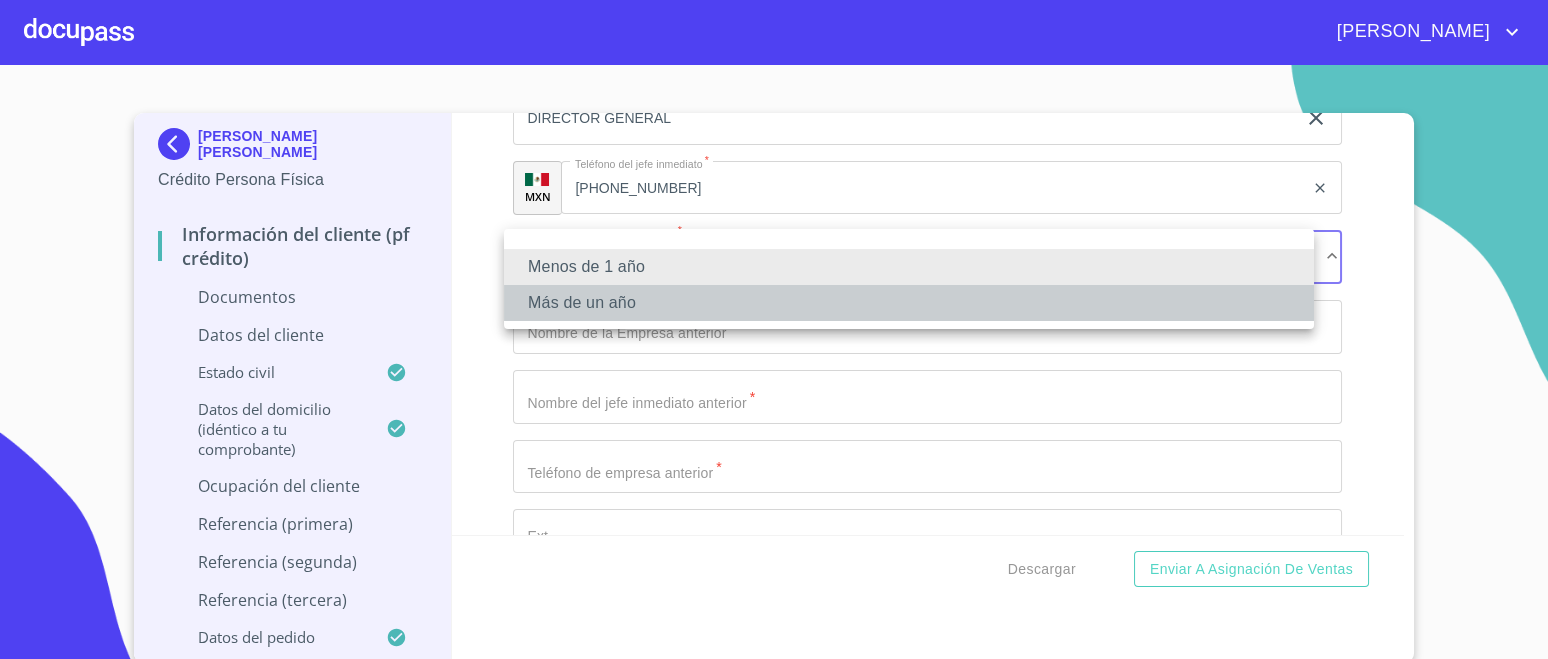 click on "Más de un año" at bounding box center [909, 303] 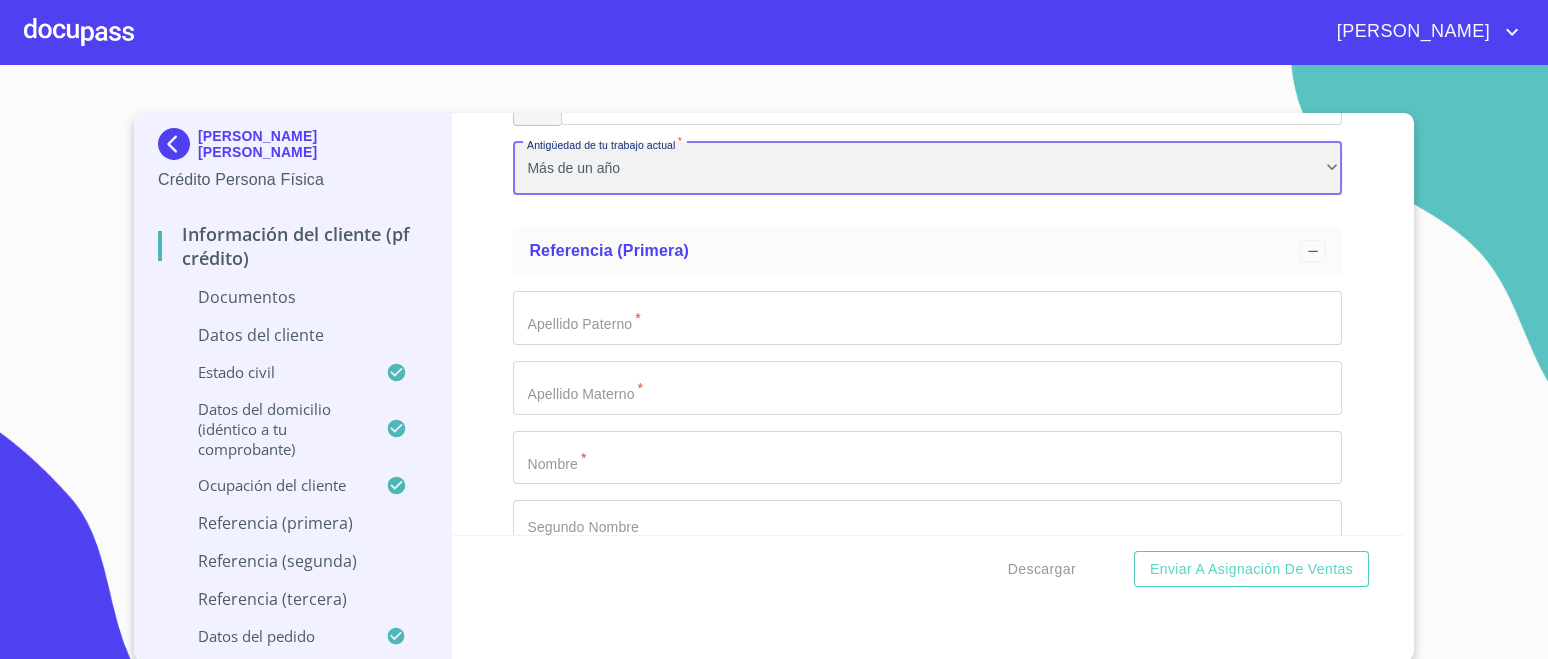 scroll, scrollTop: 6444, scrollLeft: 0, axis: vertical 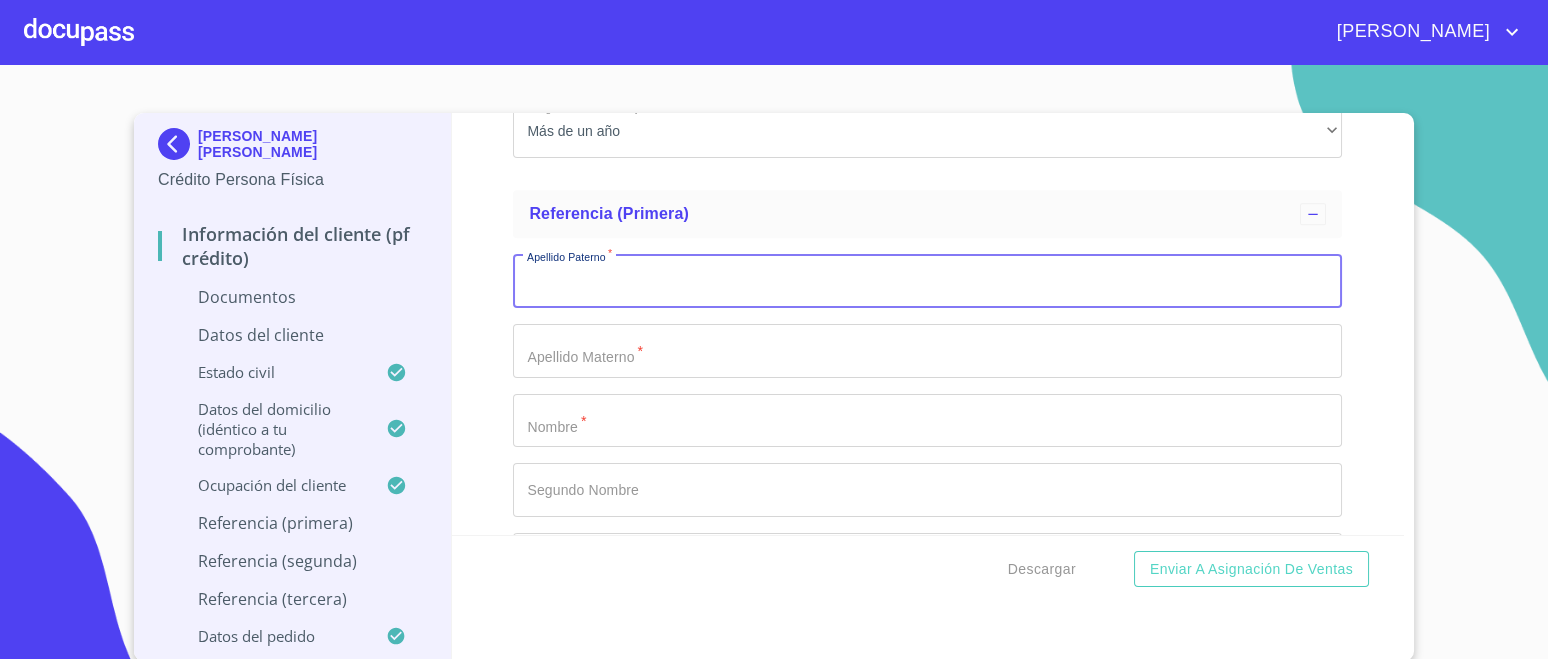 click on "Documento de identificación.   *" at bounding box center [927, 281] 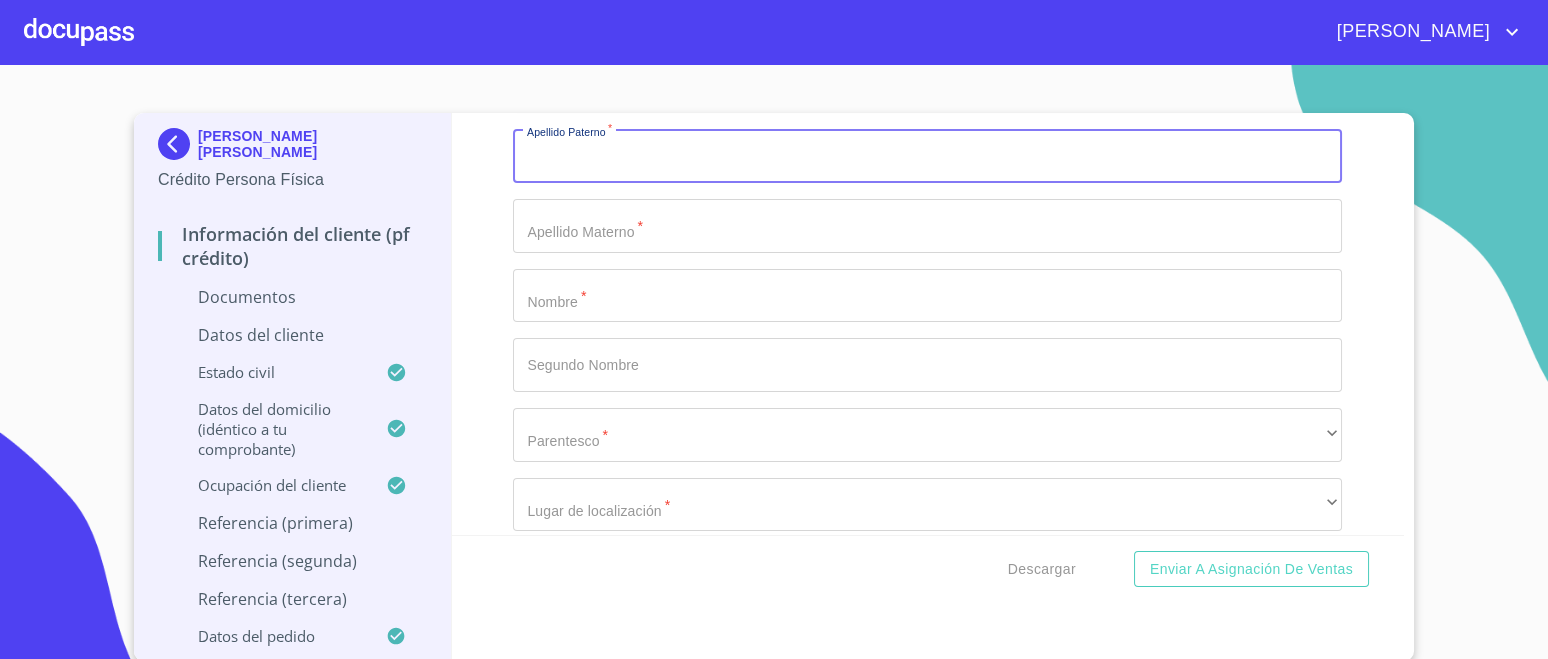 scroll, scrollTop: 6444, scrollLeft: 0, axis: vertical 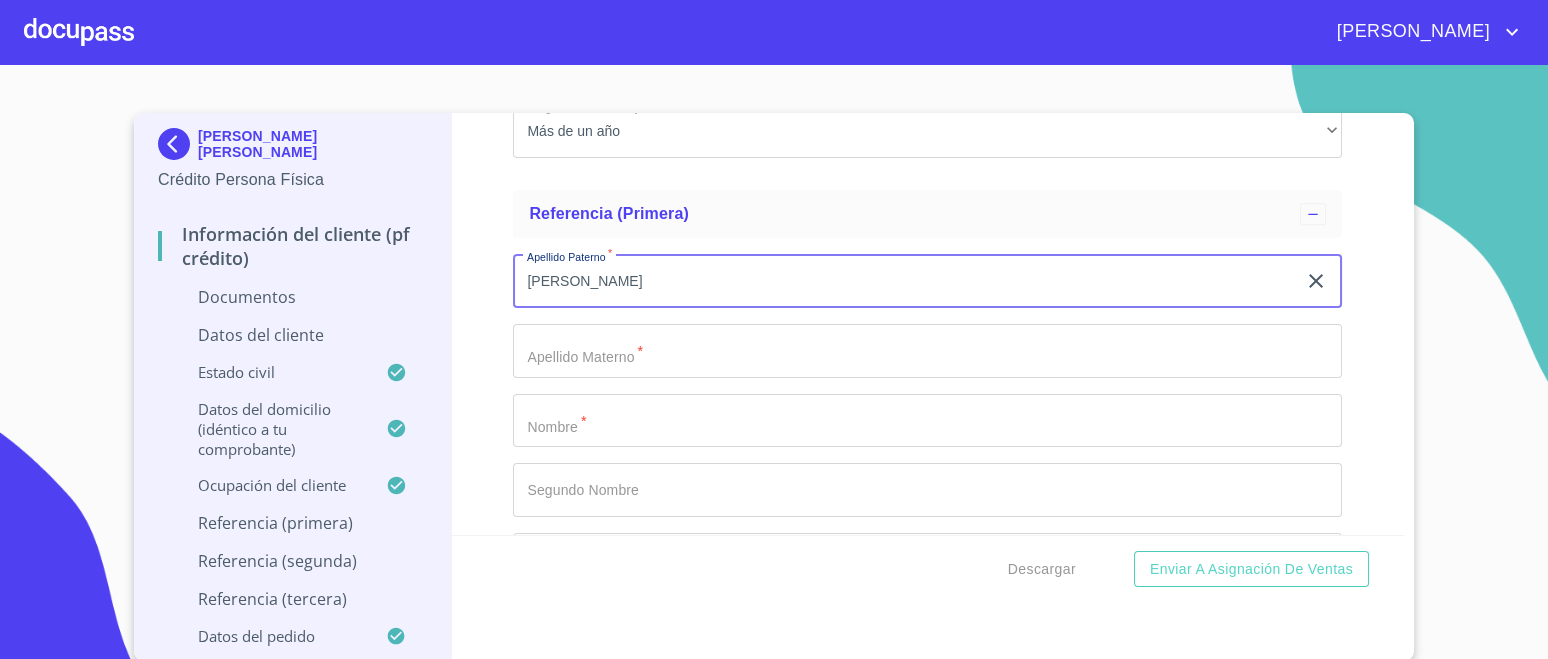 type on "HERNANDEZ" 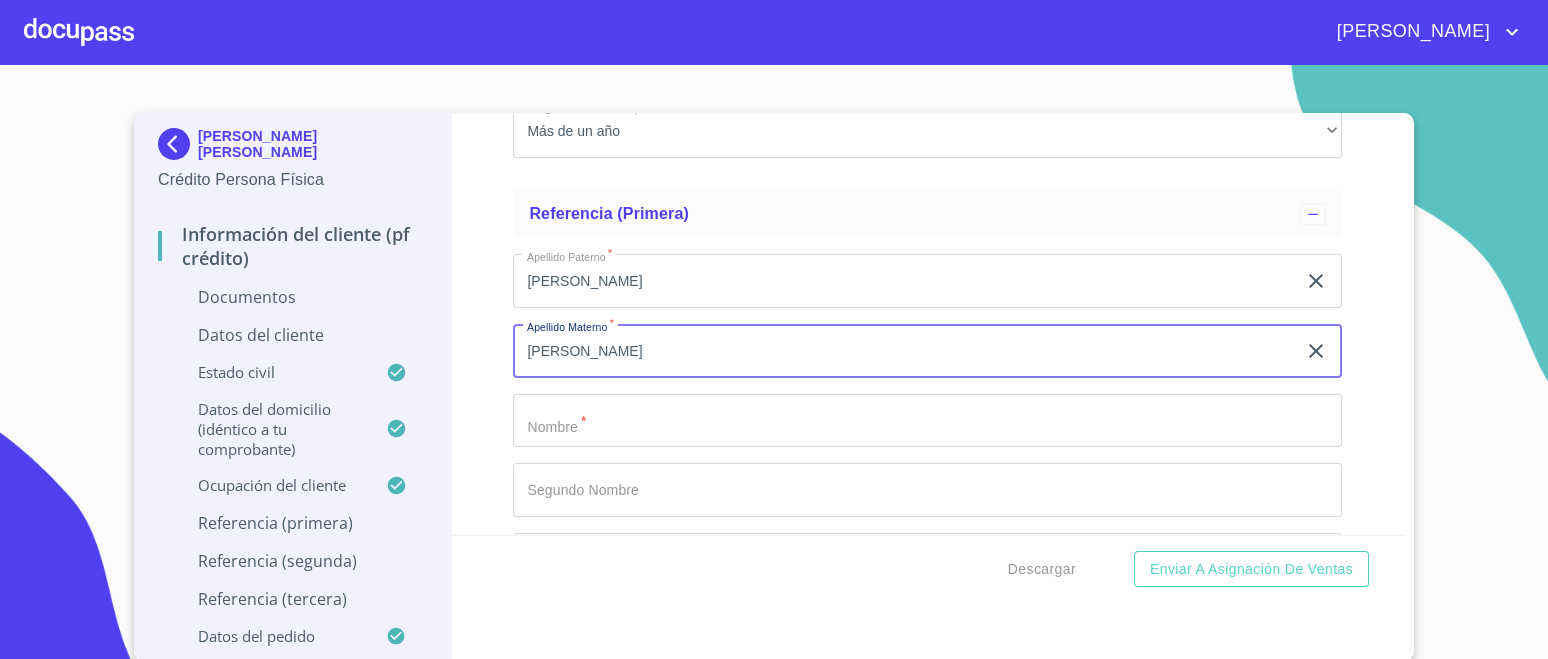 type on "MARTINEZ" 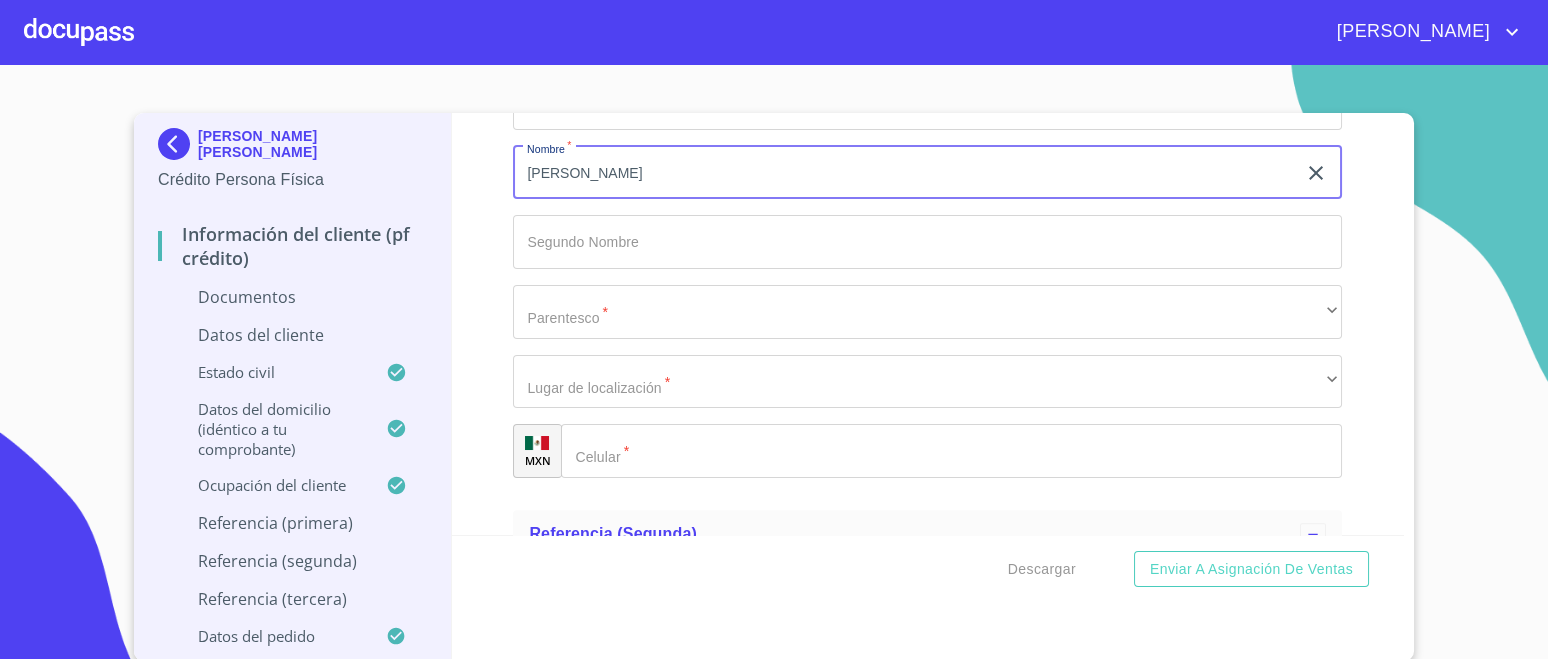 scroll, scrollTop: 6694, scrollLeft: 0, axis: vertical 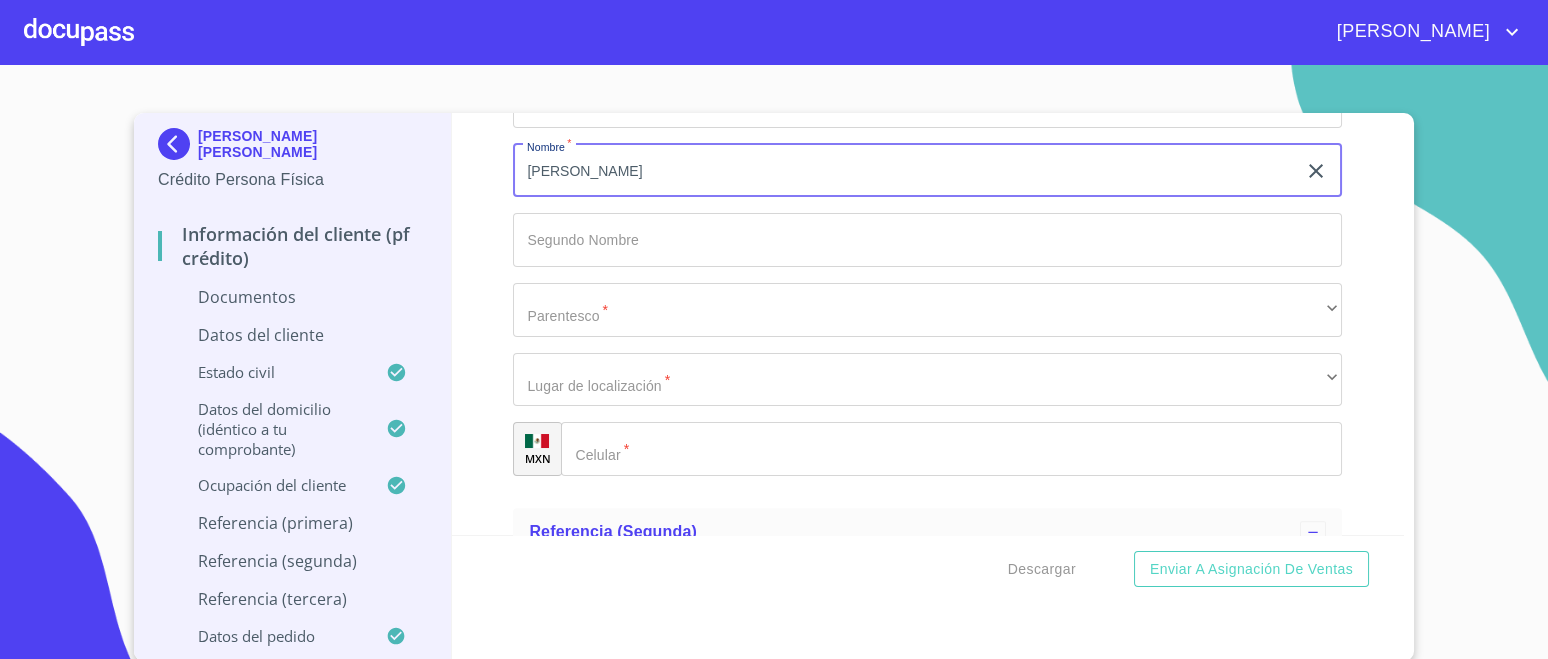 type on "ELIAS" 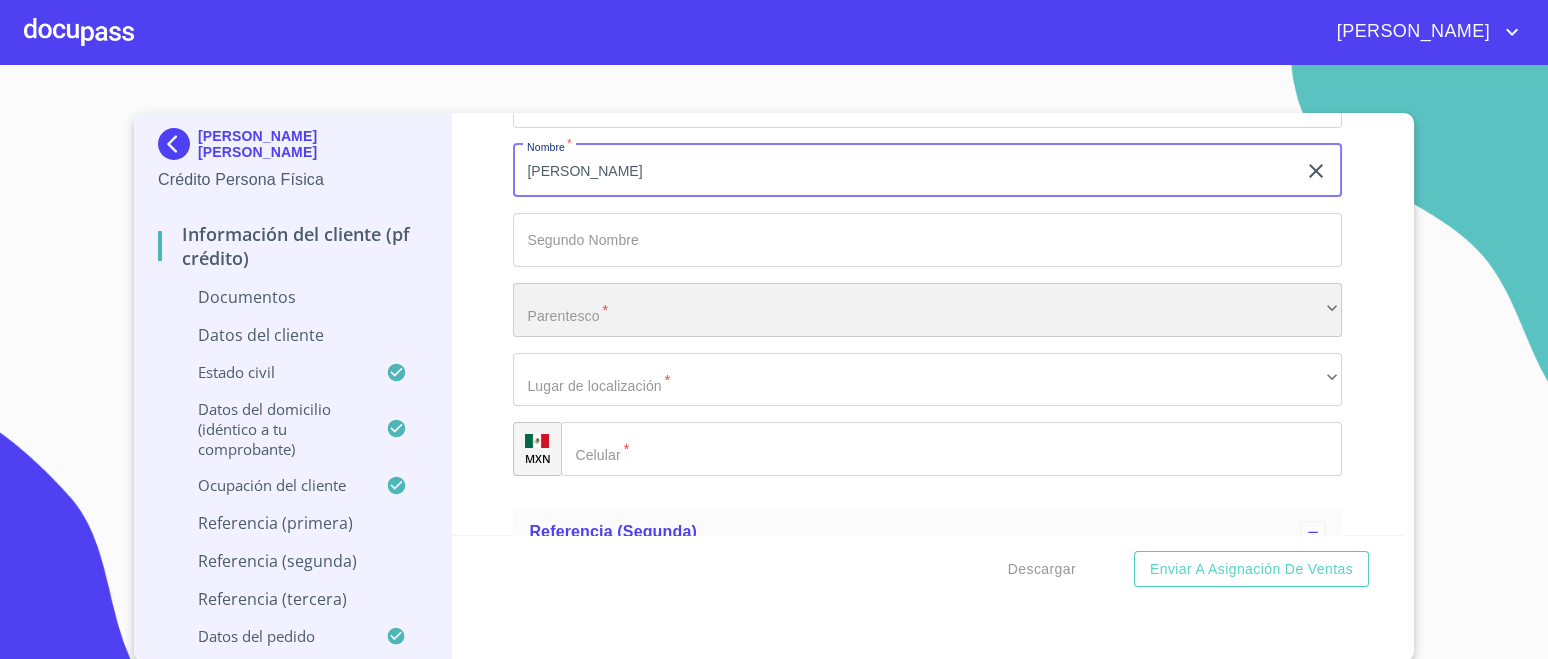 click on "​" at bounding box center [927, 310] 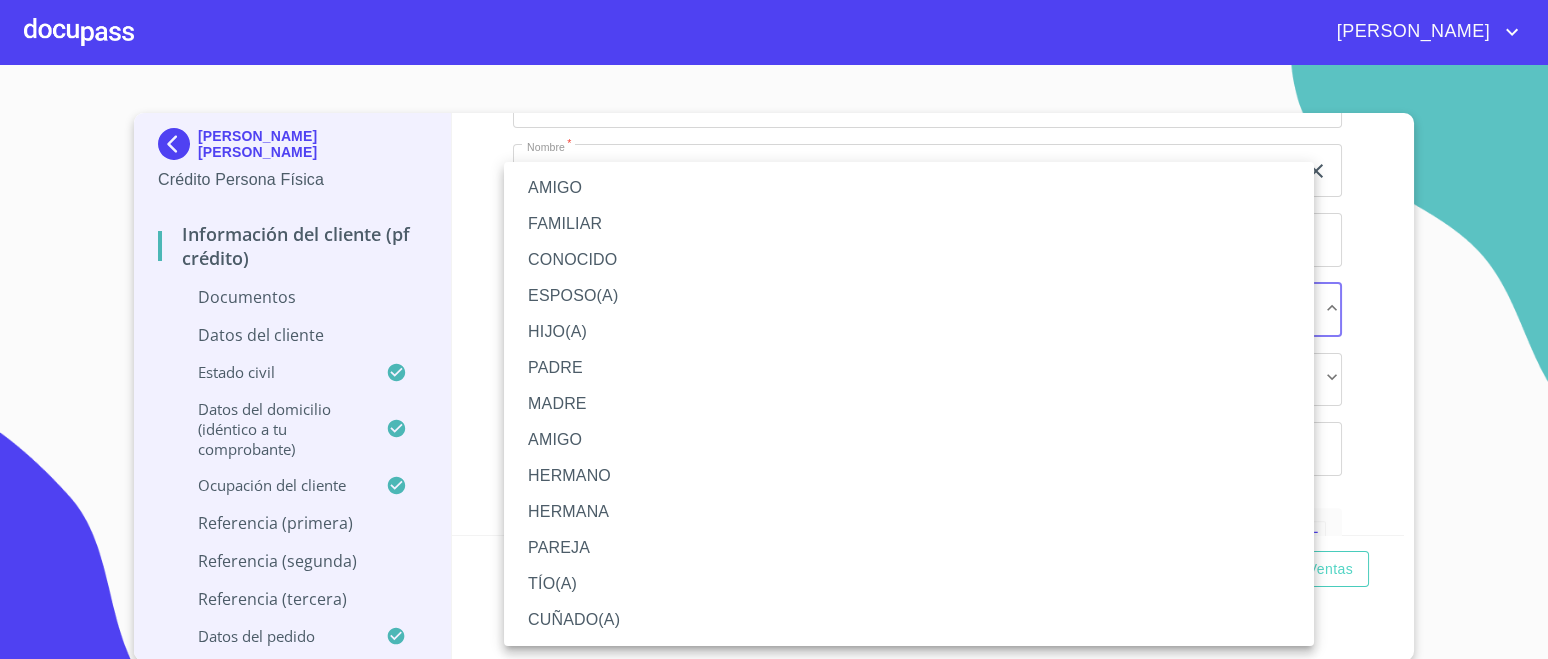 click on "FAMILIAR" at bounding box center (909, 224) 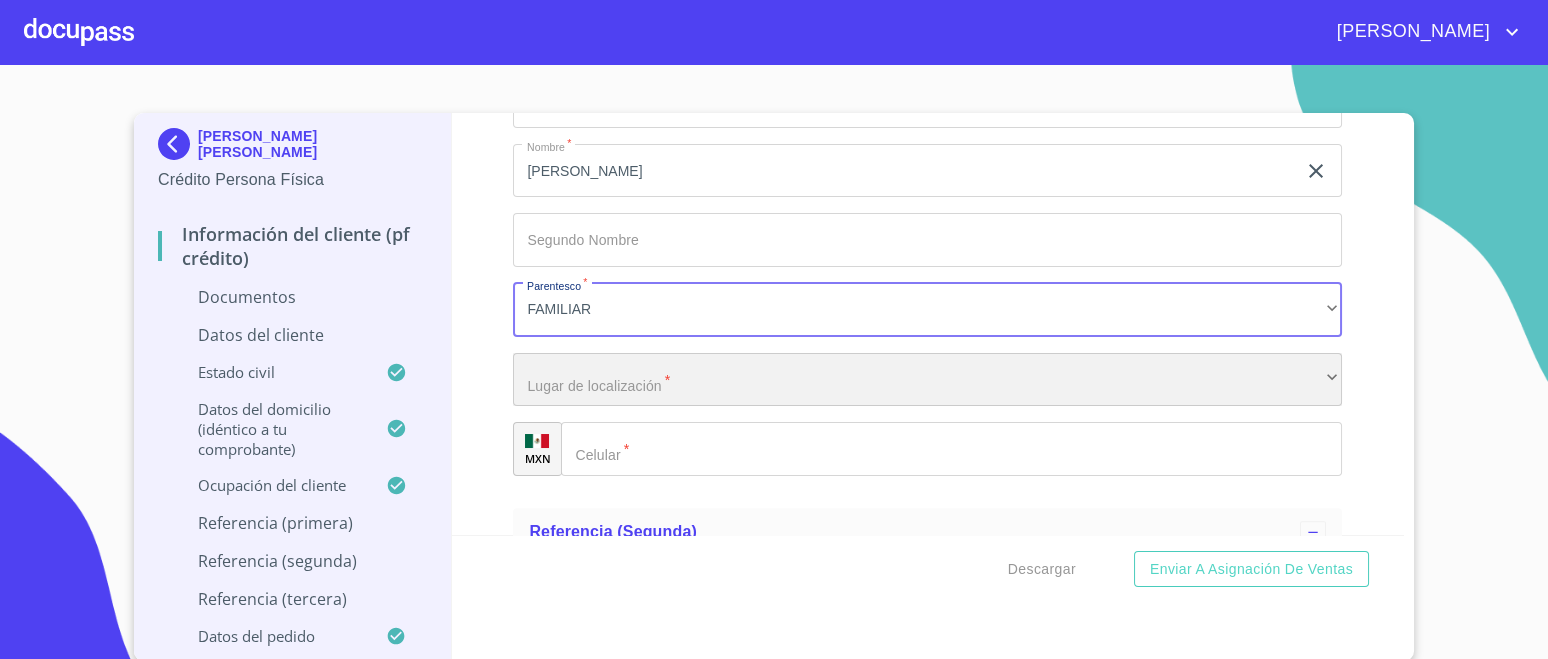click on "​" at bounding box center (927, 380) 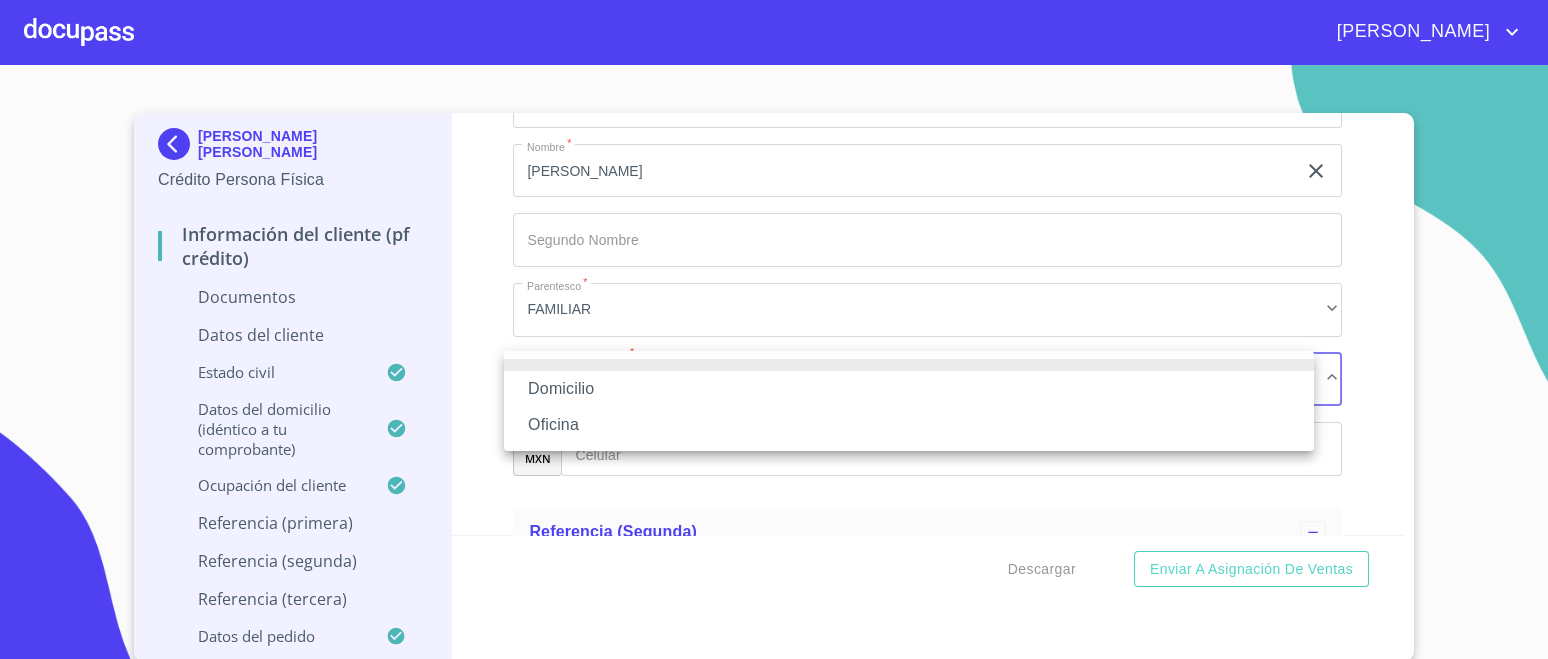 click on "Domicilio" at bounding box center (909, 389) 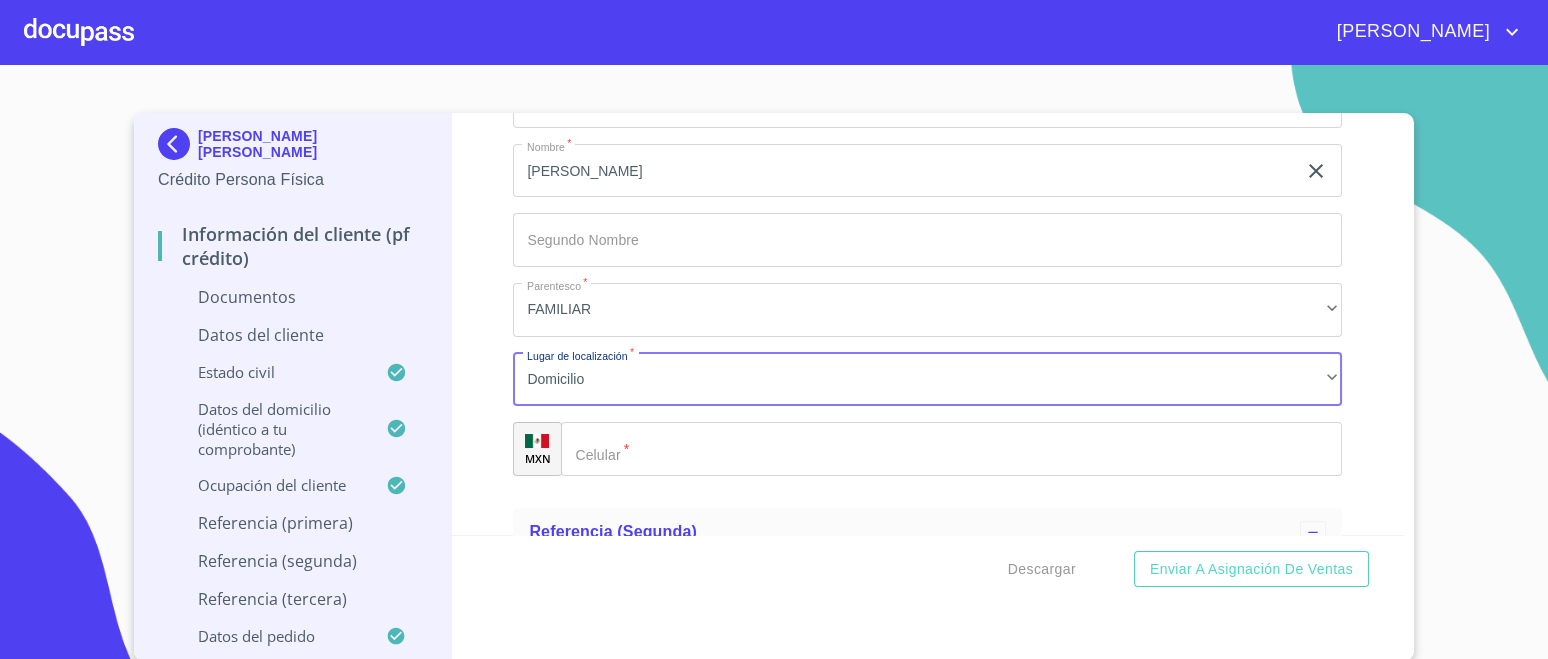 click on "Documento de identificación.   *" 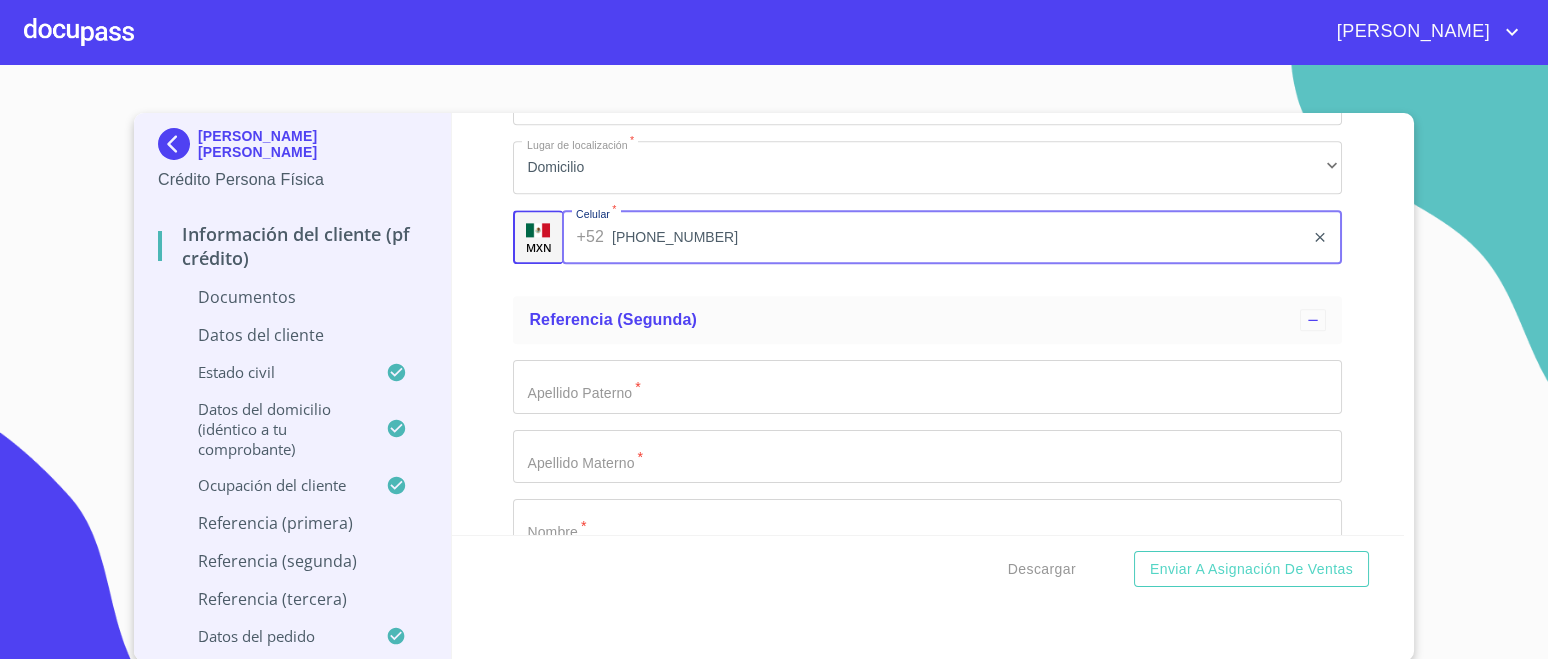 scroll, scrollTop: 6943, scrollLeft: 0, axis: vertical 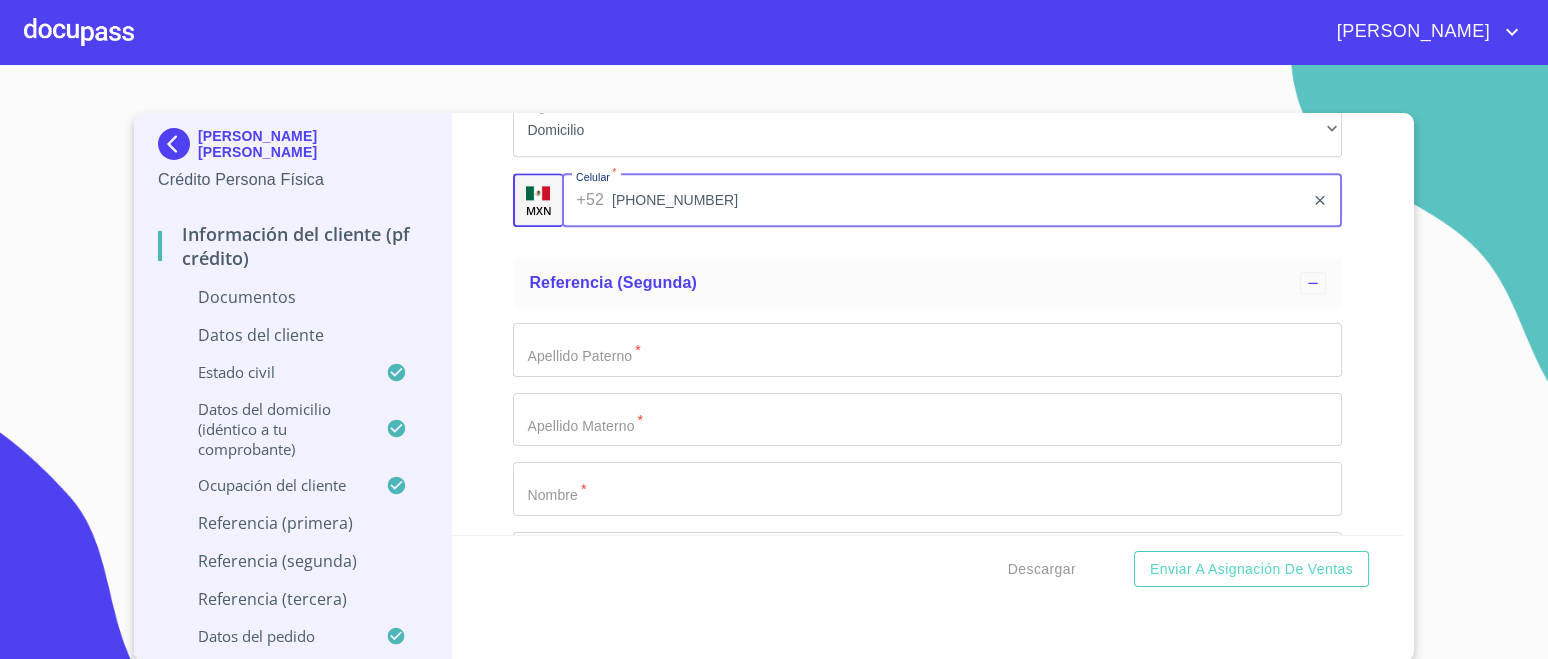 type on "(33)29339798" 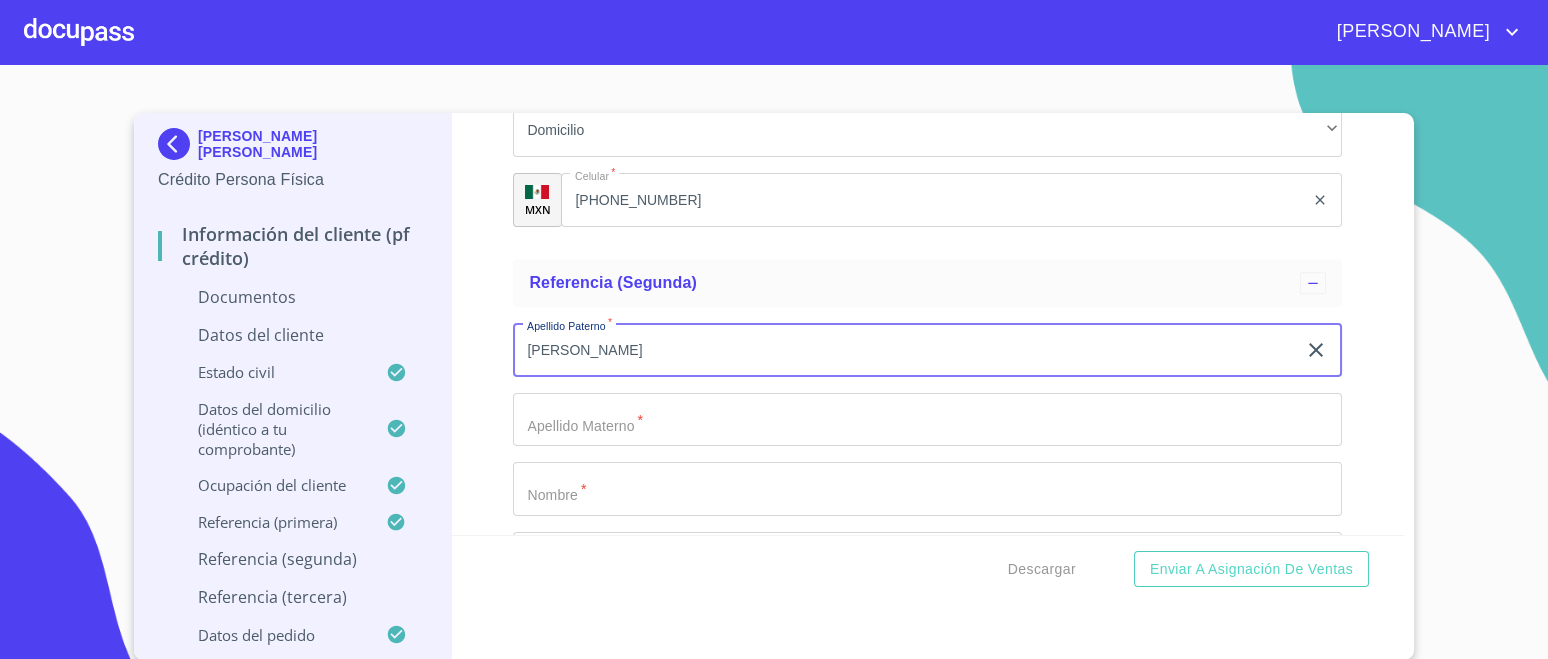 type on "CHAVEZ" 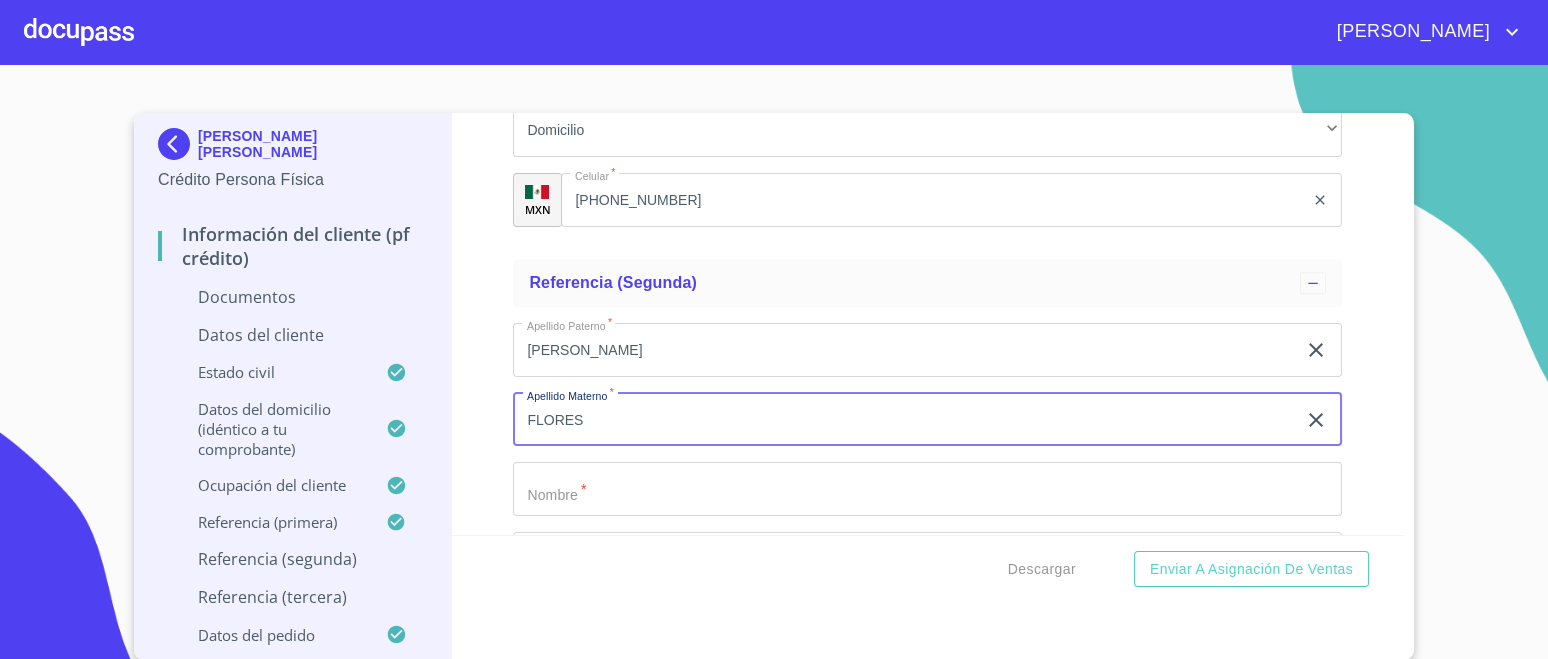 scroll, scrollTop: 7069, scrollLeft: 0, axis: vertical 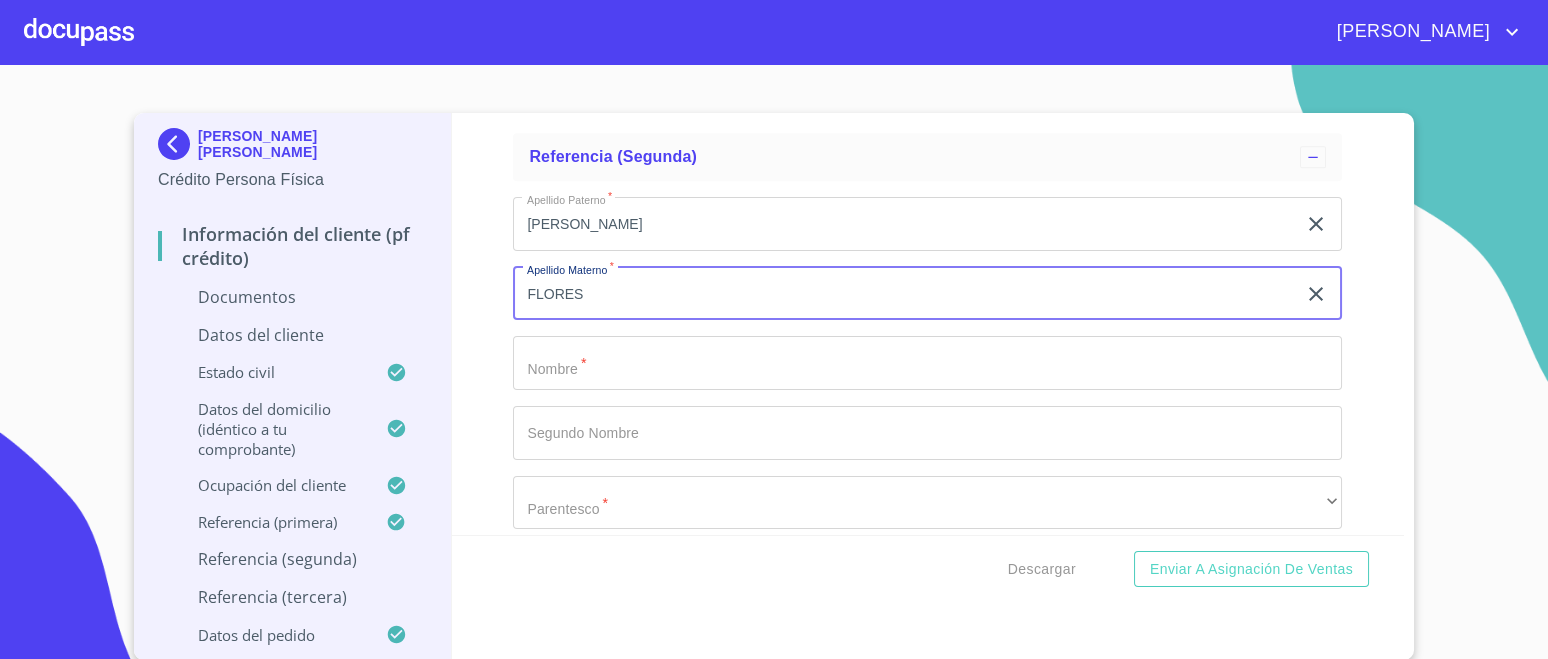 type on "FLORES" 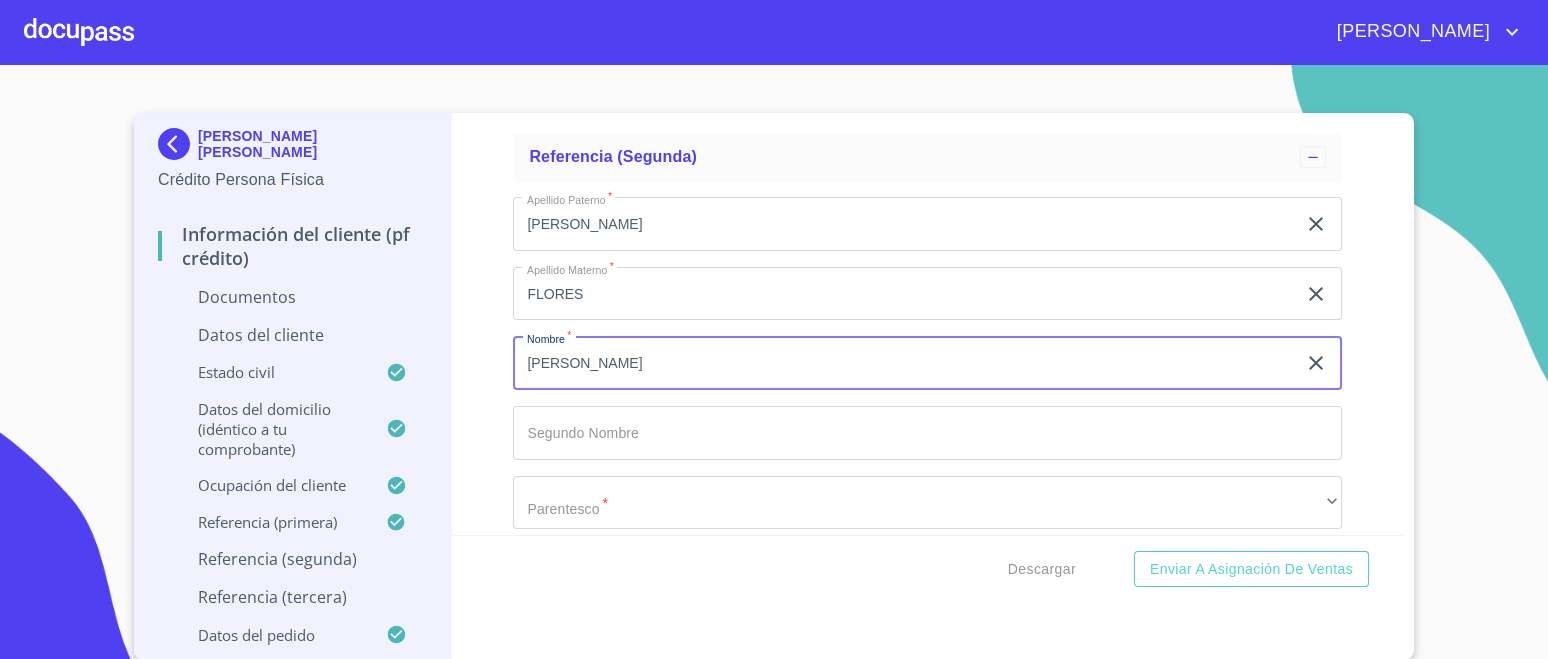 type on "TANIA" 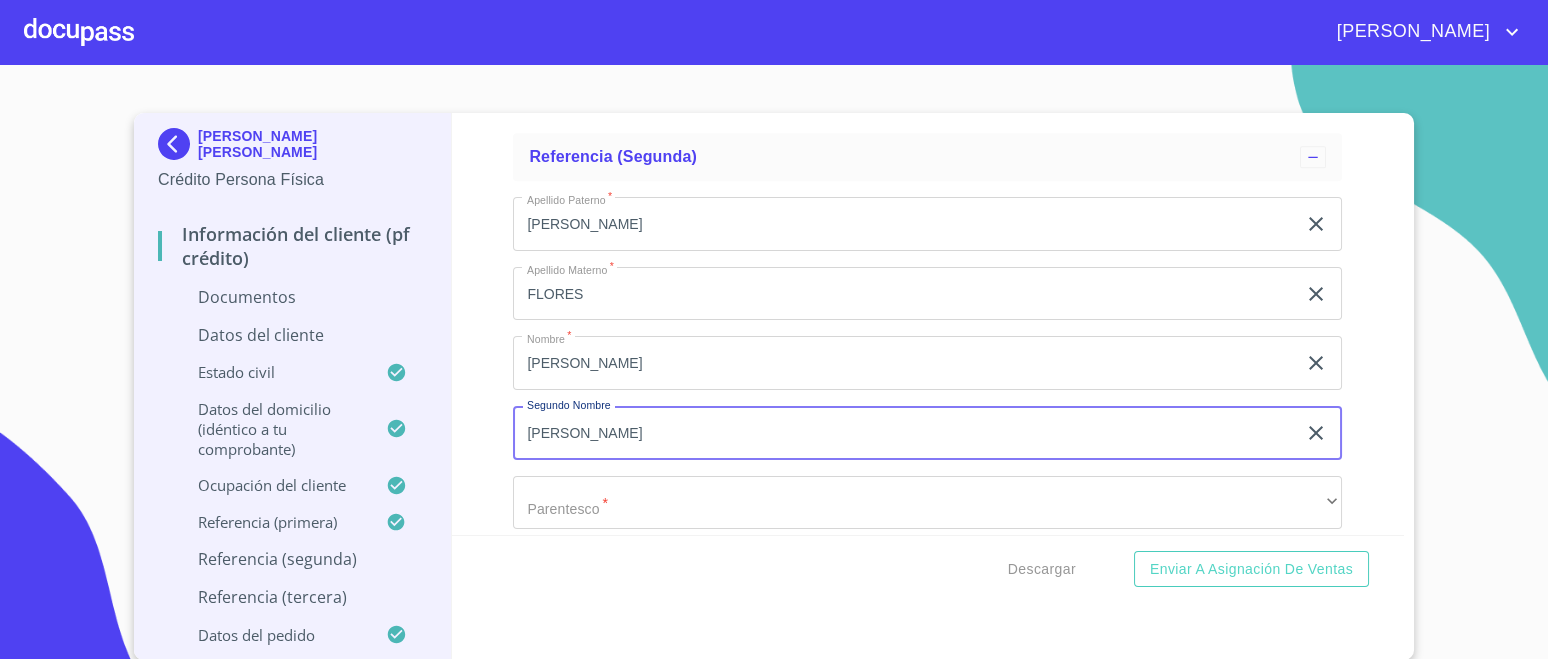scroll, scrollTop: 7194, scrollLeft: 0, axis: vertical 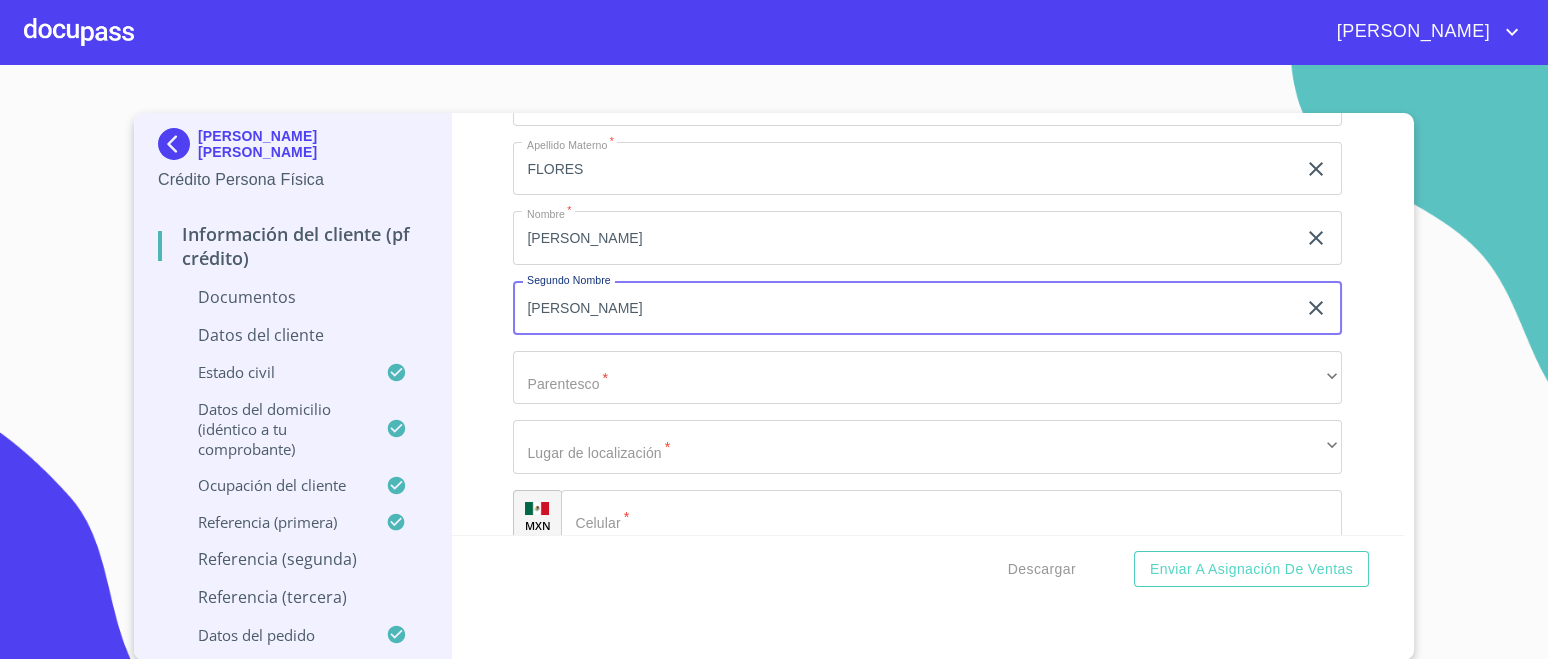 type on "CRISTINA" 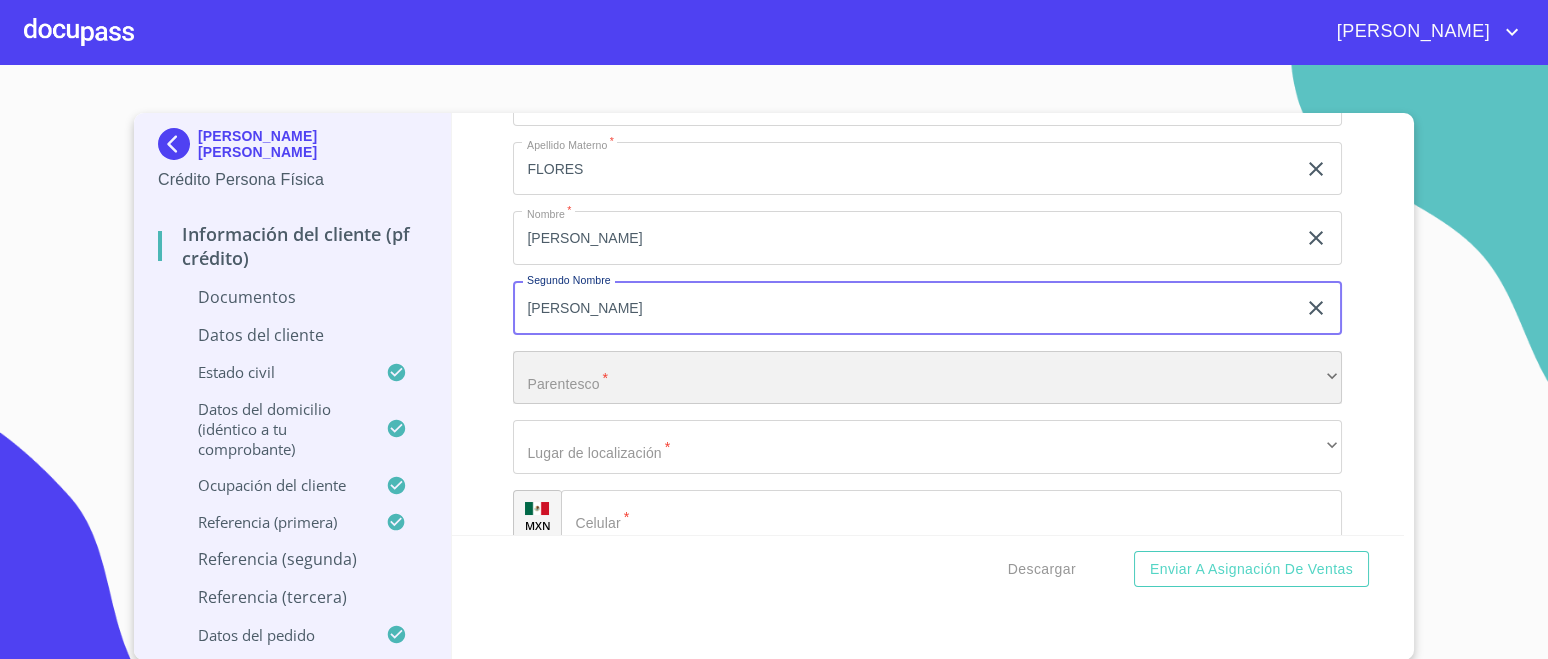 click on "​" at bounding box center (927, 378) 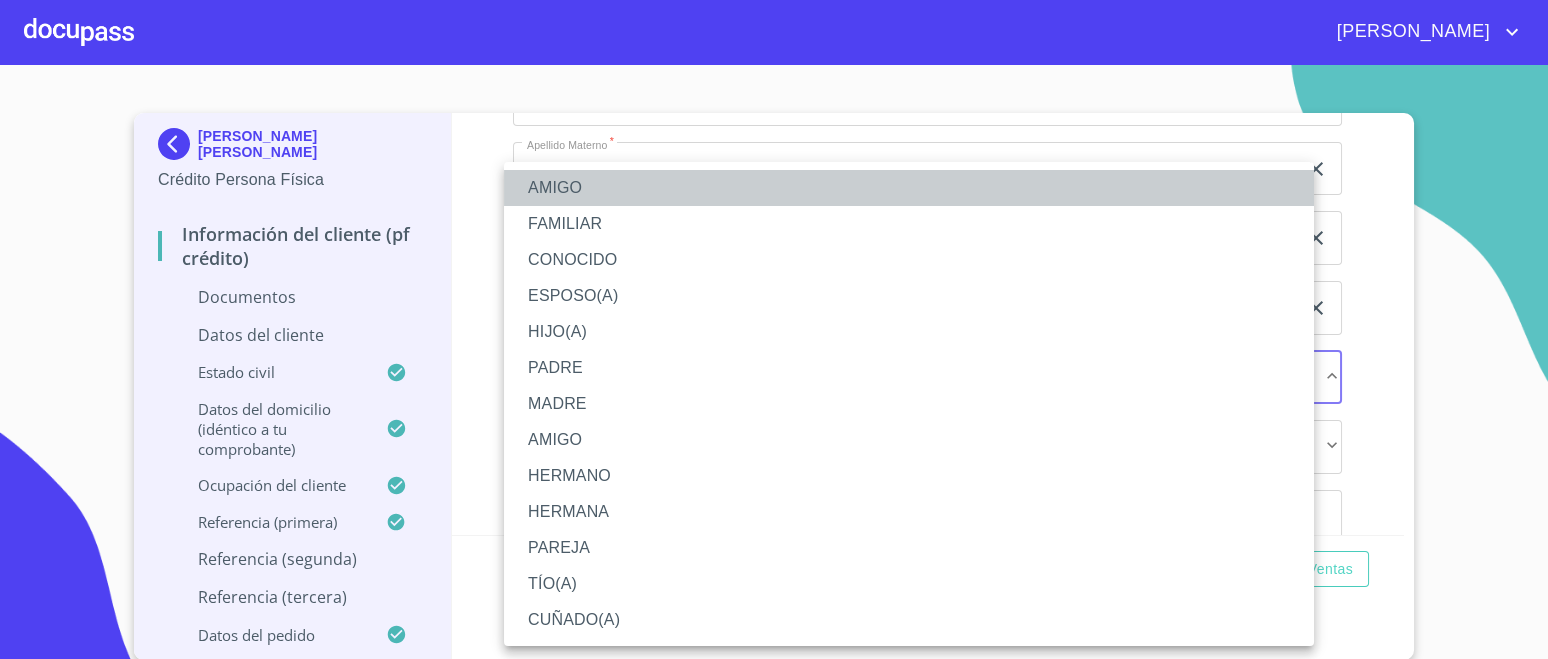 click on "AMIGO" at bounding box center [909, 188] 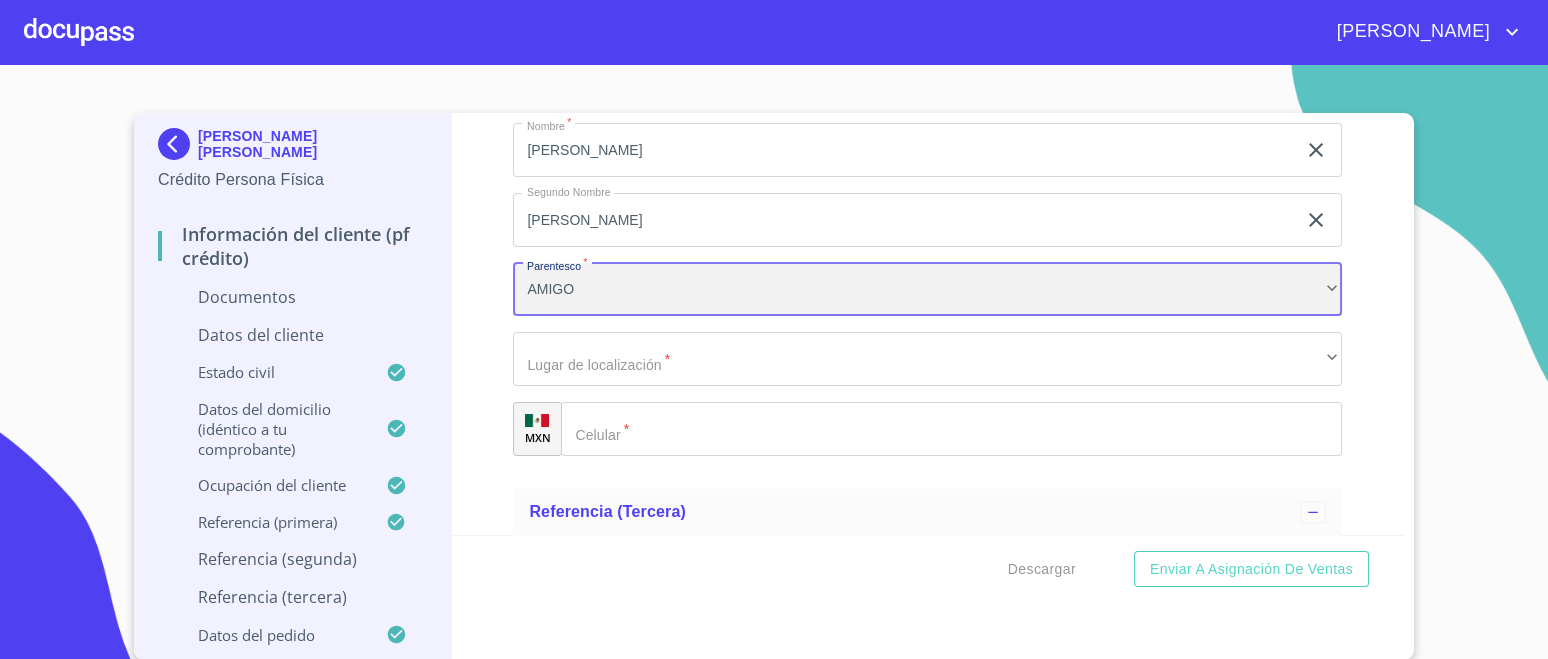 scroll, scrollTop: 7319, scrollLeft: 0, axis: vertical 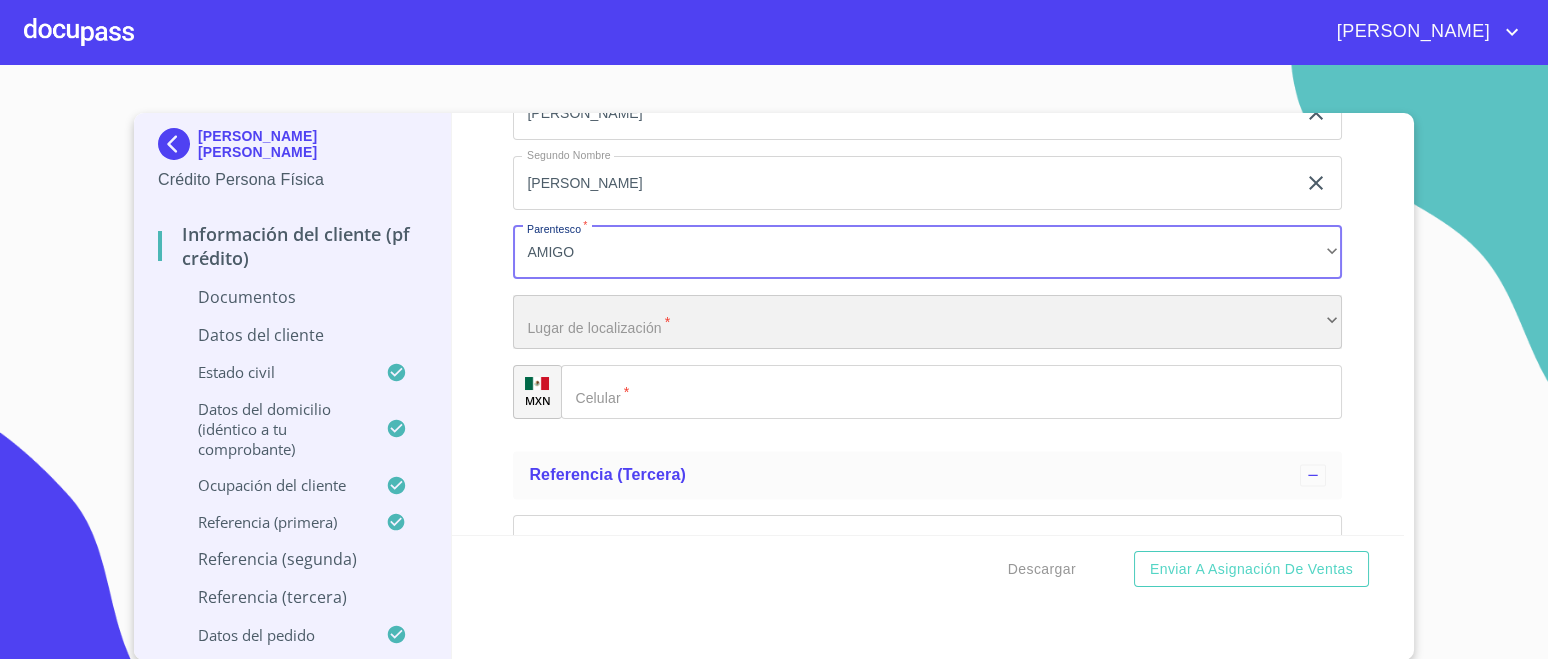 click on "​" at bounding box center (927, 322) 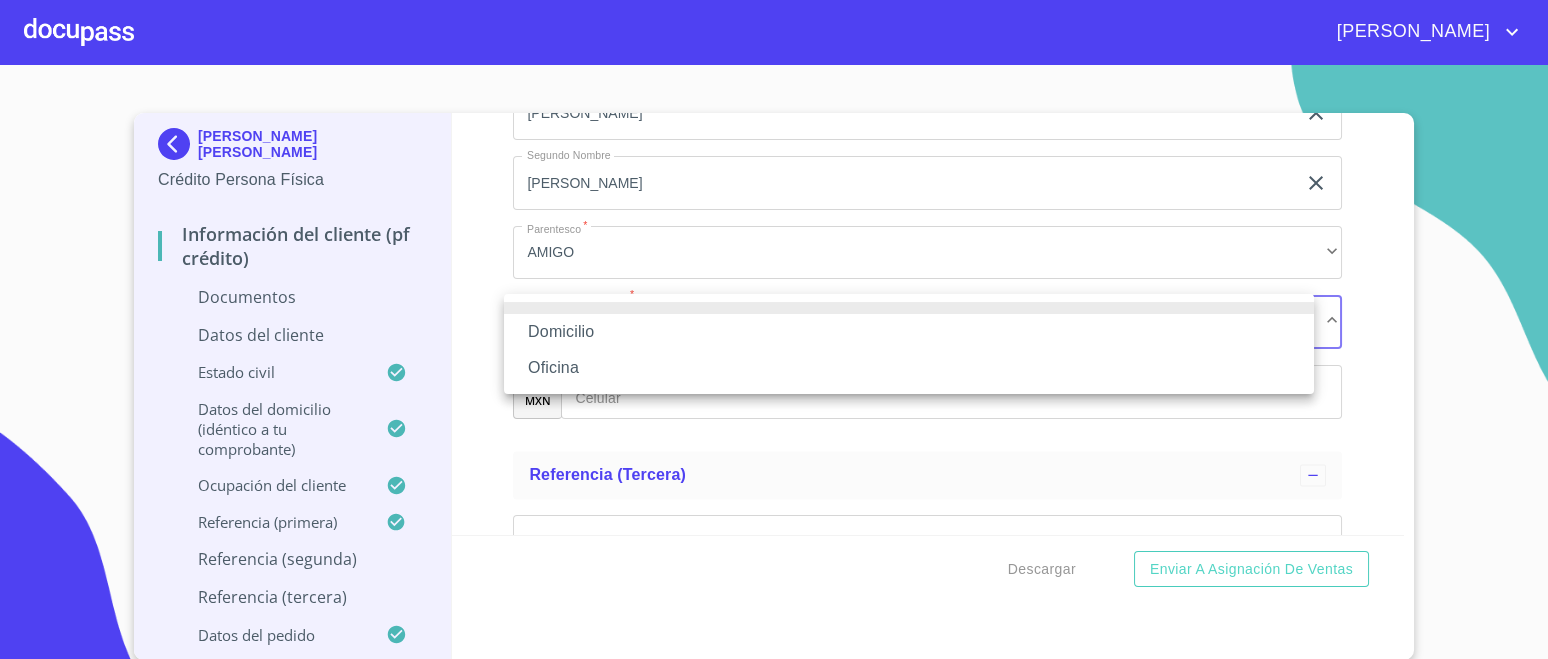 click on "Domicilio" at bounding box center (909, 332) 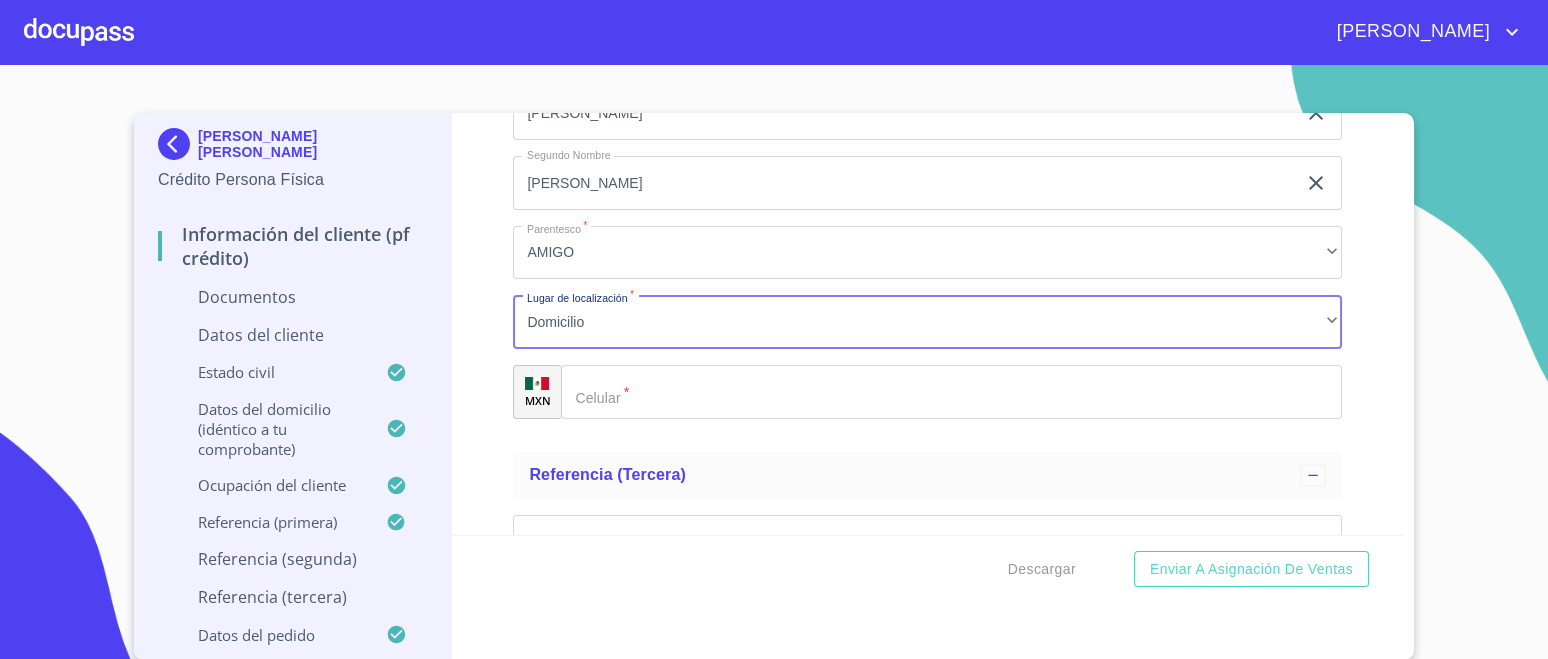 click on "Documento de identificación.   *" 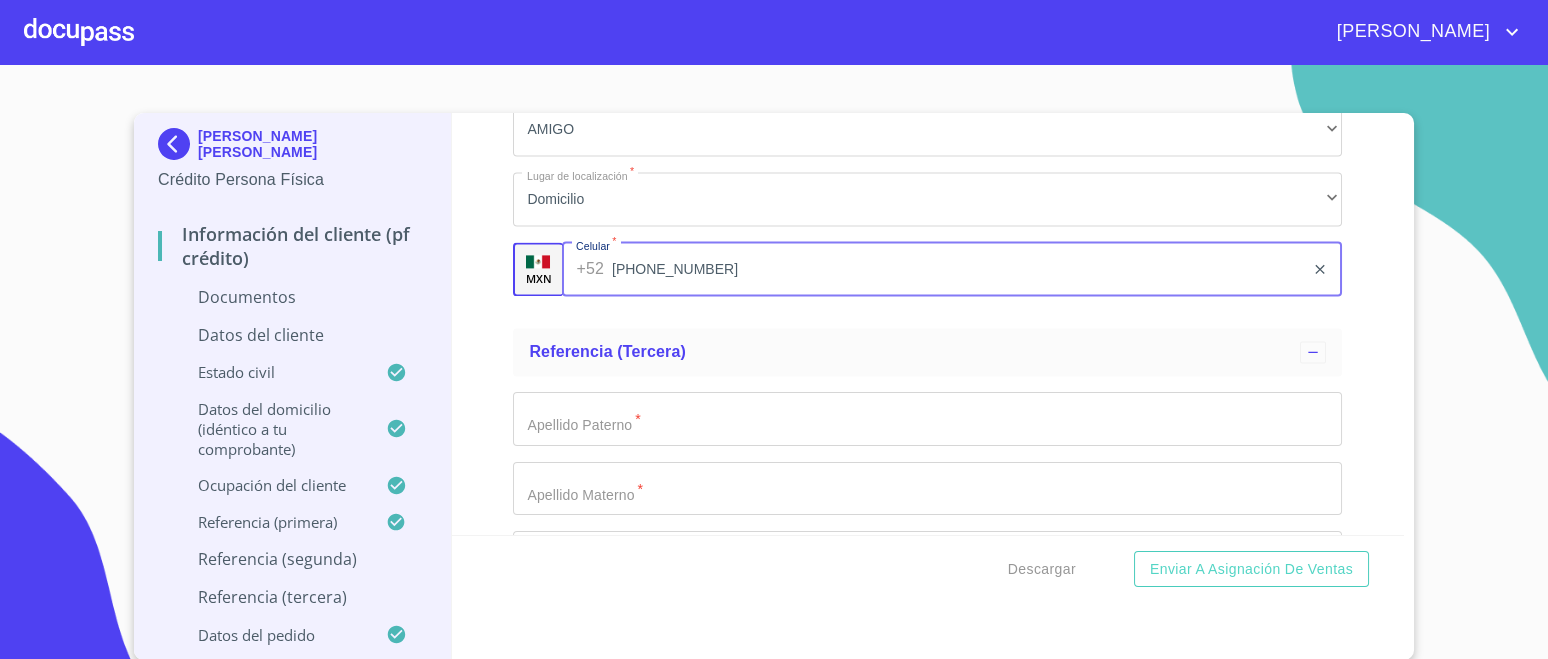 scroll, scrollTop: 7569, scrollLeft: 0, axis: vertical 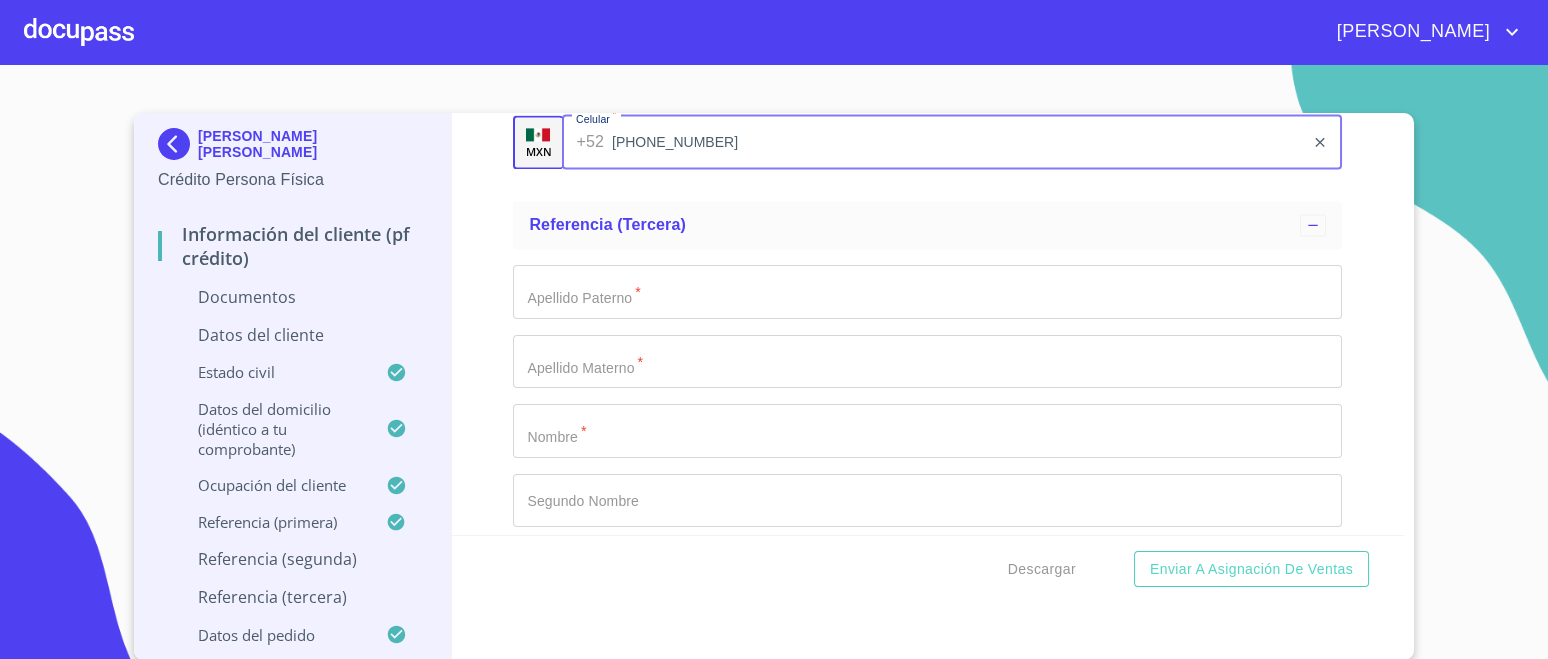 type on "(33)25695854" 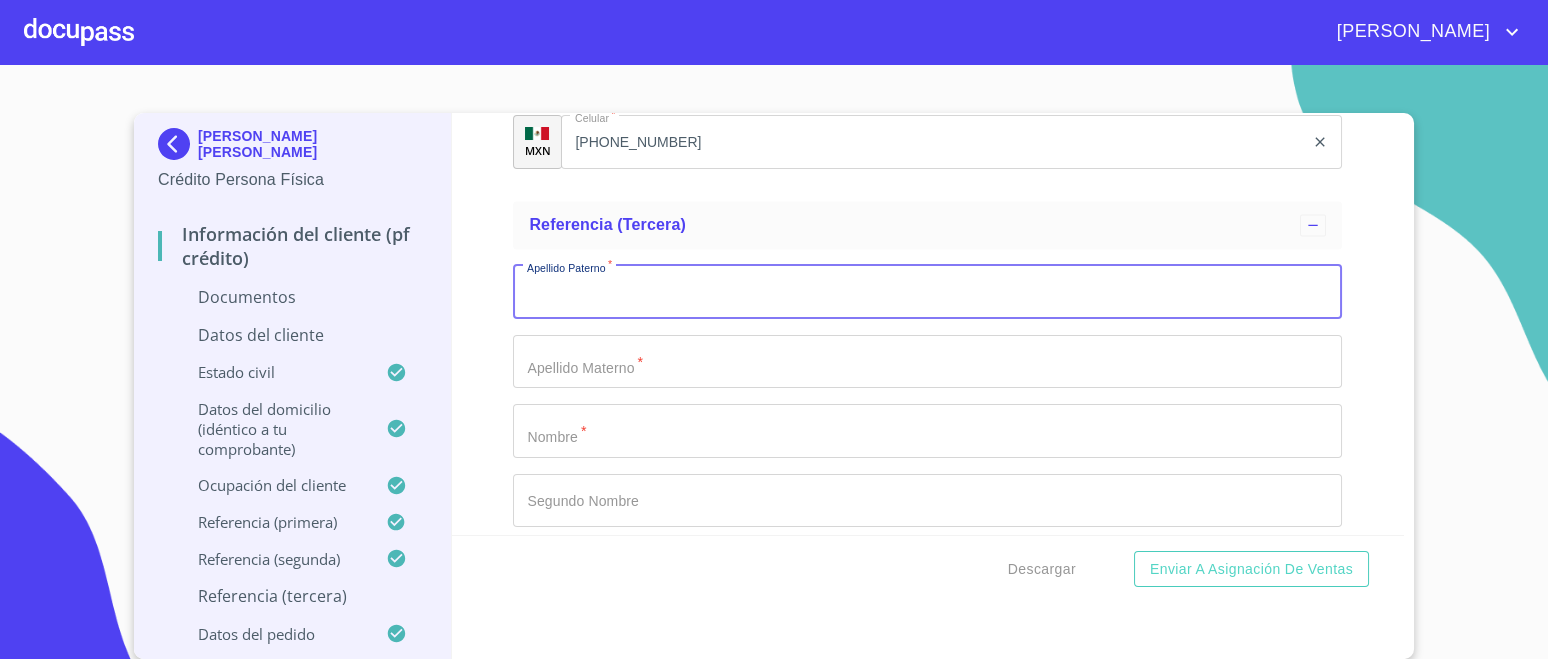click on "Documento de identificación.   *" at bounding box center (927, 292) 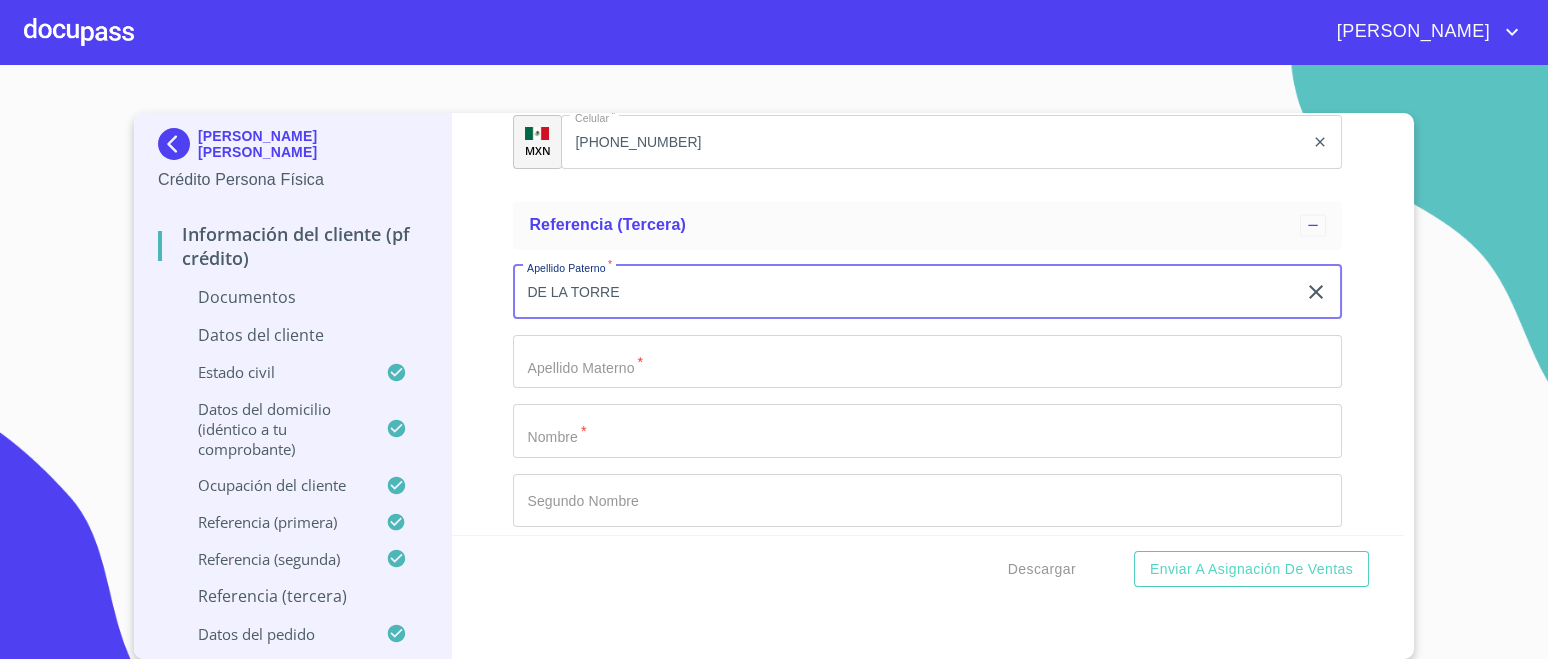 type on "DE LA TORRE" 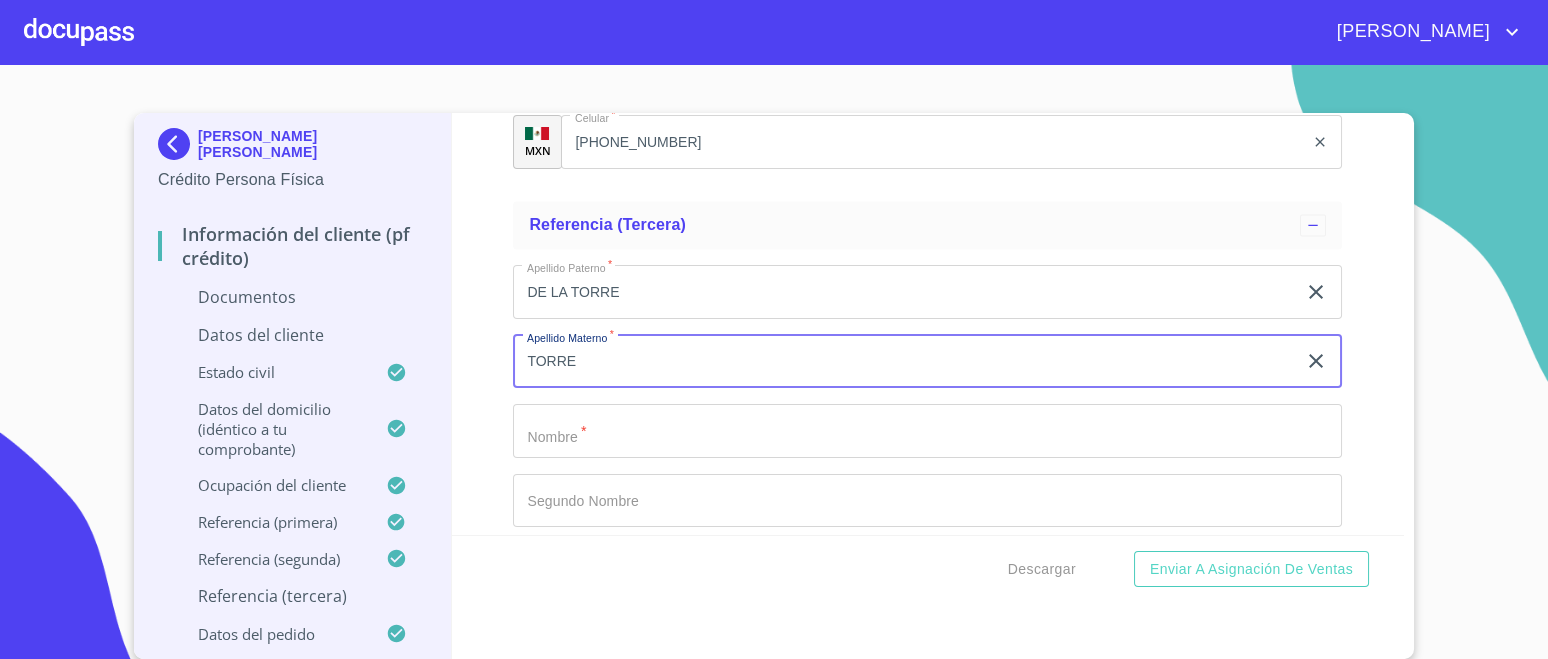type on "TORRE" 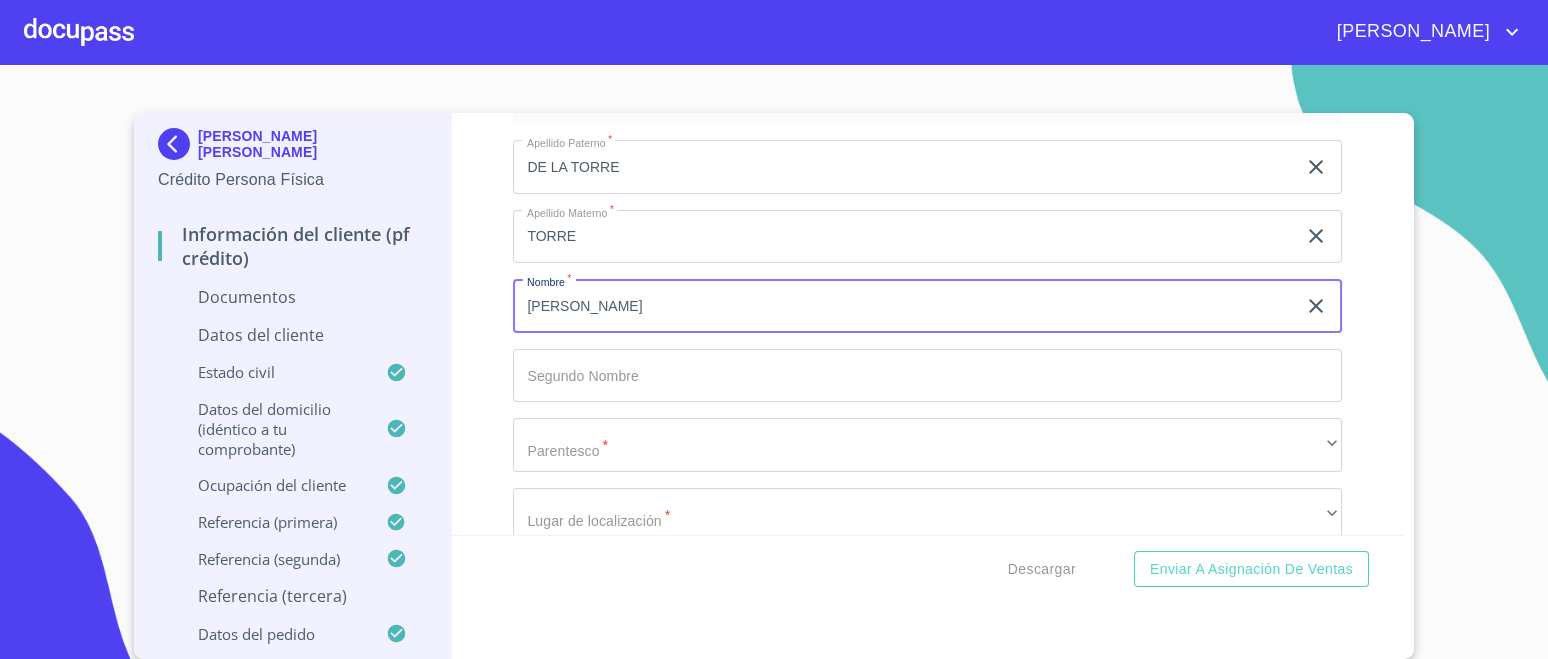 scroll, scrollTop: 7819, scrollLeft: 0, axis: vertical 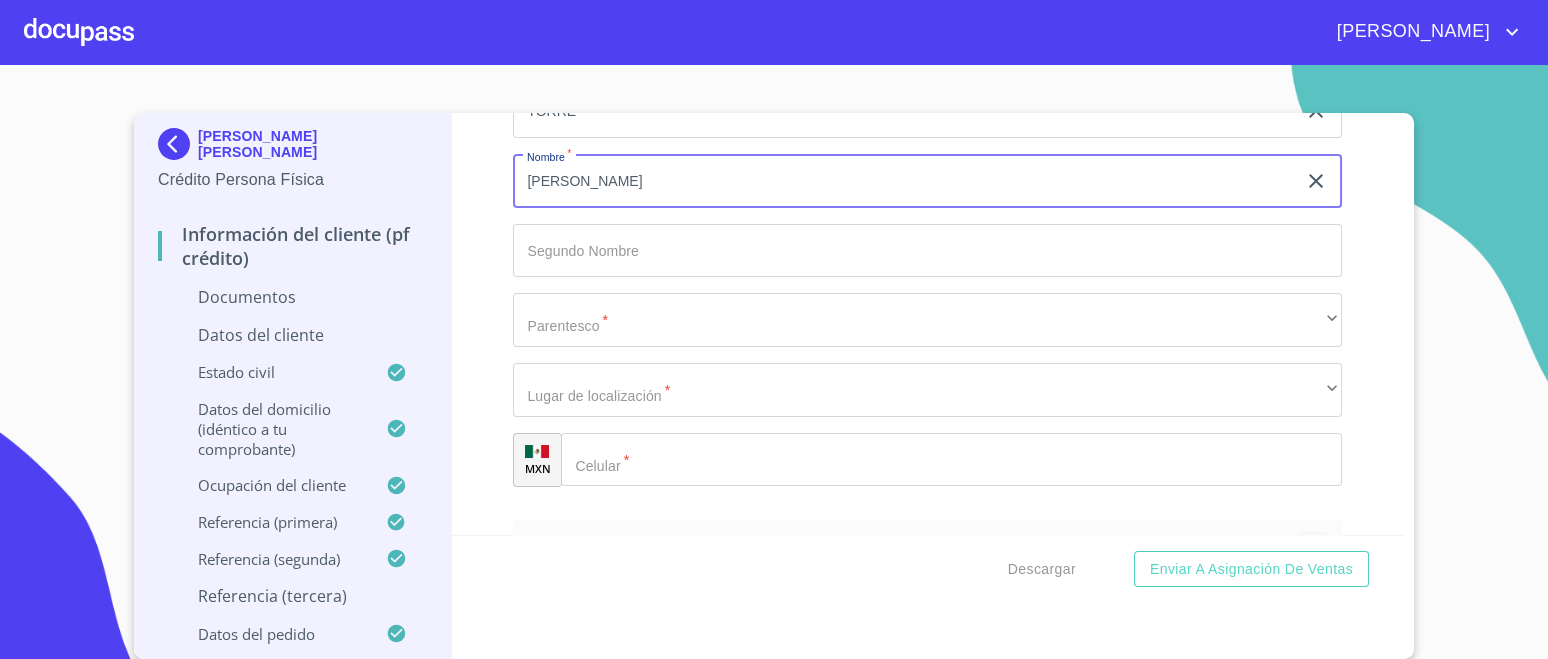 type on "GUSTAVO" 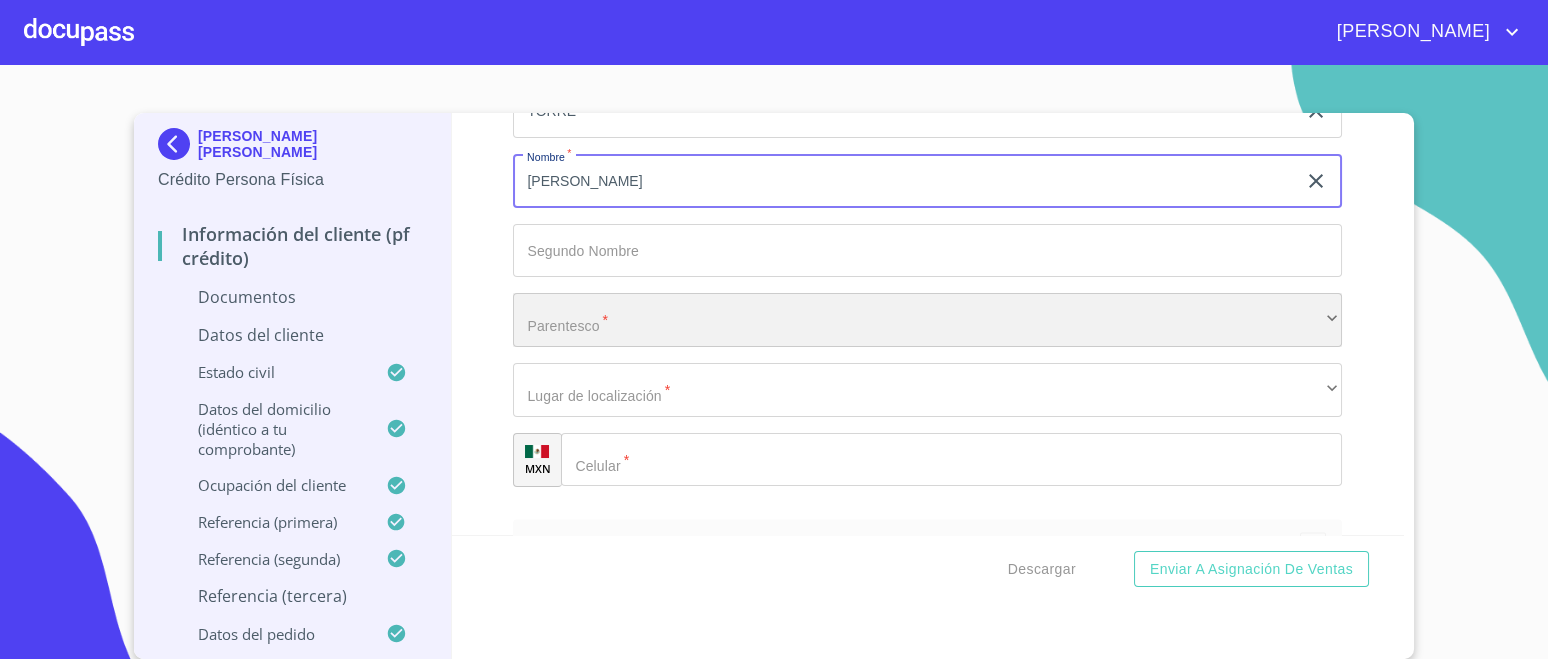 click on "​" at bounding box center (927, 320) 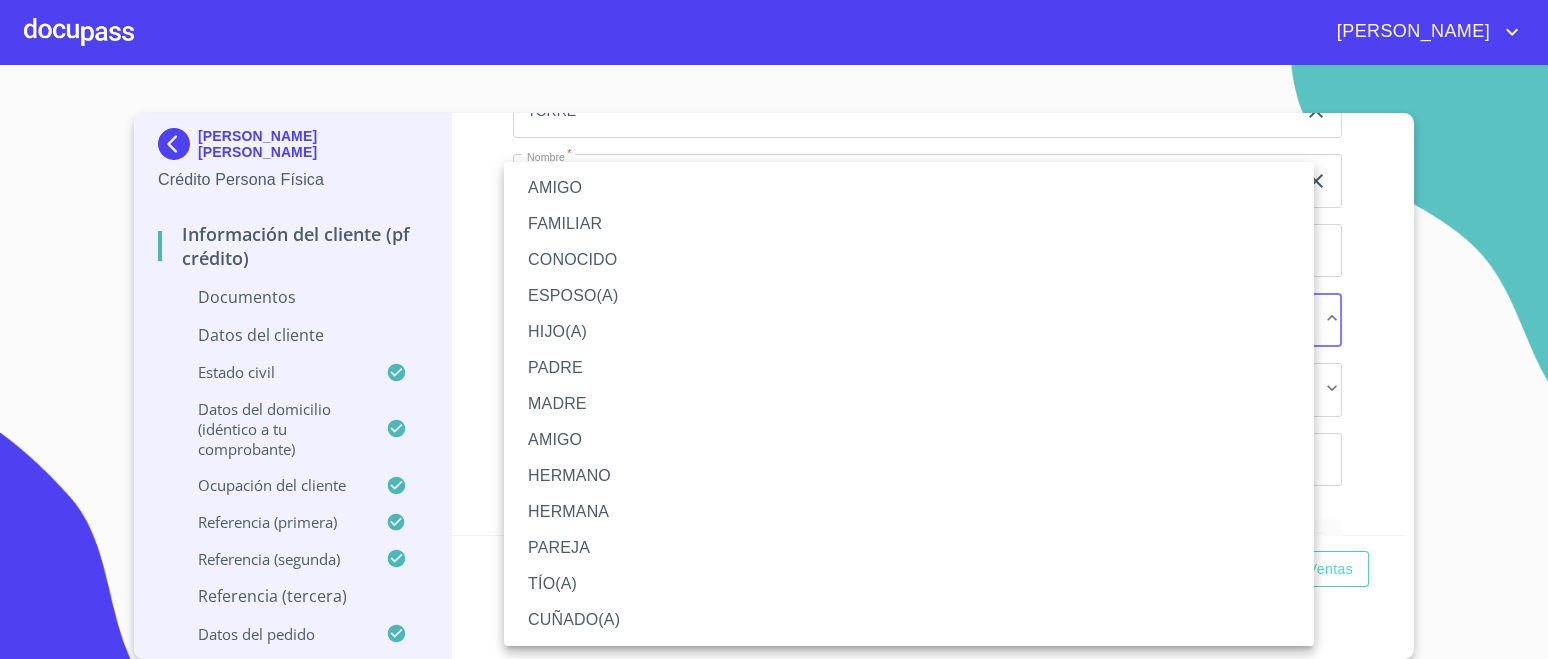 click on "AMIGO" at bounding box center (909, 188) 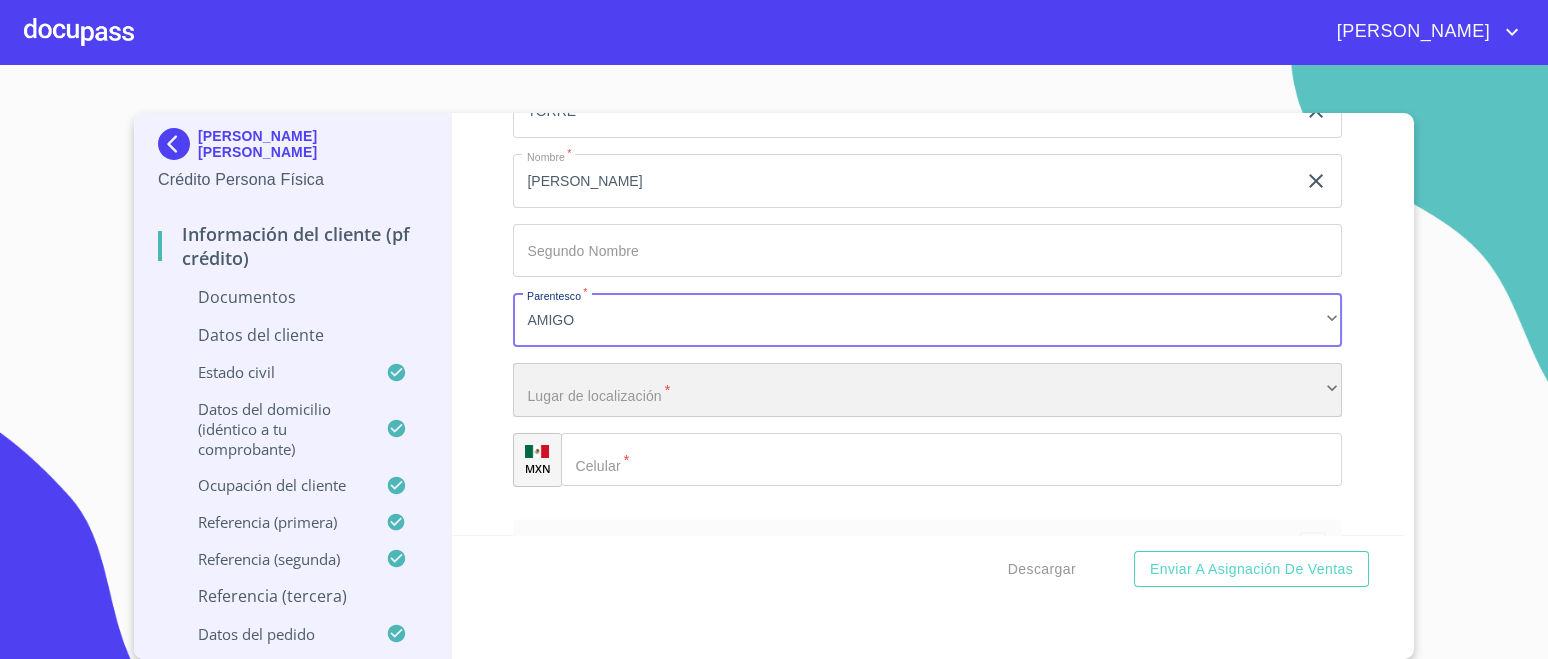 click on "​" at bounding box center [927, 390] 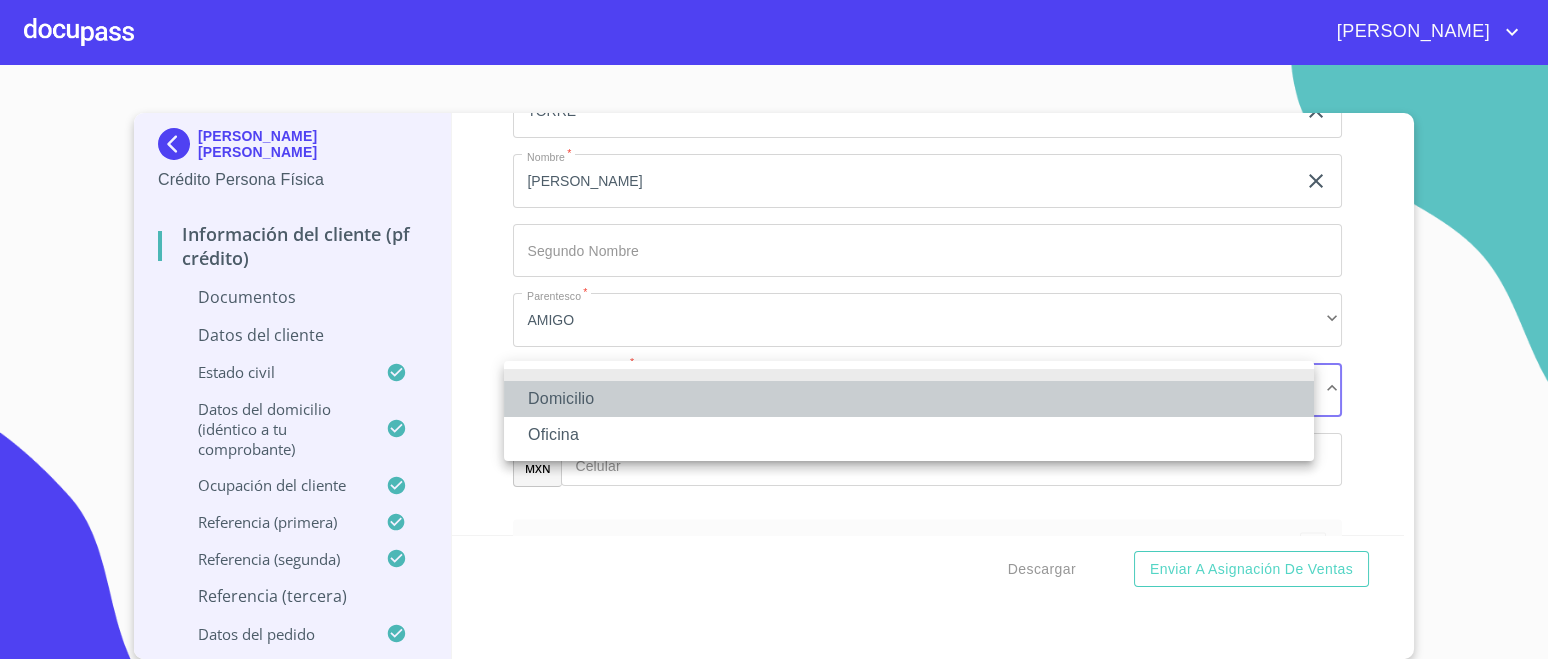 click on "Domicilio" at bounding box center (909, 399) 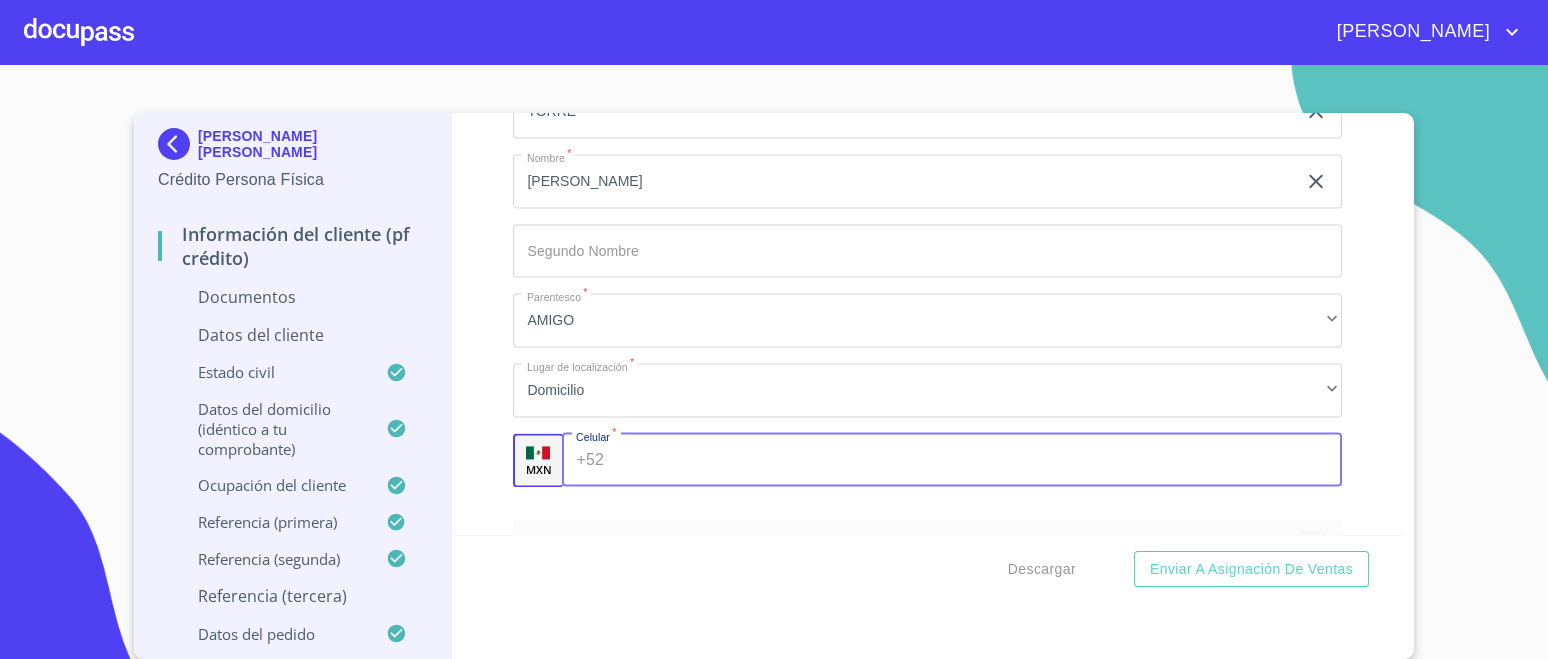 click on "Documento de identificación.   *" at bounding box center [977, 460] 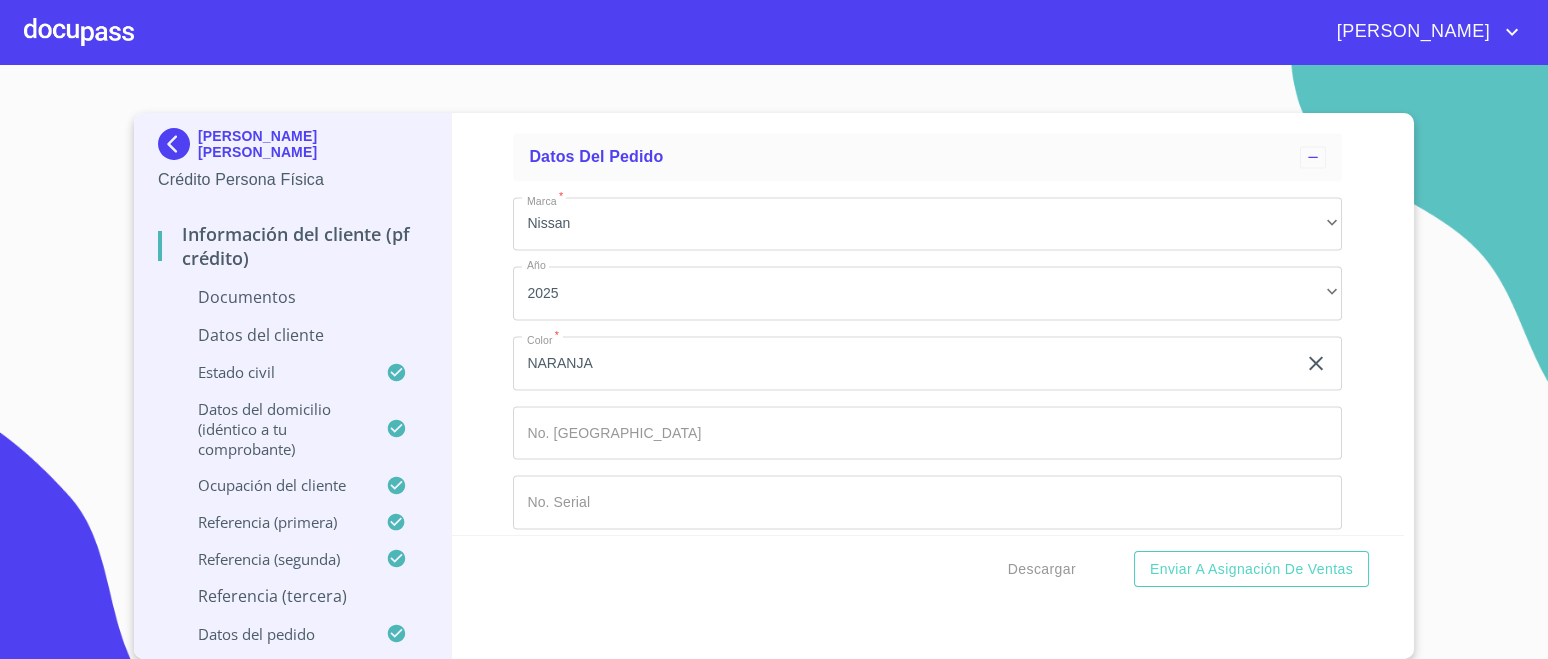 scroll, scrollTop: 8218, scrollLeft: 0, axis: vertical 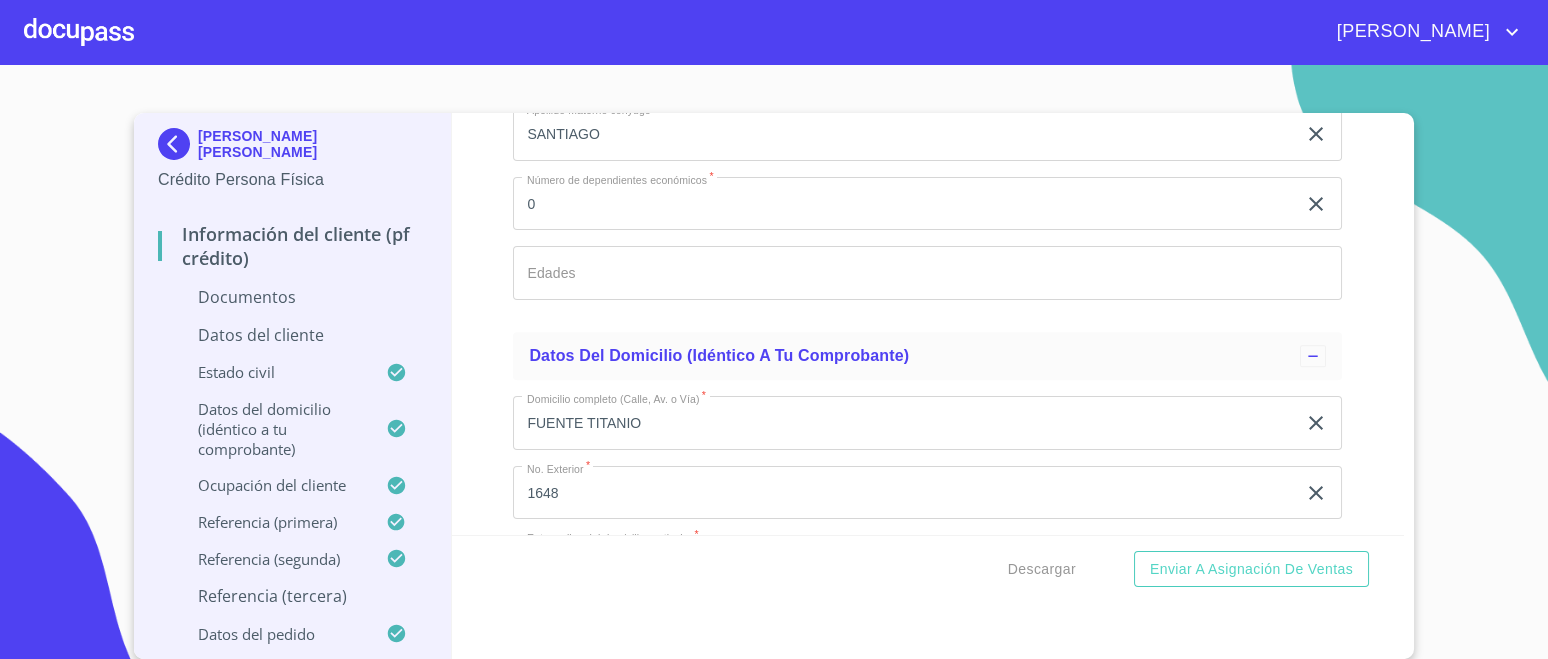 type on "(33)15754845" 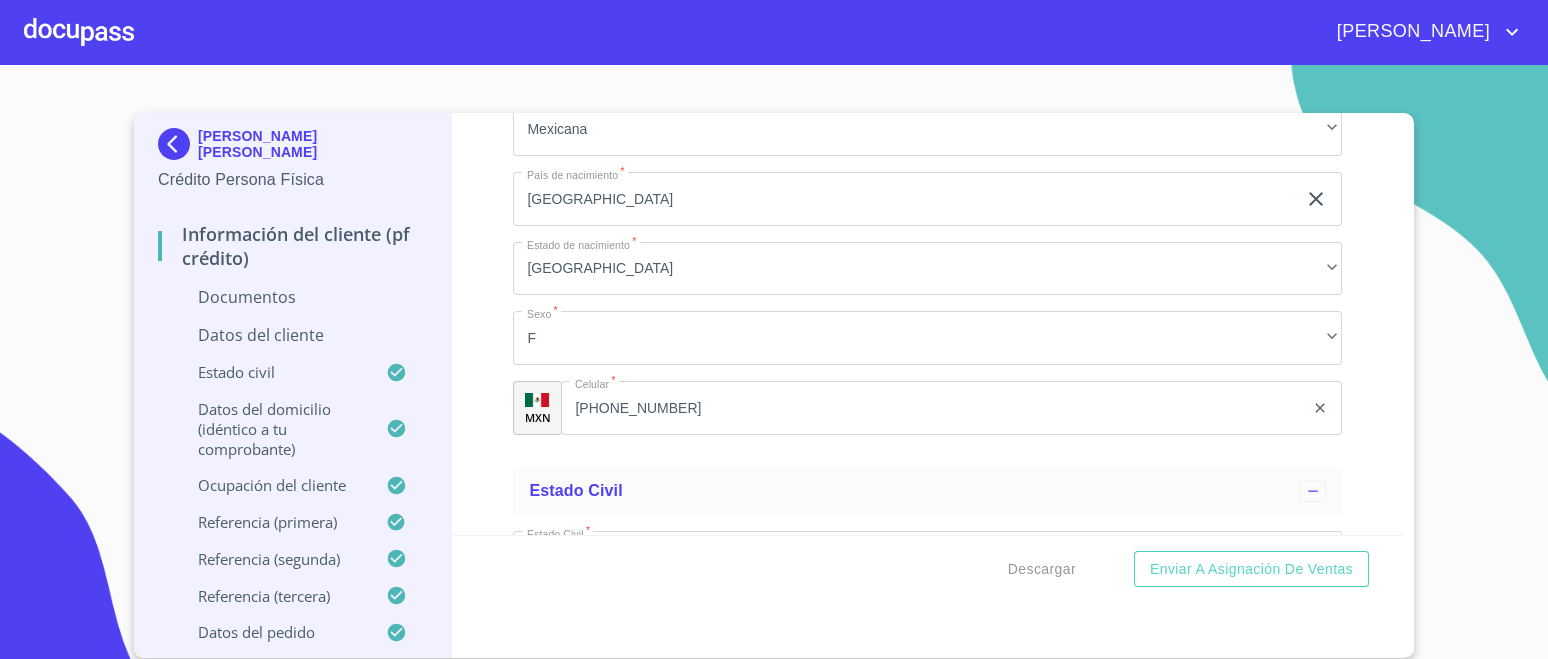 scroll, scrollTop: 3068, scrollLeft: 0, axis: vertical 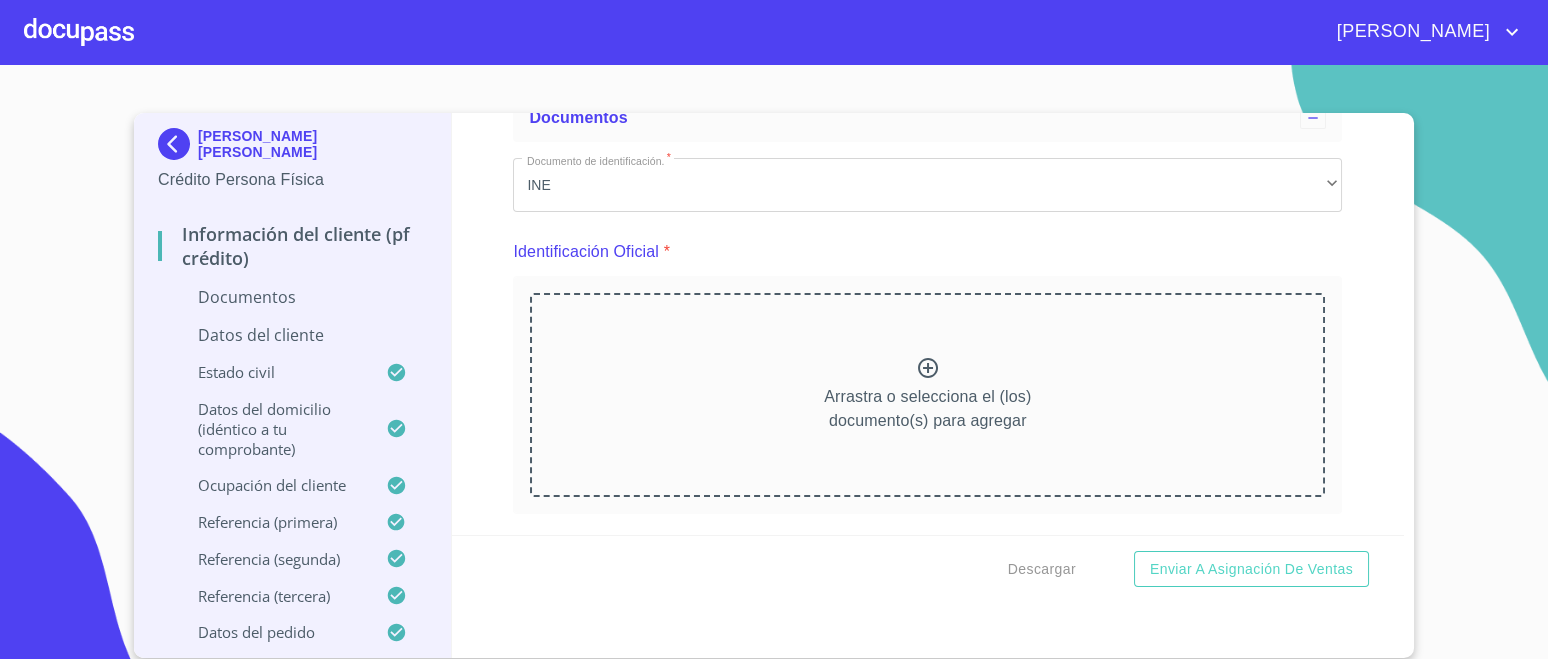 click on "Arrastra o selecciona el (los) documento(s) para agregar" at bounding box center (927, 395) 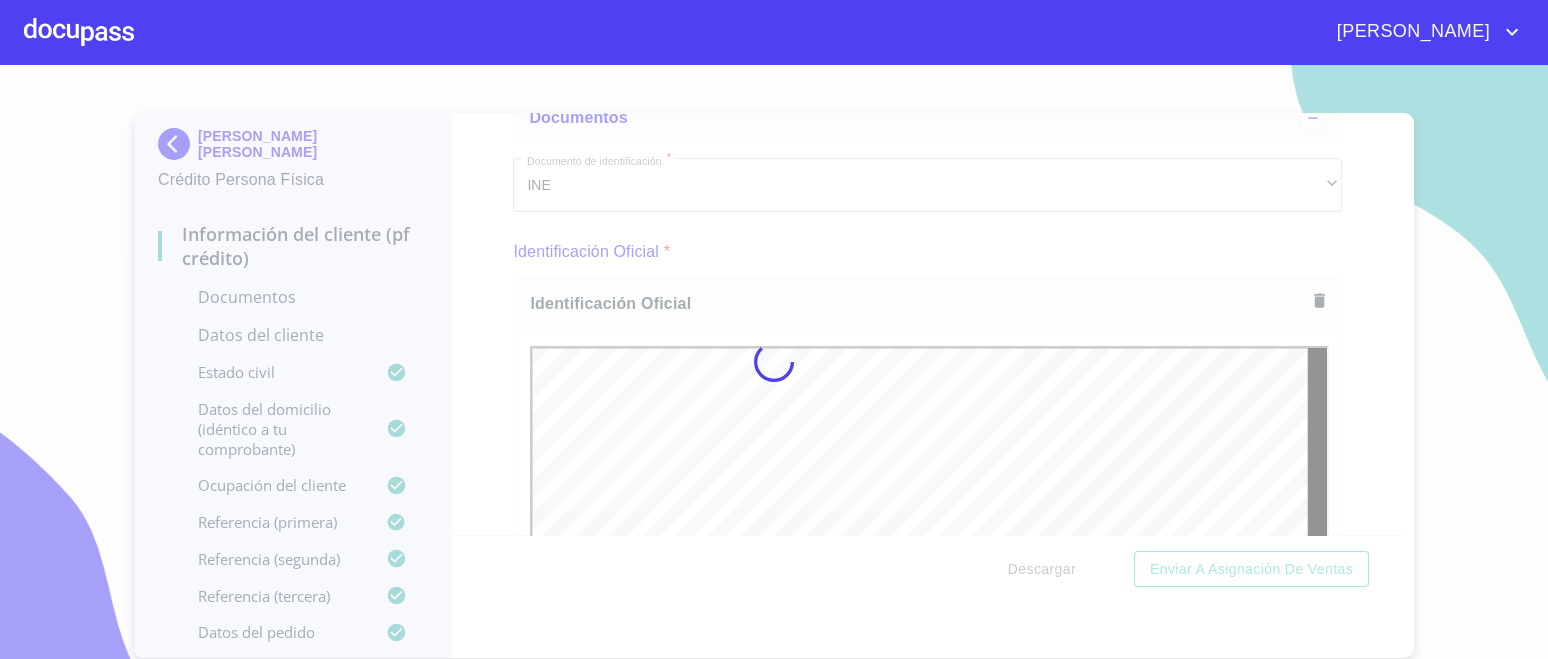 scroll, scrollTop: 0, scrollLeft: 0, axis: both 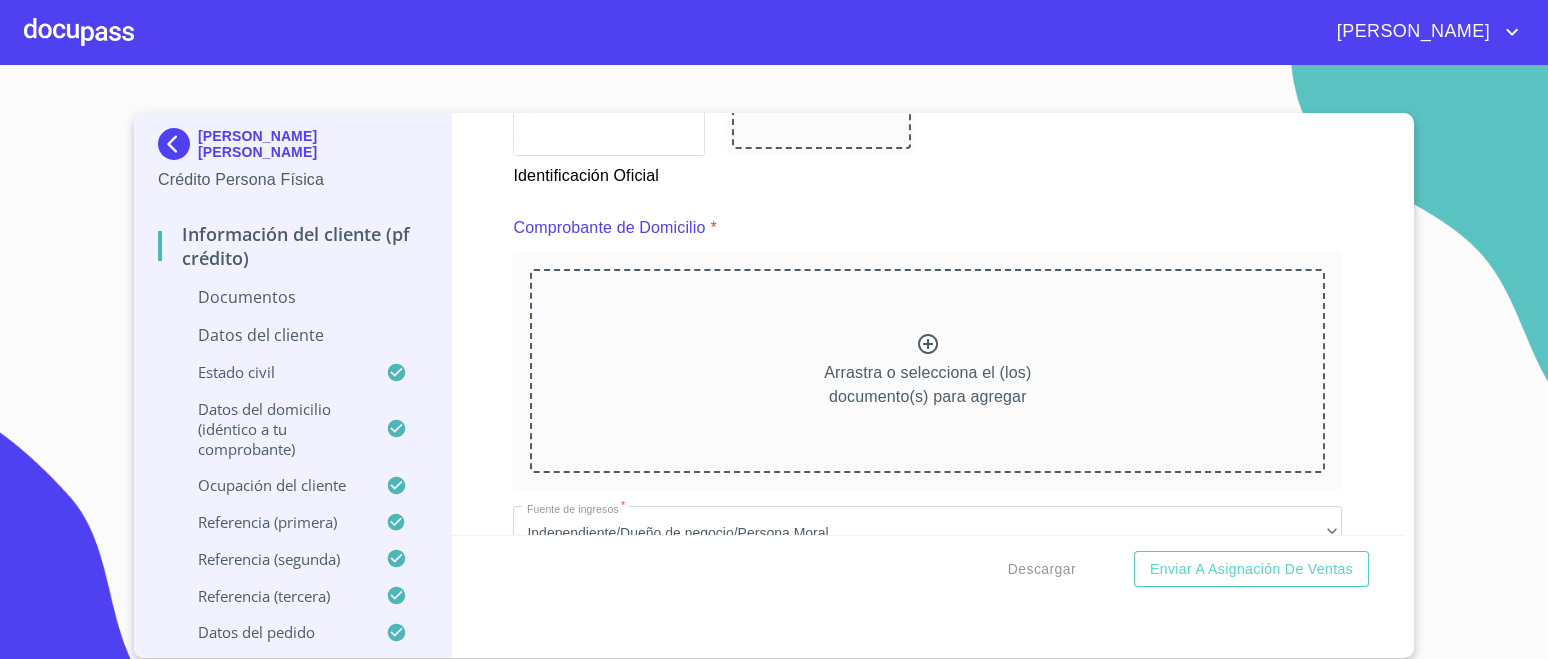 click 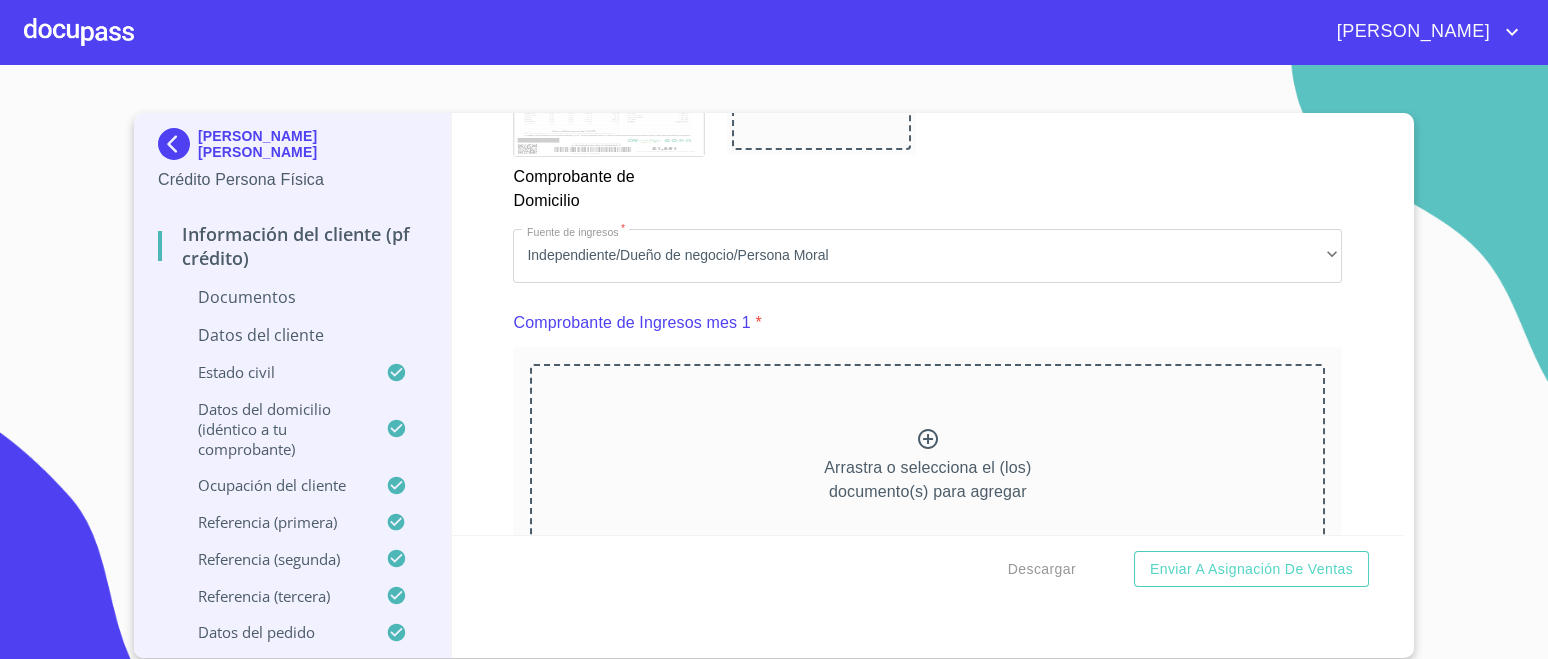 scroll, scrollTop: 1866, scrollLeft: 0, axis: vertical 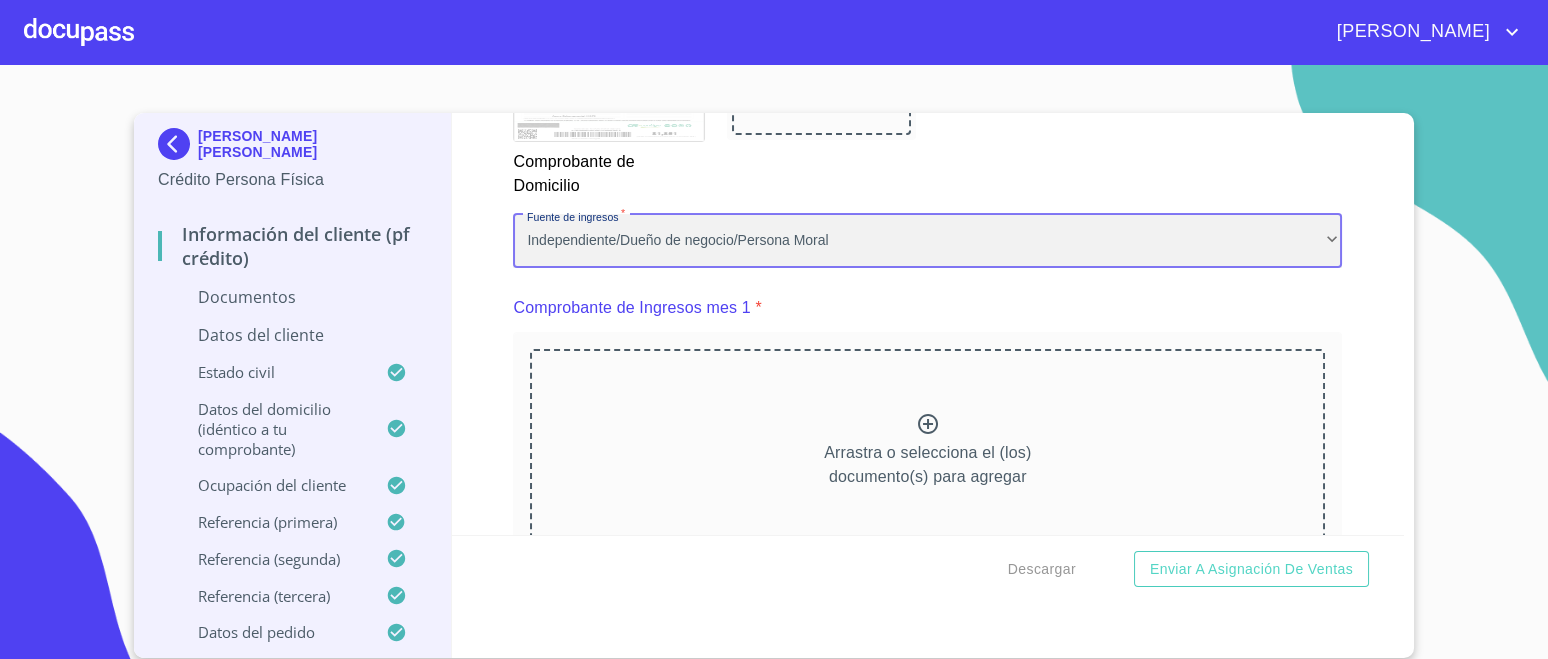 click on "Independiente/Dueño de negocio/Persona Moral" at bounding box center [927, 241] 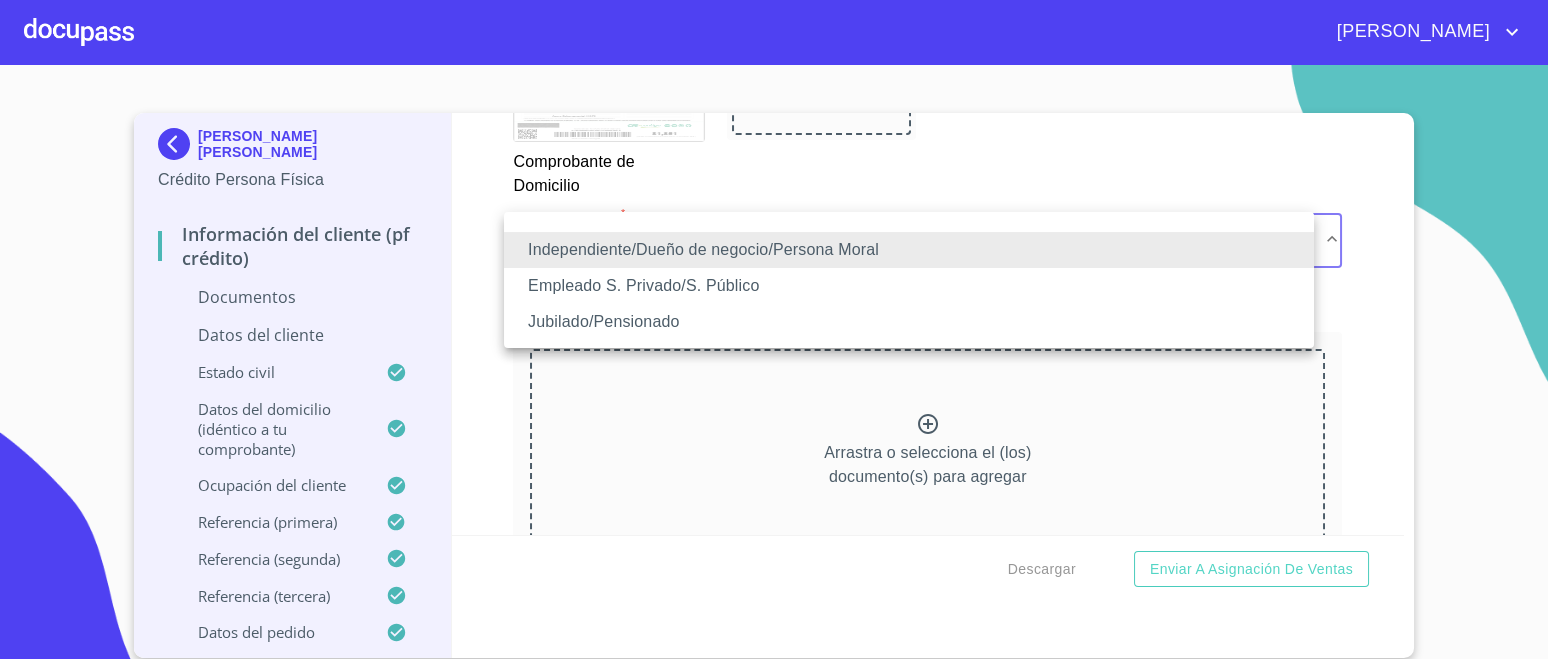 click on "Empleado S. Privado/S. Público" at bounding box center (909, 286) 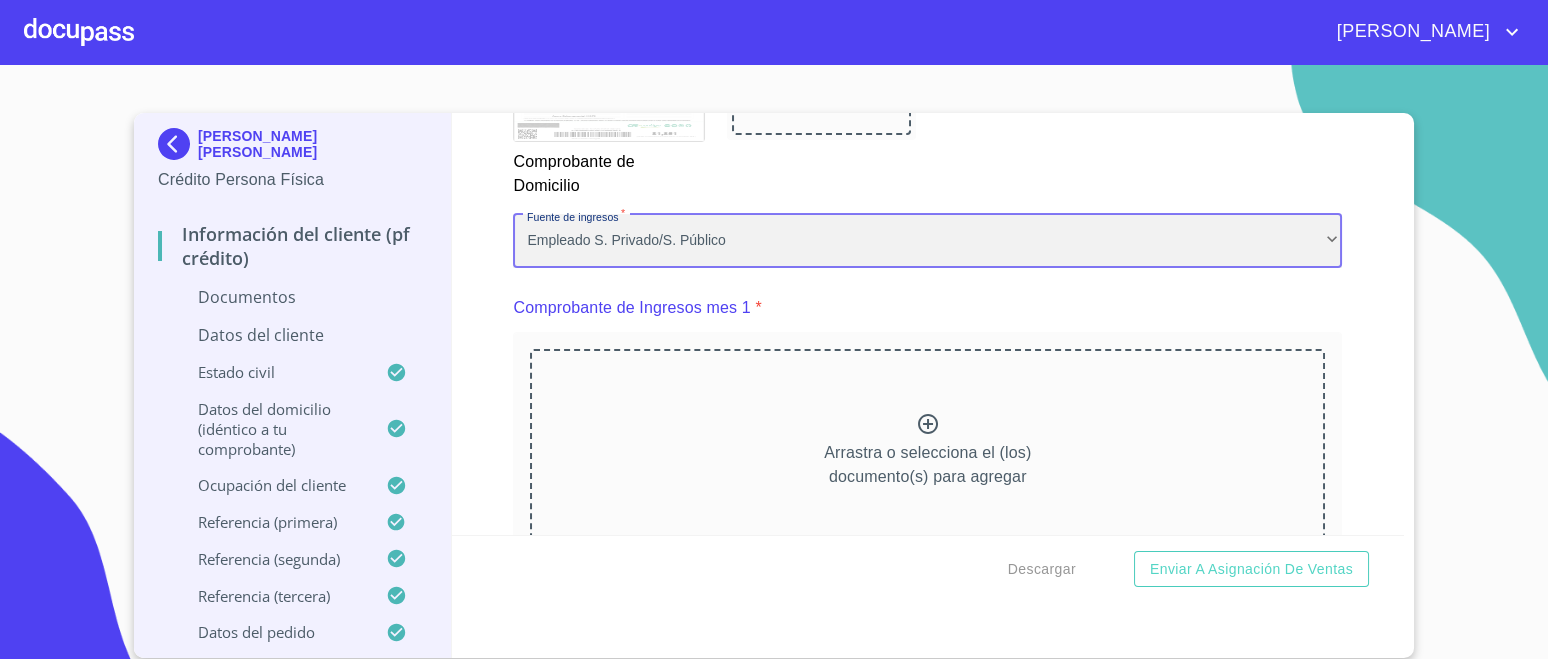 scroll, scrollTop: 1899, scrollLeft: 0, axis: vertical 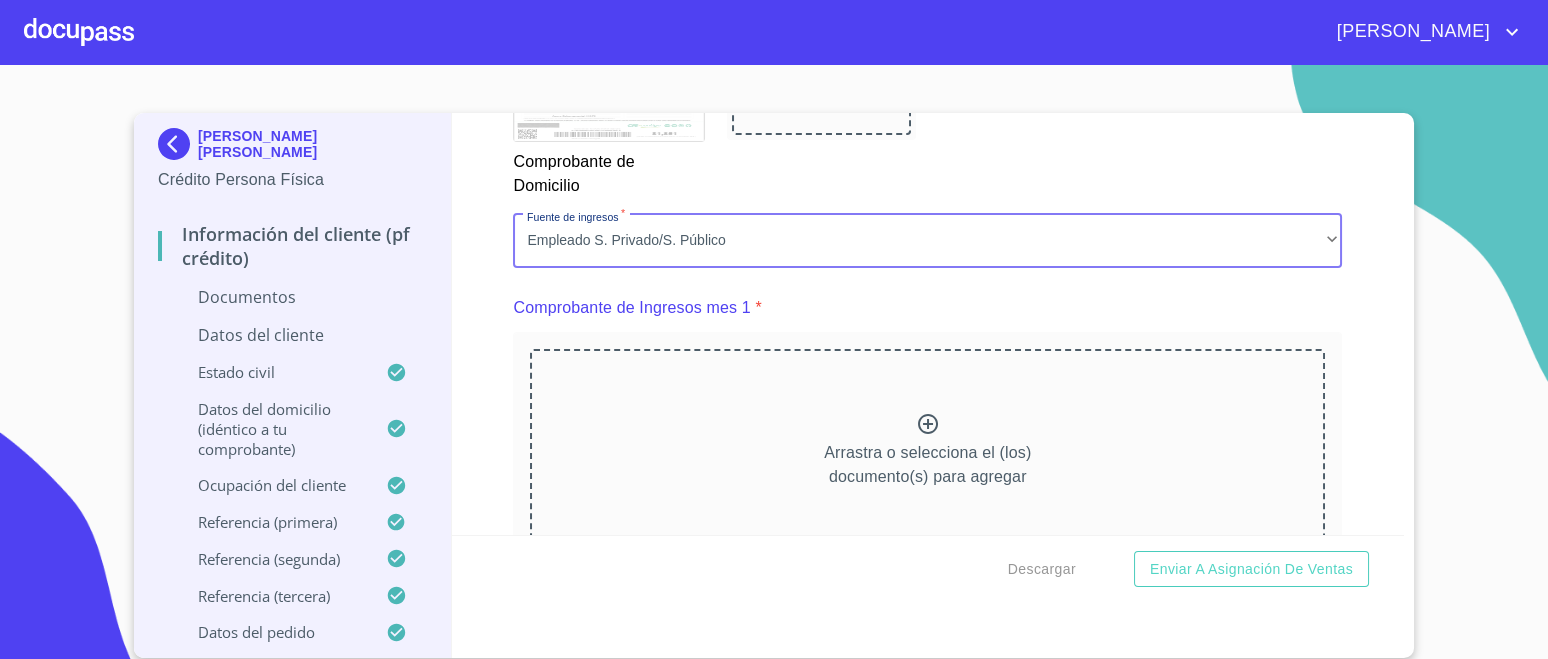 click 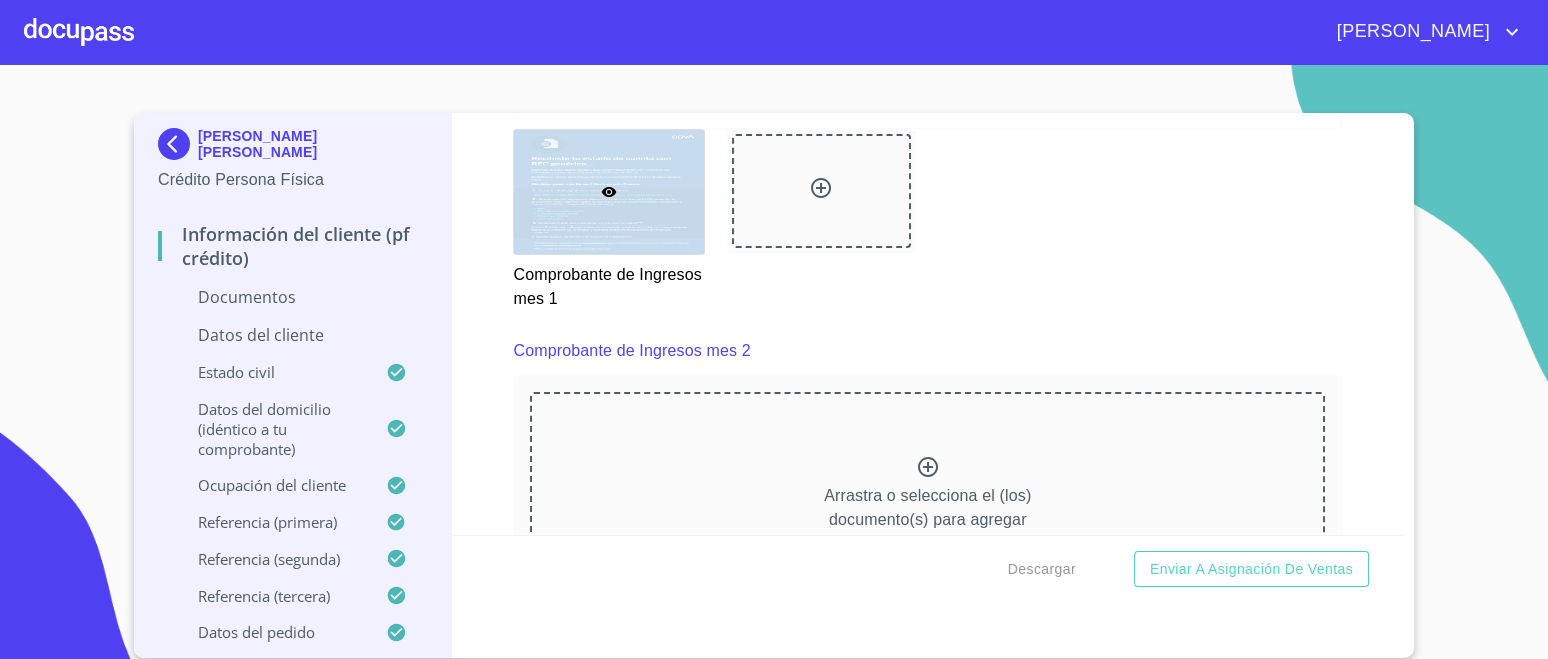 scroll, scrollTop: 2899, scrollLeft: 0, axis: vertical 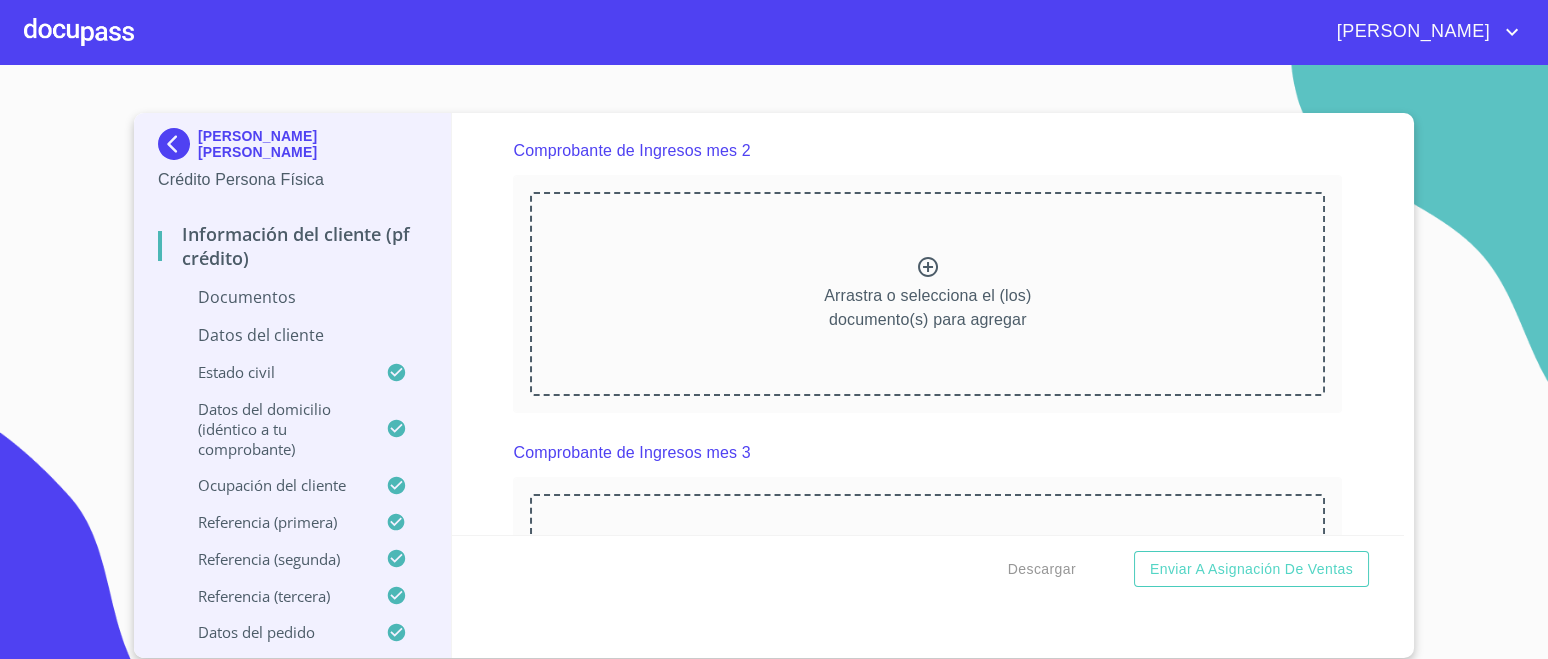 click 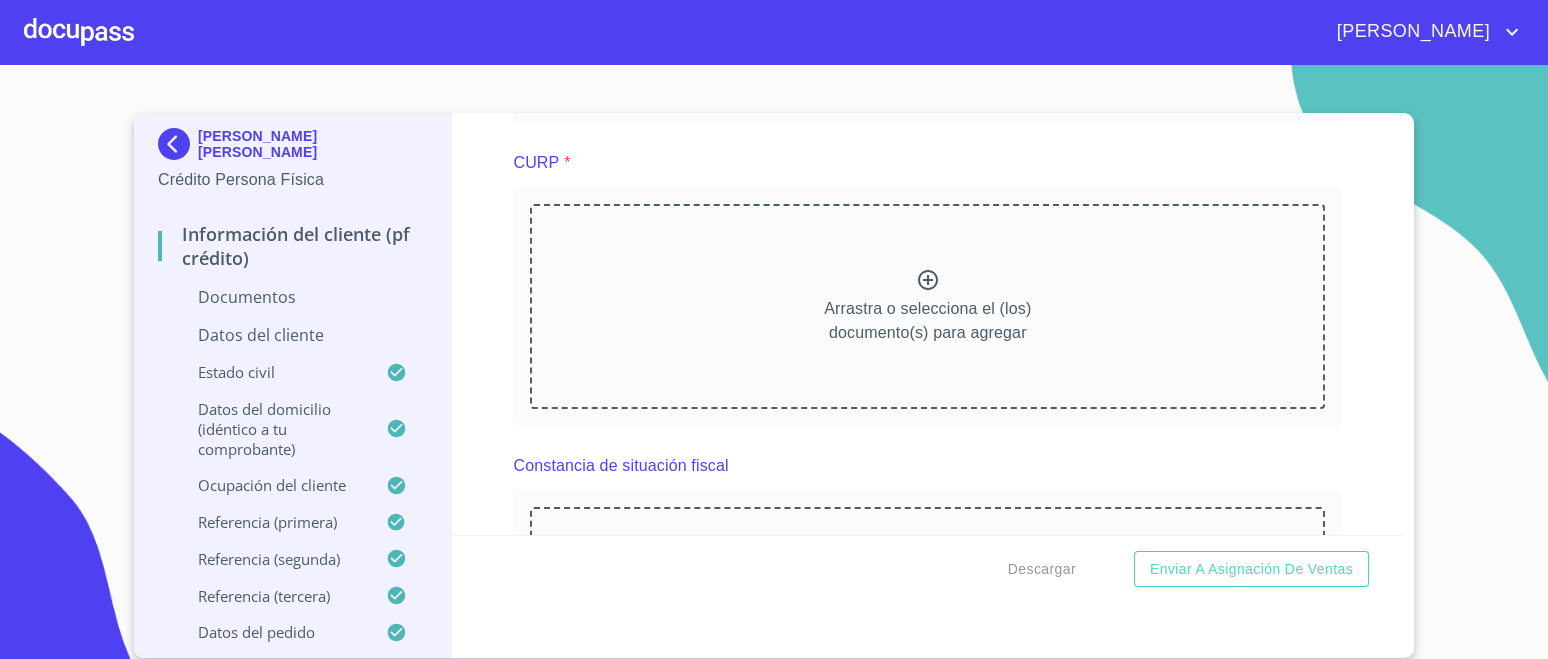 scroll, scrollTop: 4282, scrollLeft: 0, axis: vertical 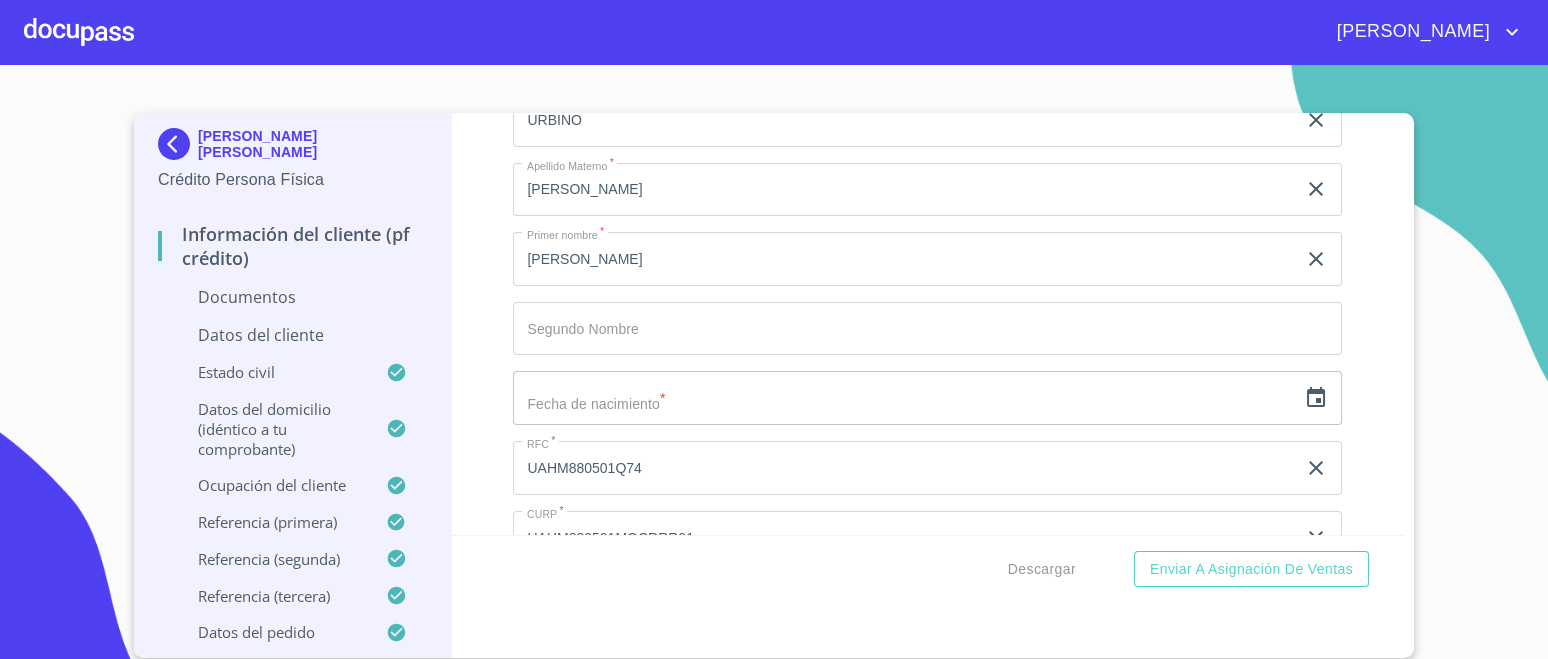 click 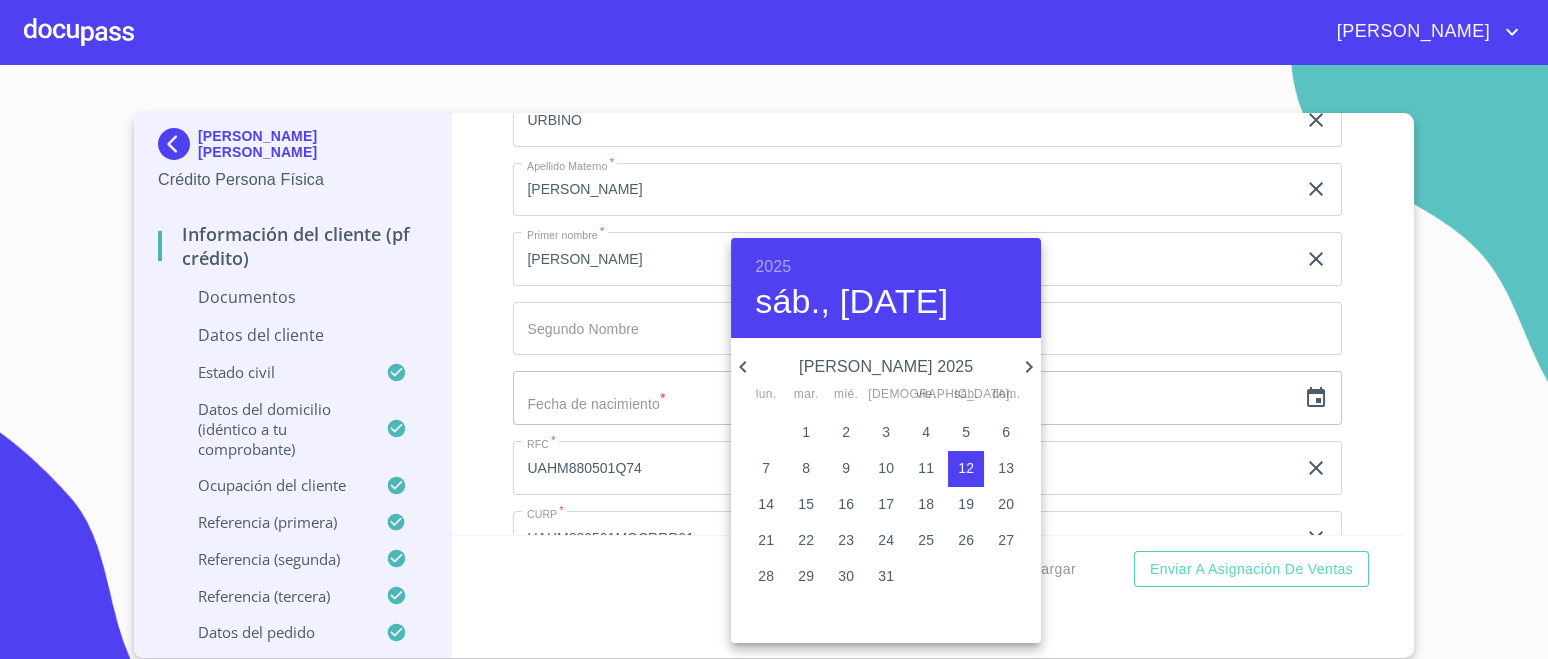 click on "2025" at bounding box center (773, 267) 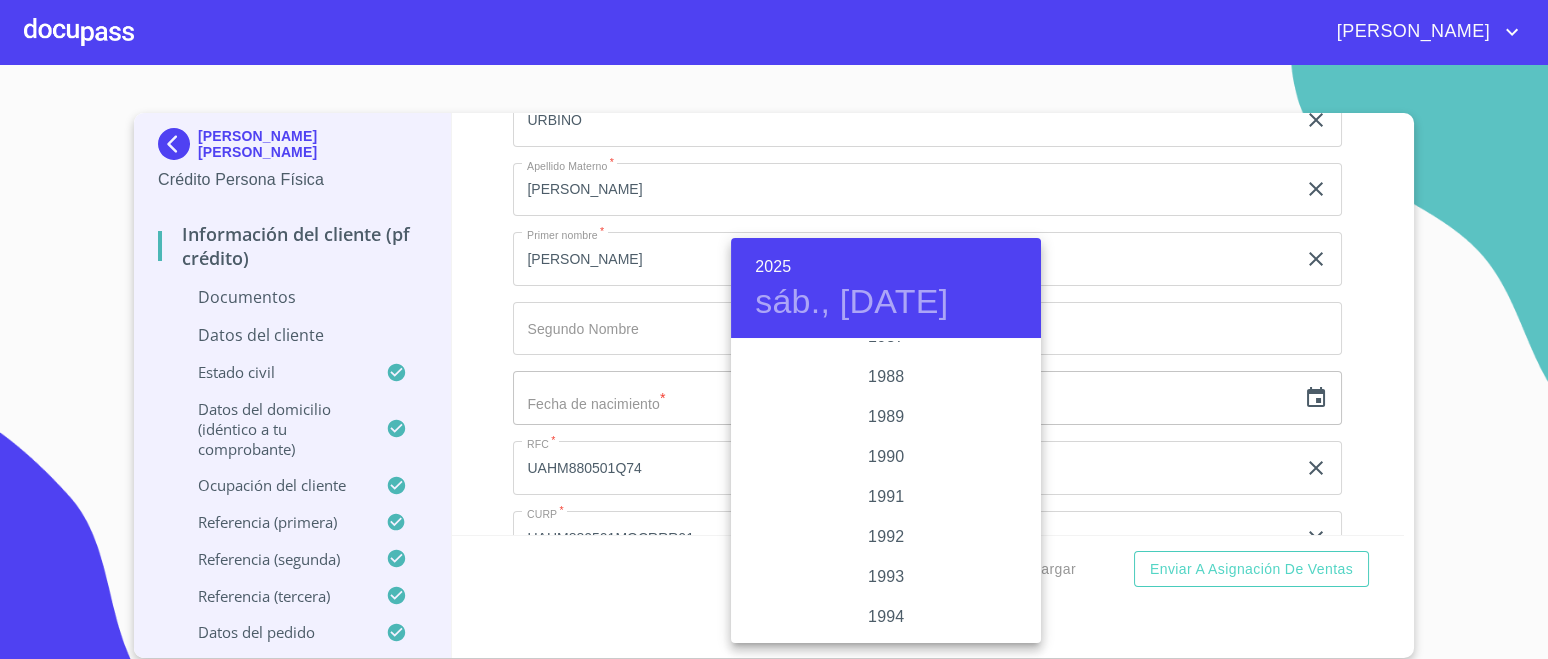 scroll, scrollTop: 2379, scrollLeft: 0, axis: vertical 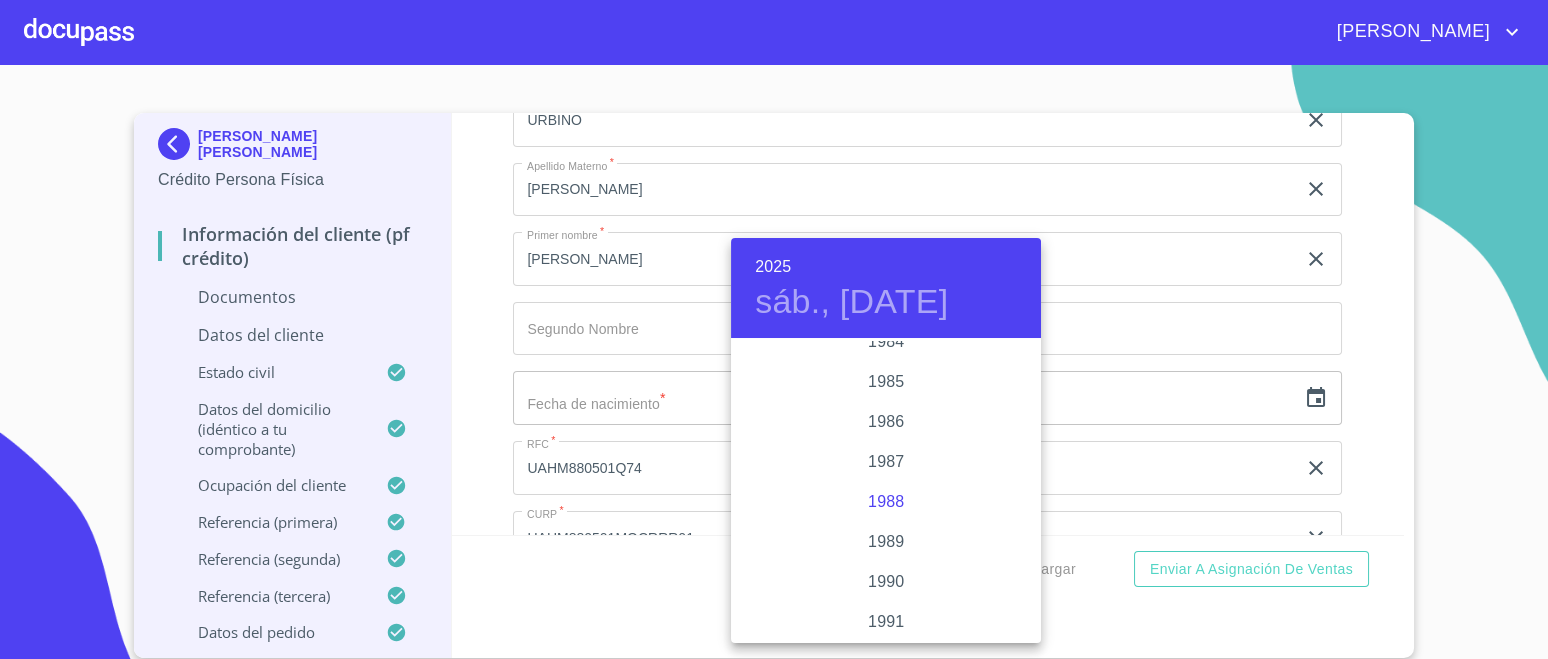 click on "1988" at bounding box center [886, 502] 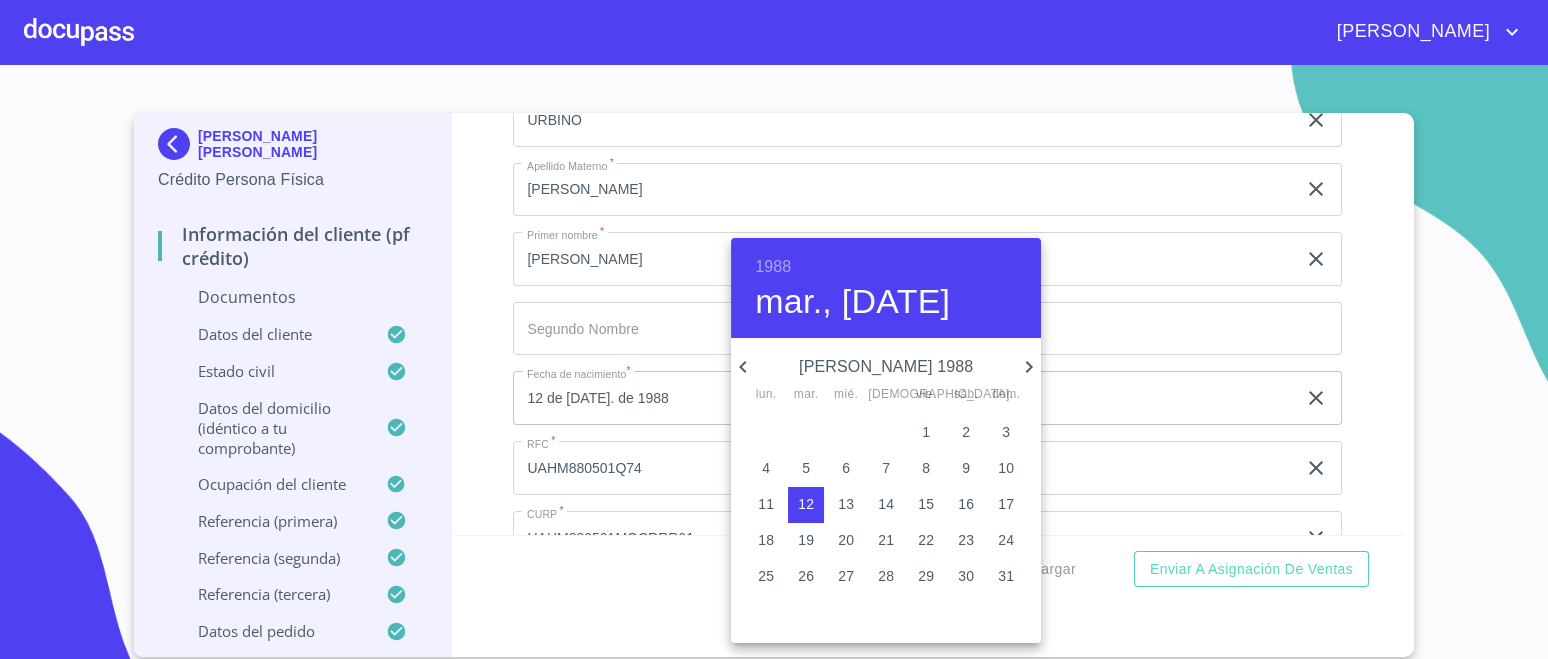 scroll, scrollTop: 0, scrollLeft: 0, axis: both 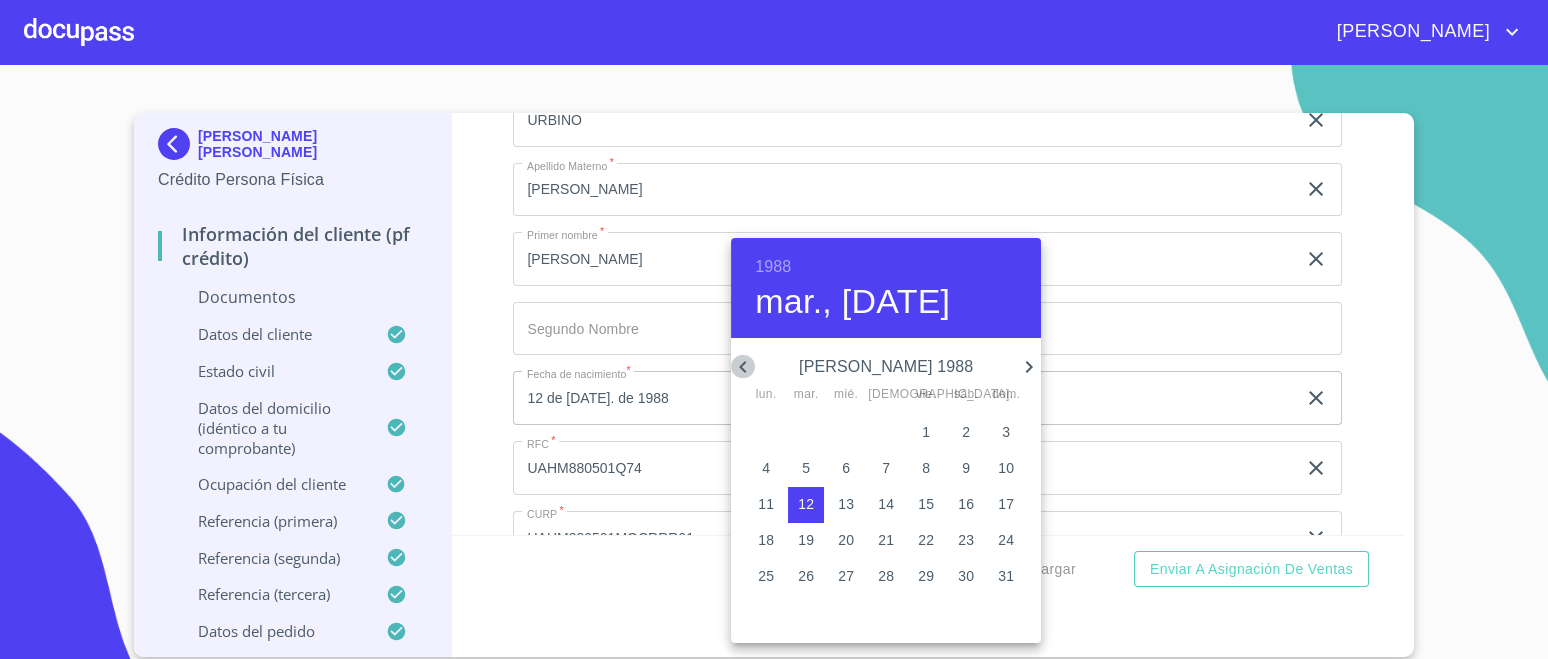 click 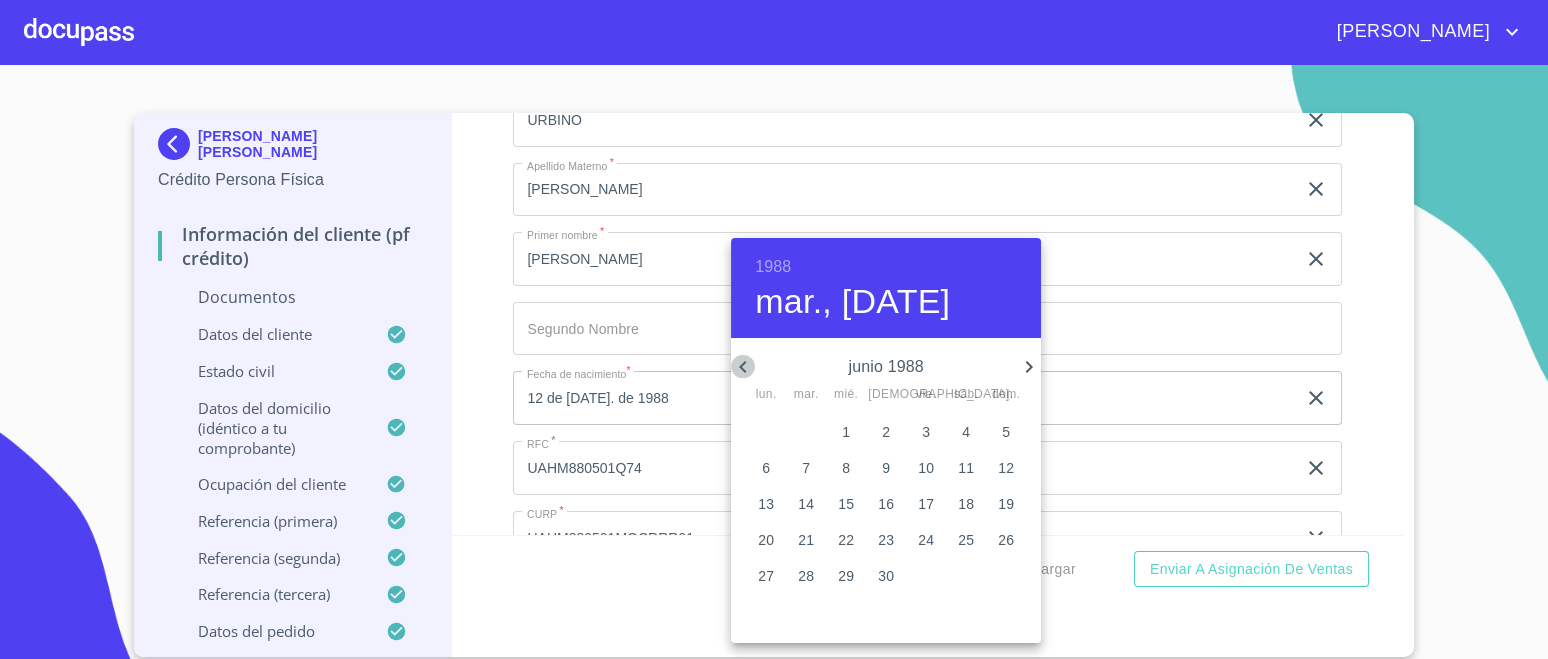 click 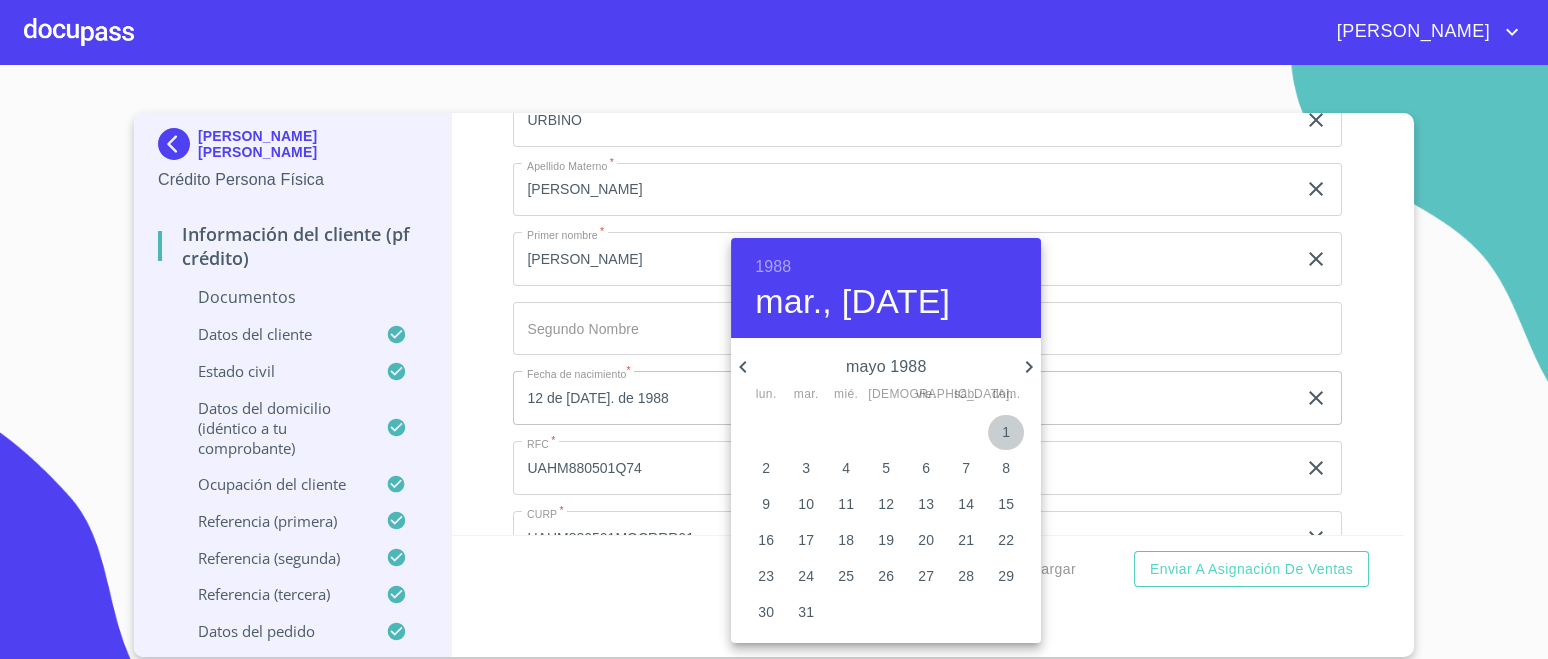 click on "1" at bounding box center (1006, 432) 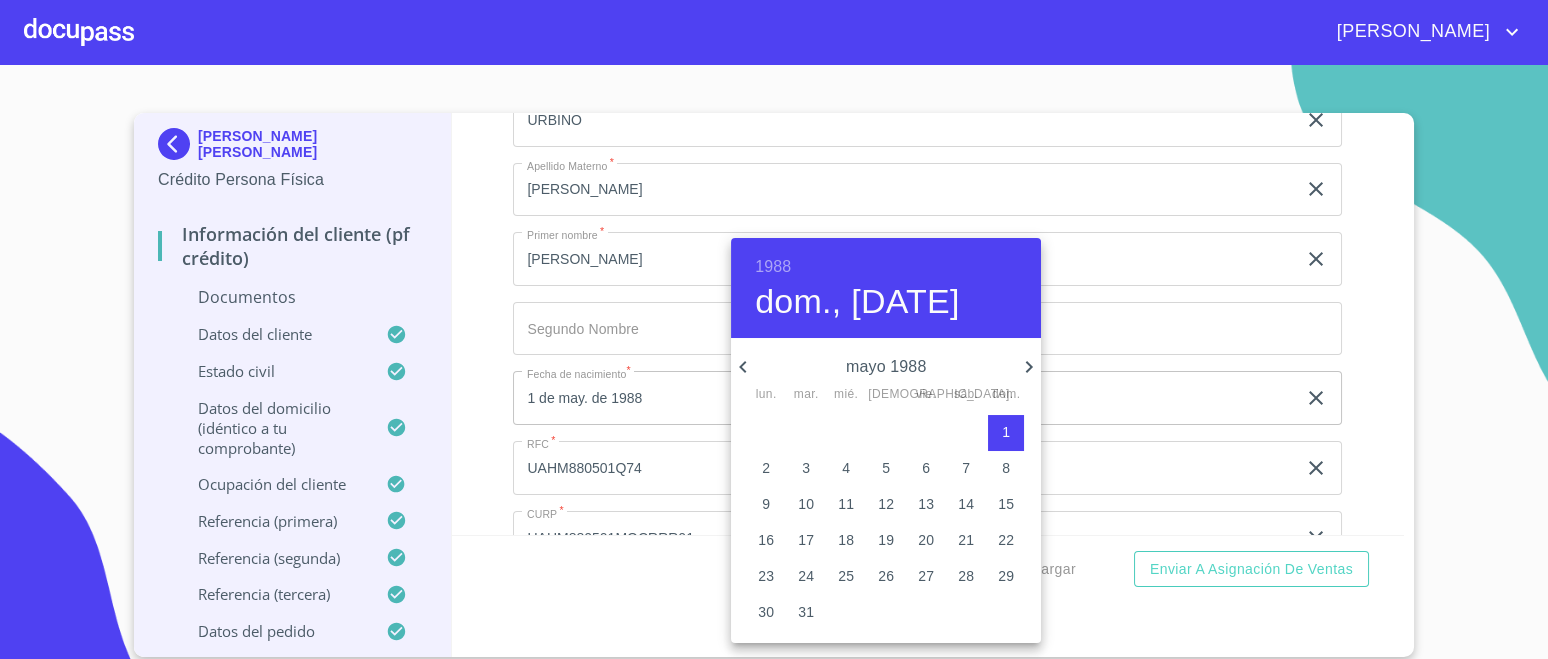 click at bounding box center (774, 329) 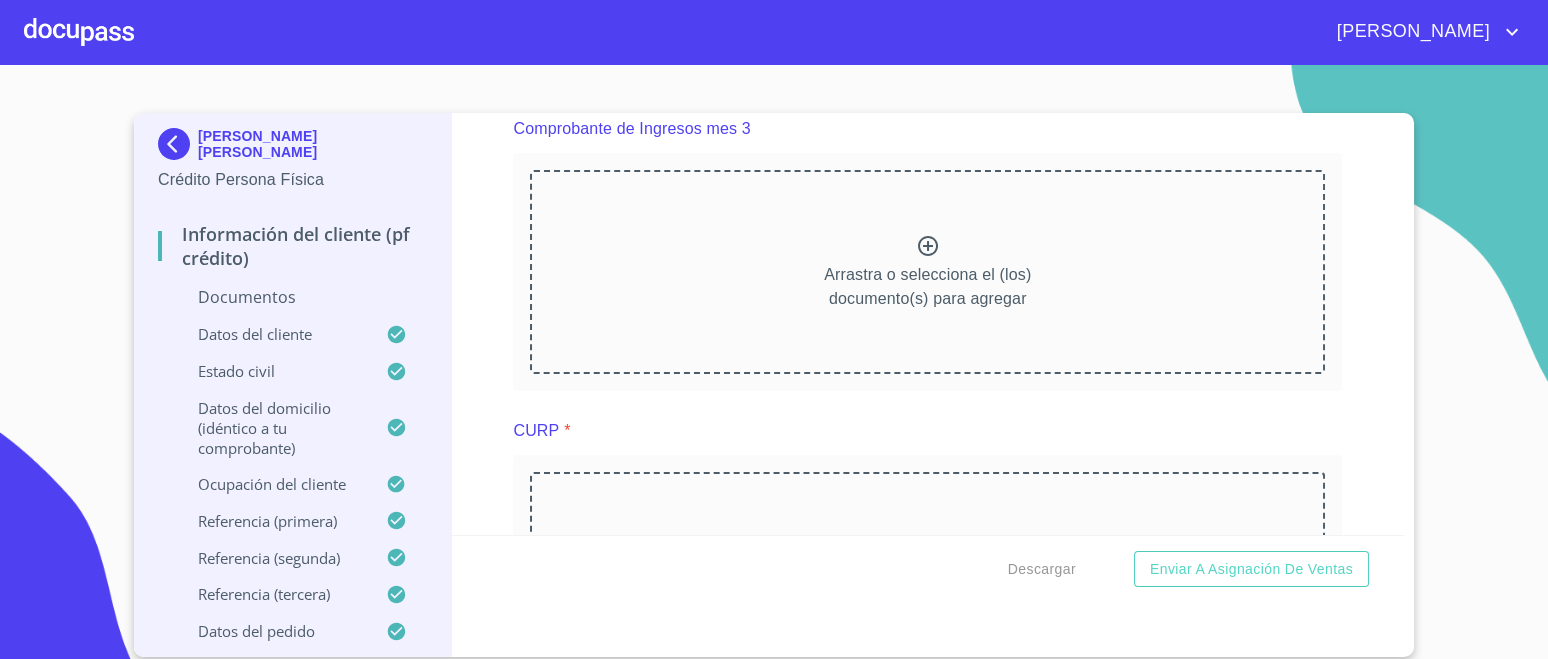 scroll, scrollTop: 4046, scrollLeft: 0, axis: vertical 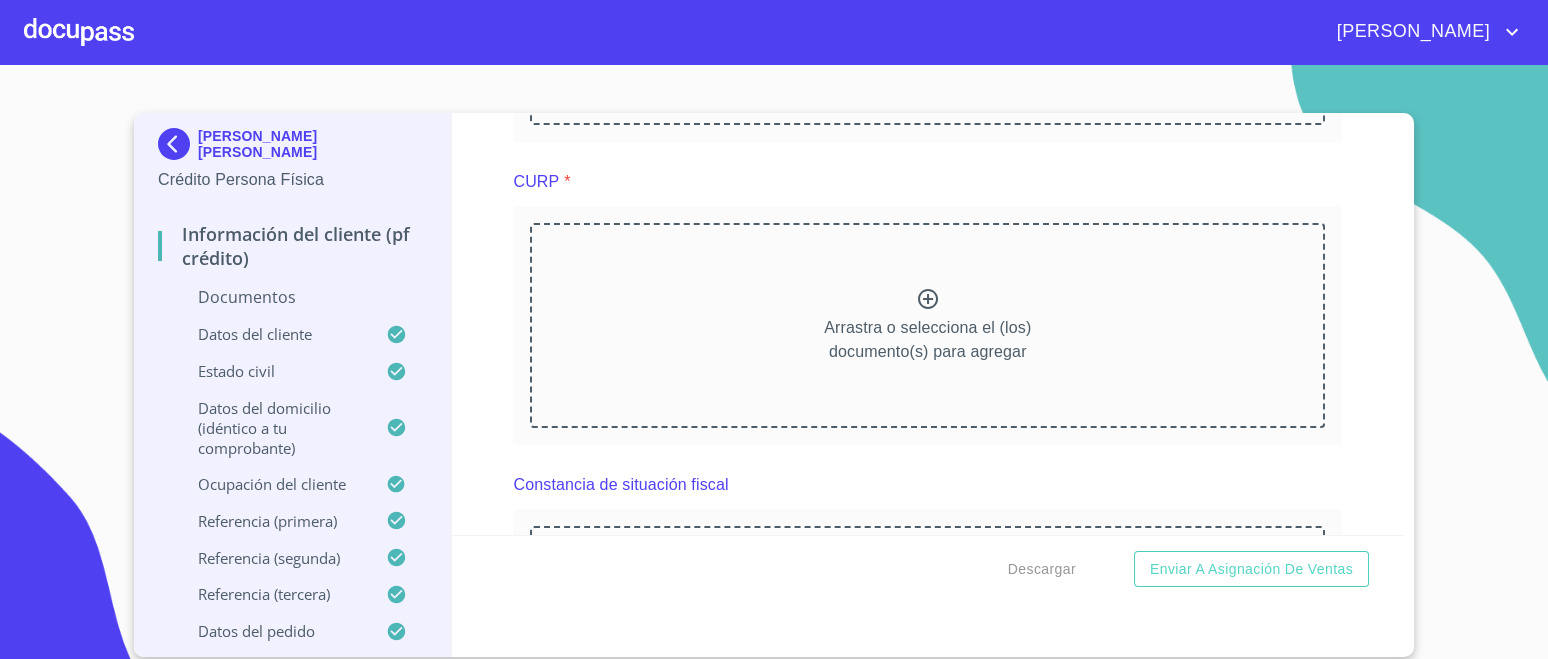click 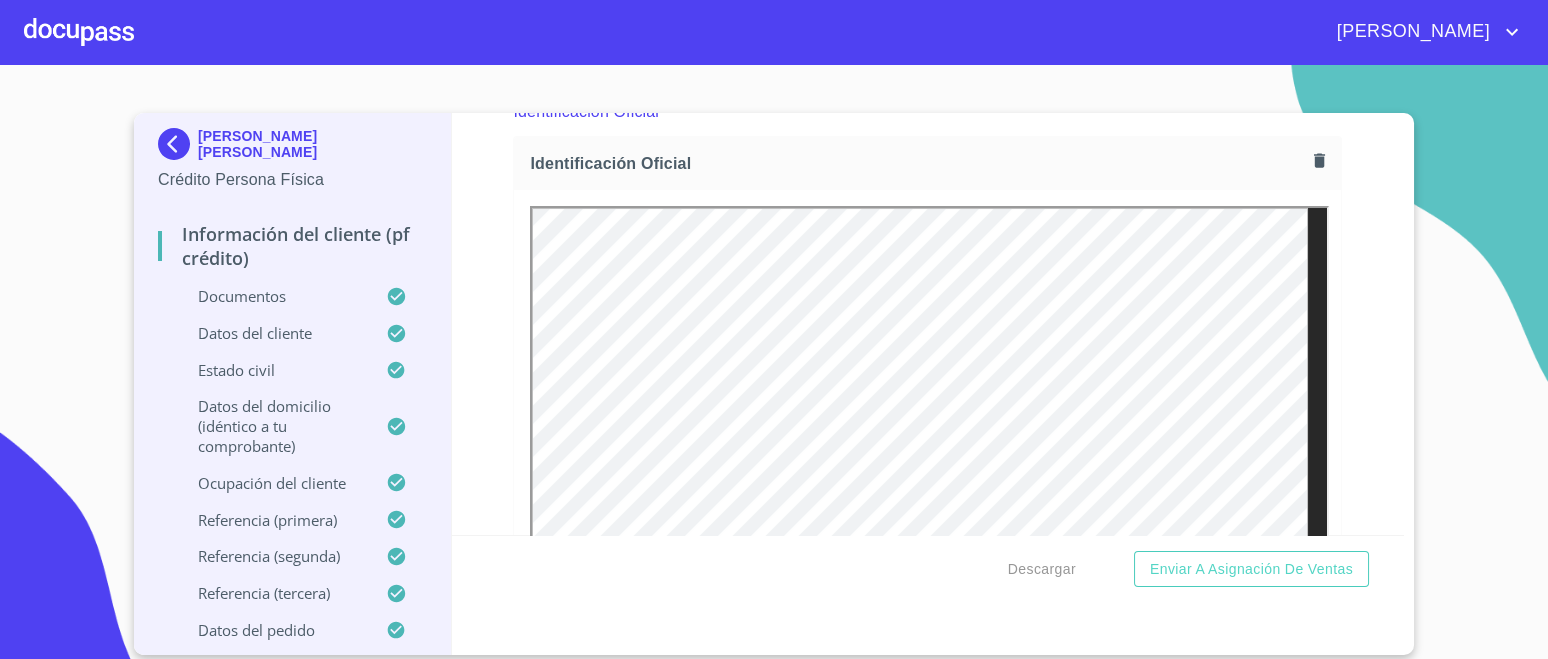 scroll, scrollTop: 0, scrollLeft: 0, axis: both 